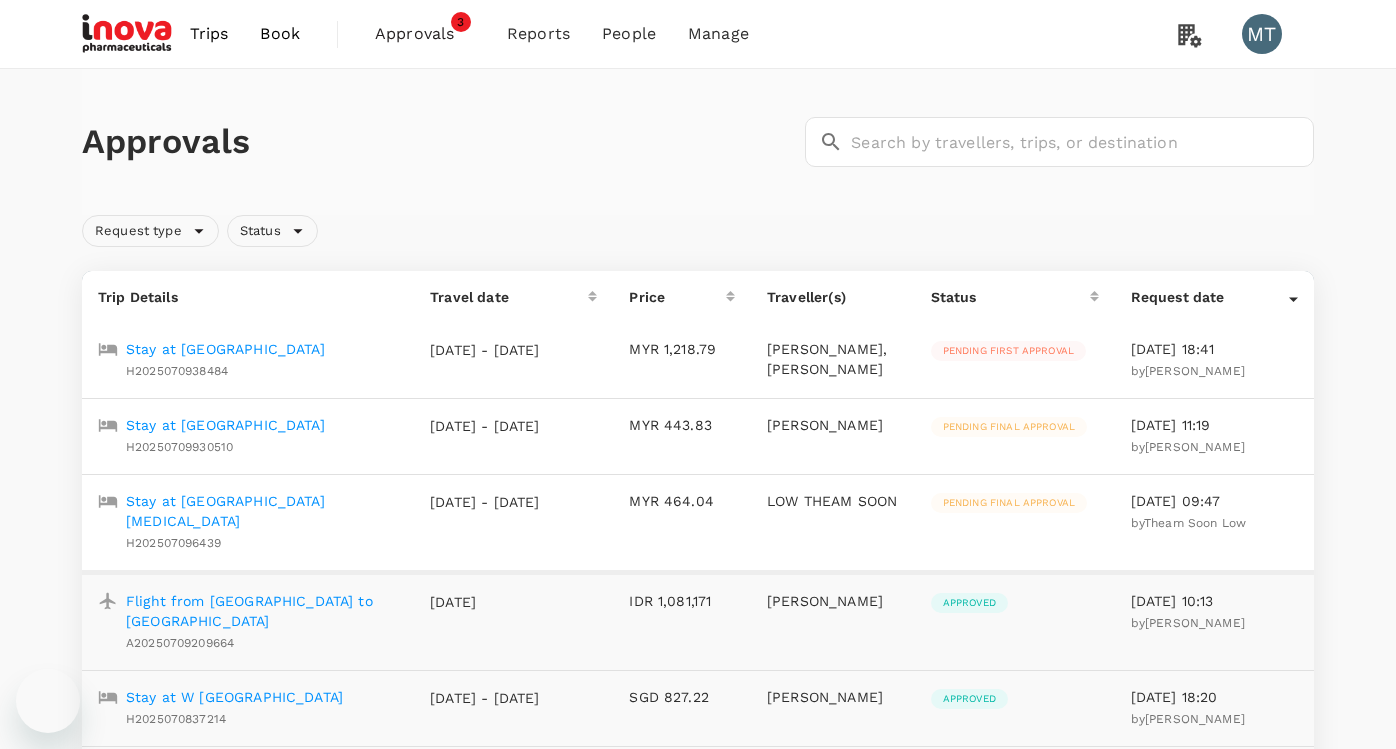 scroll, scrollTop: 1, scrollLeft: 0, axis: vertical 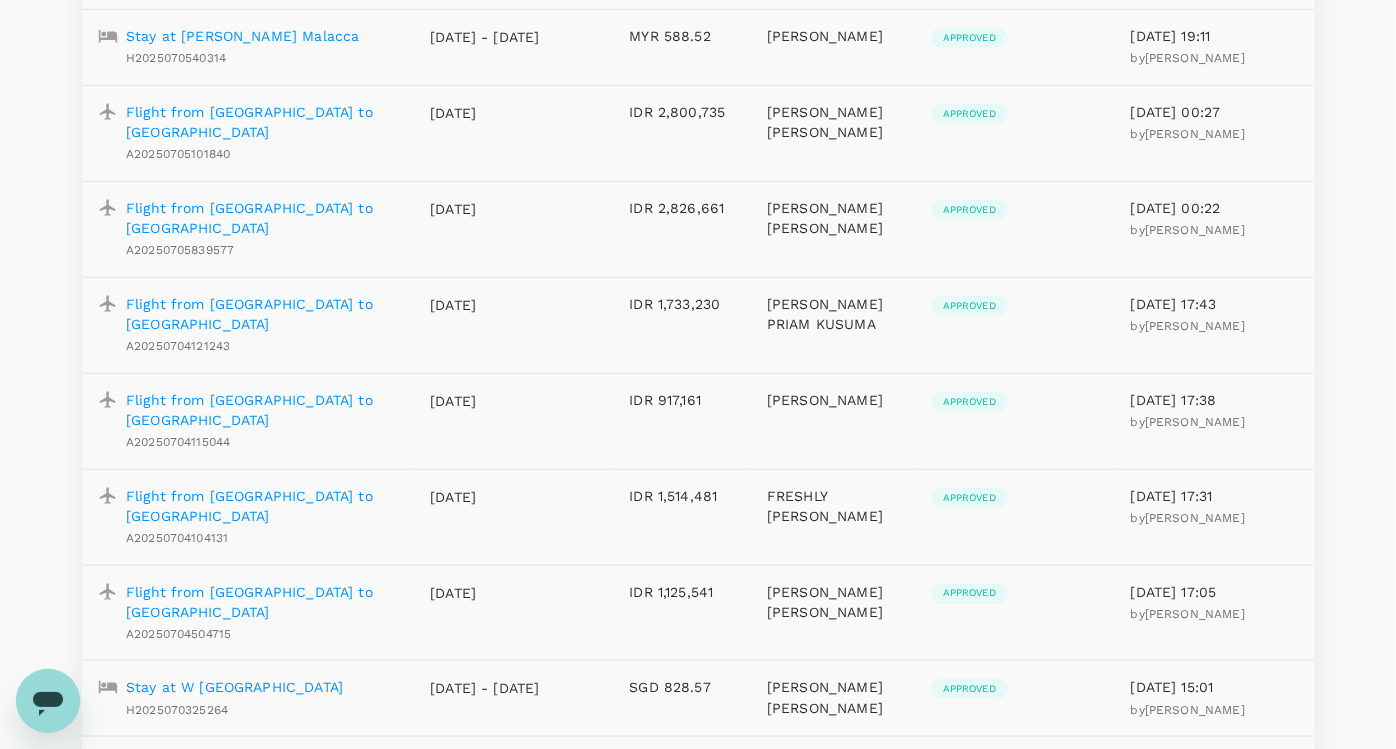 click on "Flight from [GEOGRAPHIC_DATA] to [GEOGRAPHIC_DATA]  A20250703473557" at bounding box center [258, 876] 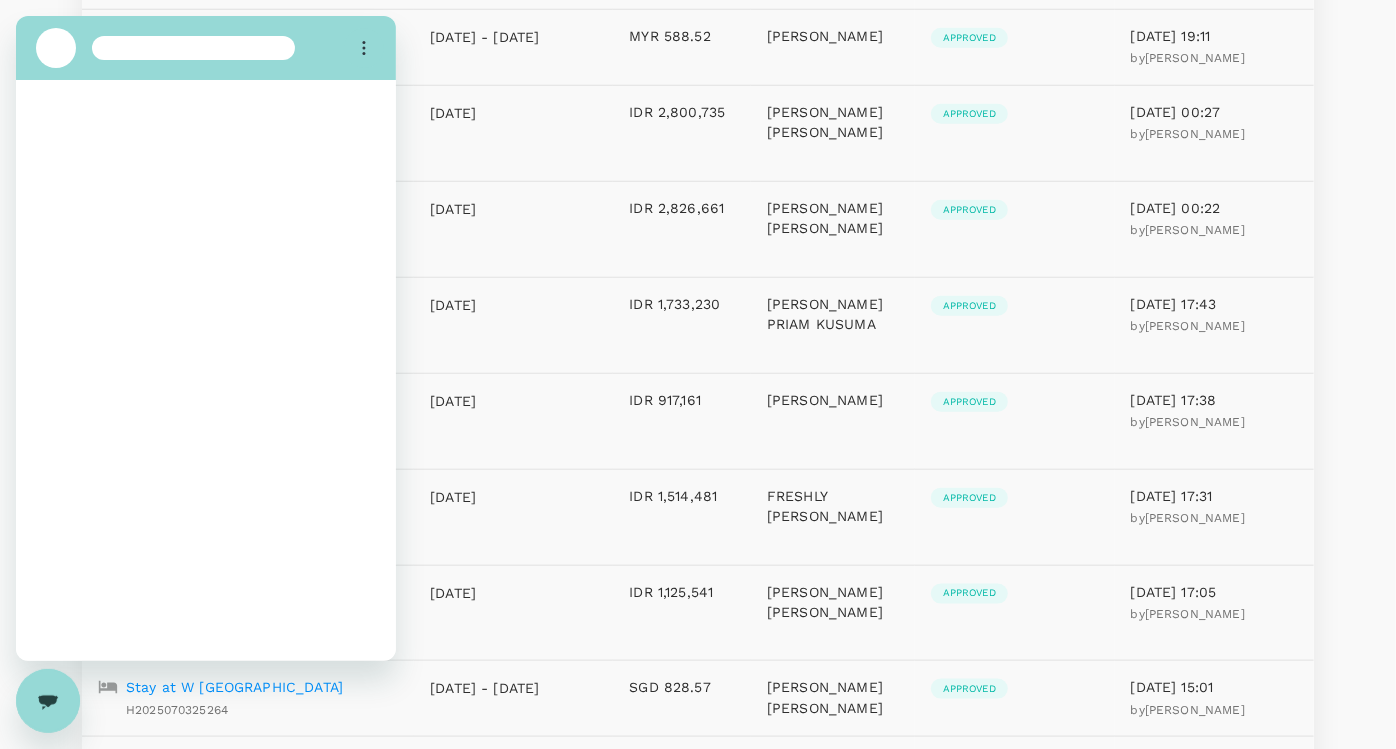 scroll, scrollTop: 0, scrollLeft: 0, axis: both 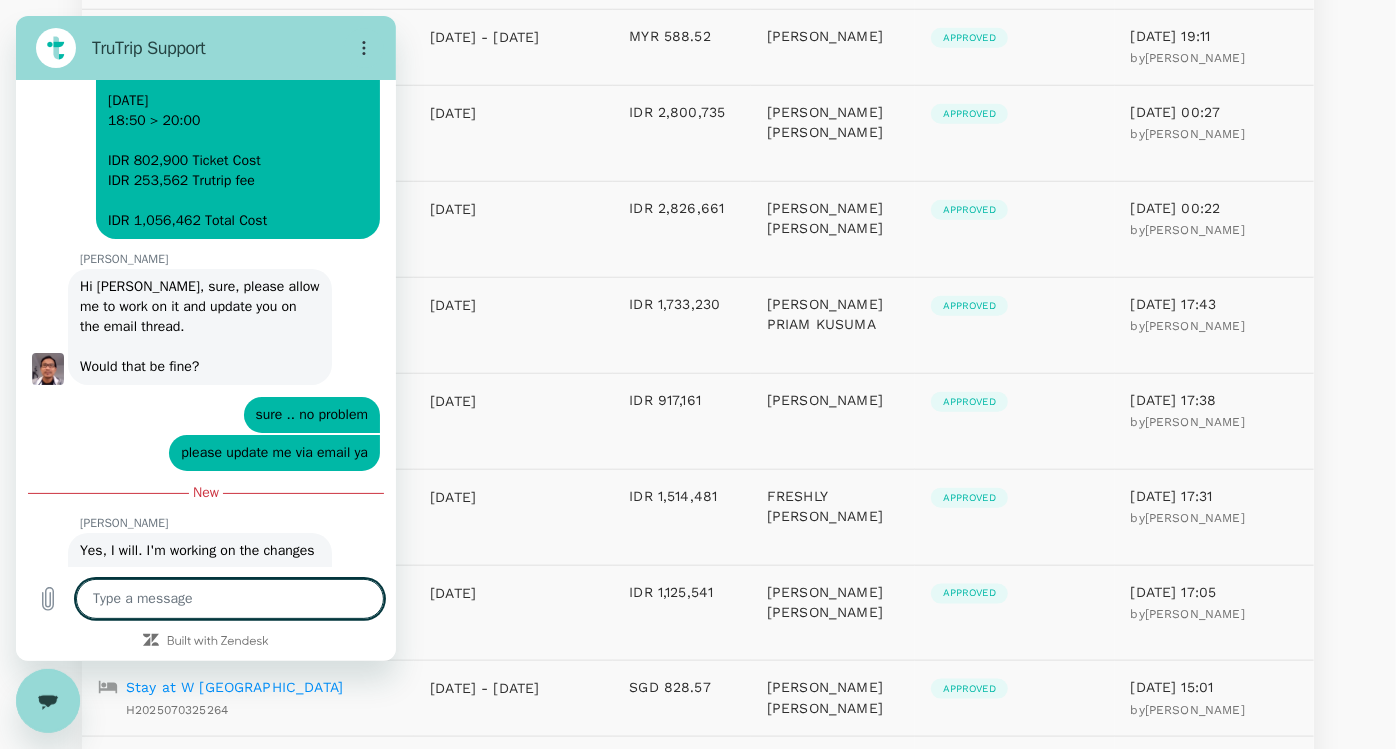 type on "m" 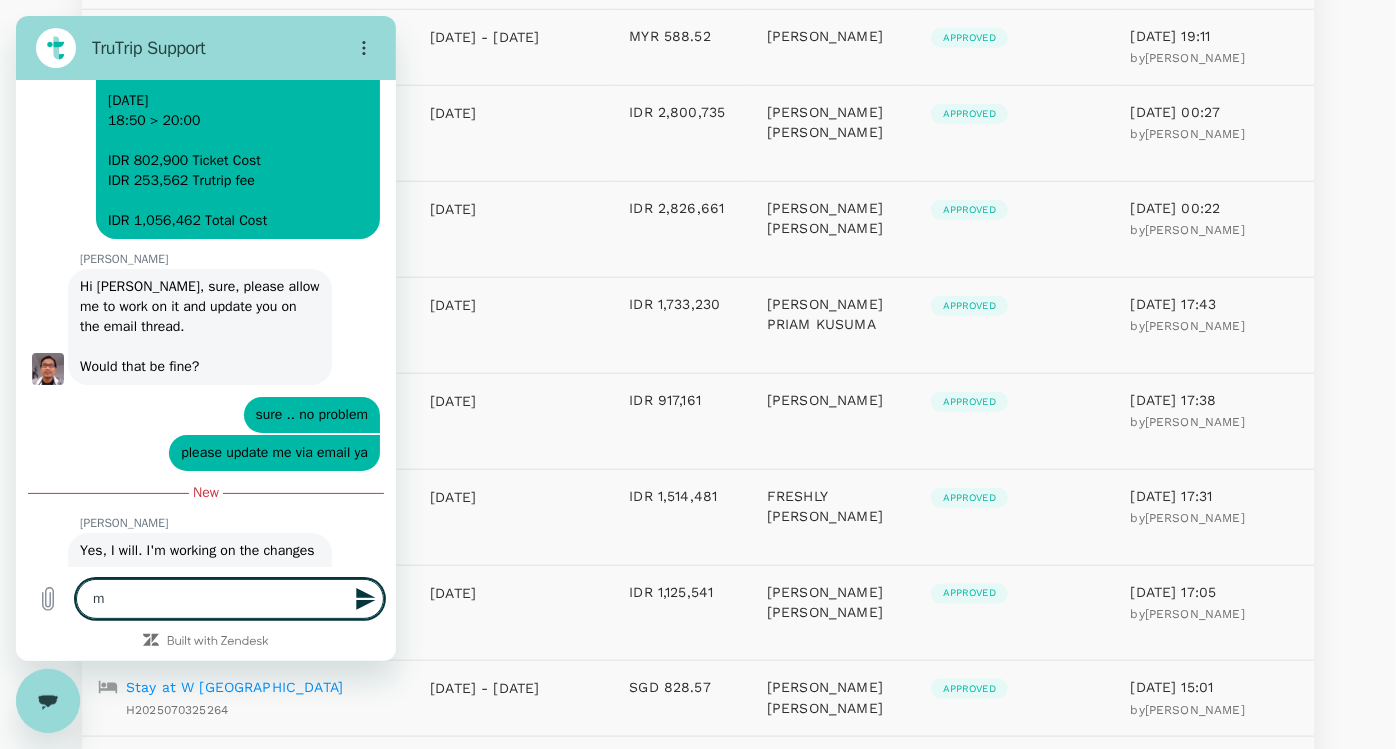 type on "mo" 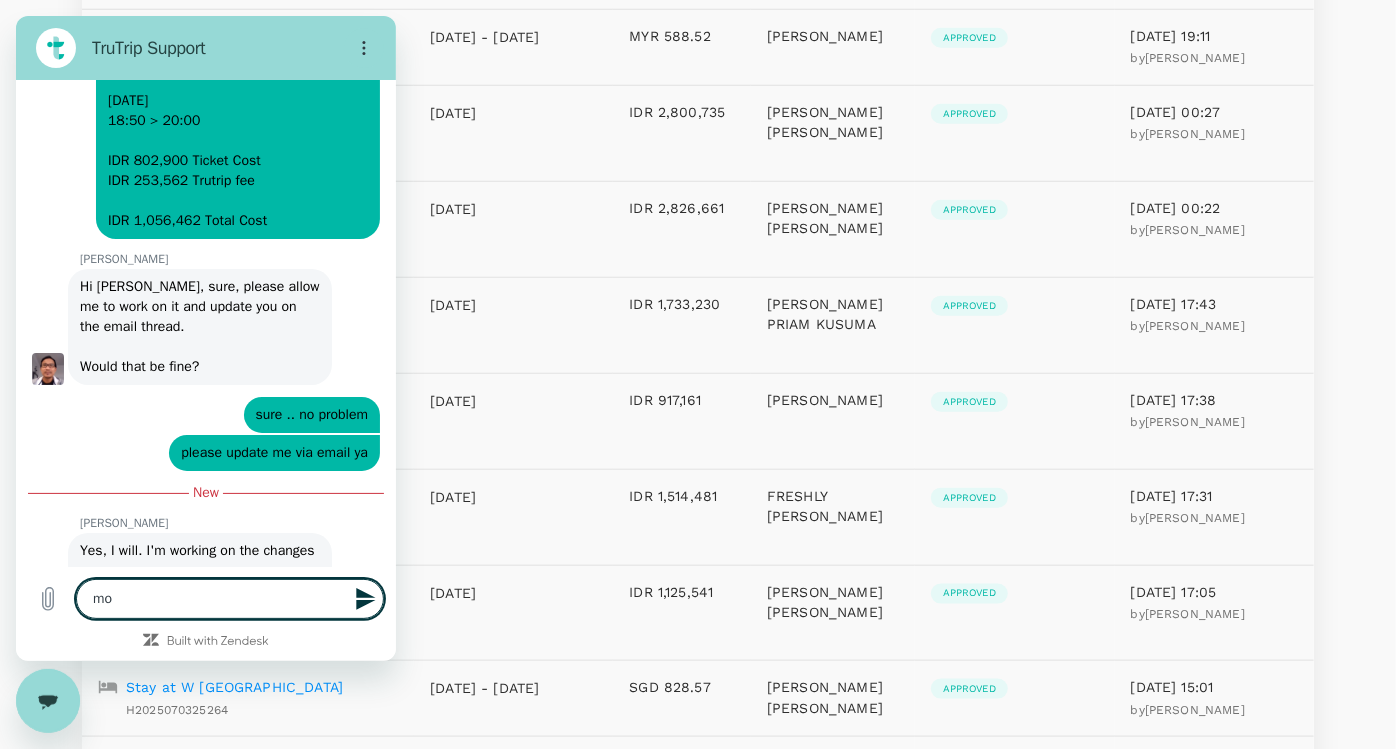 type on "mor" 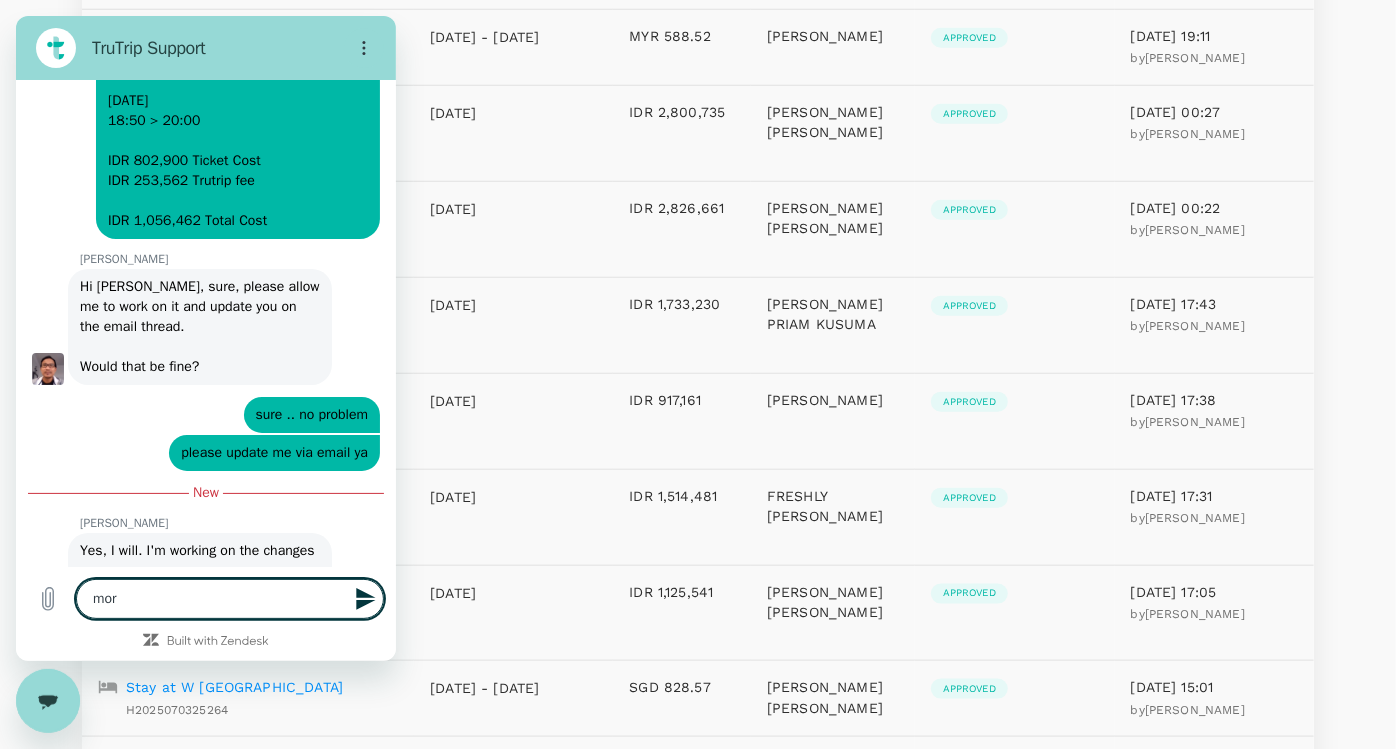 type on "mori" 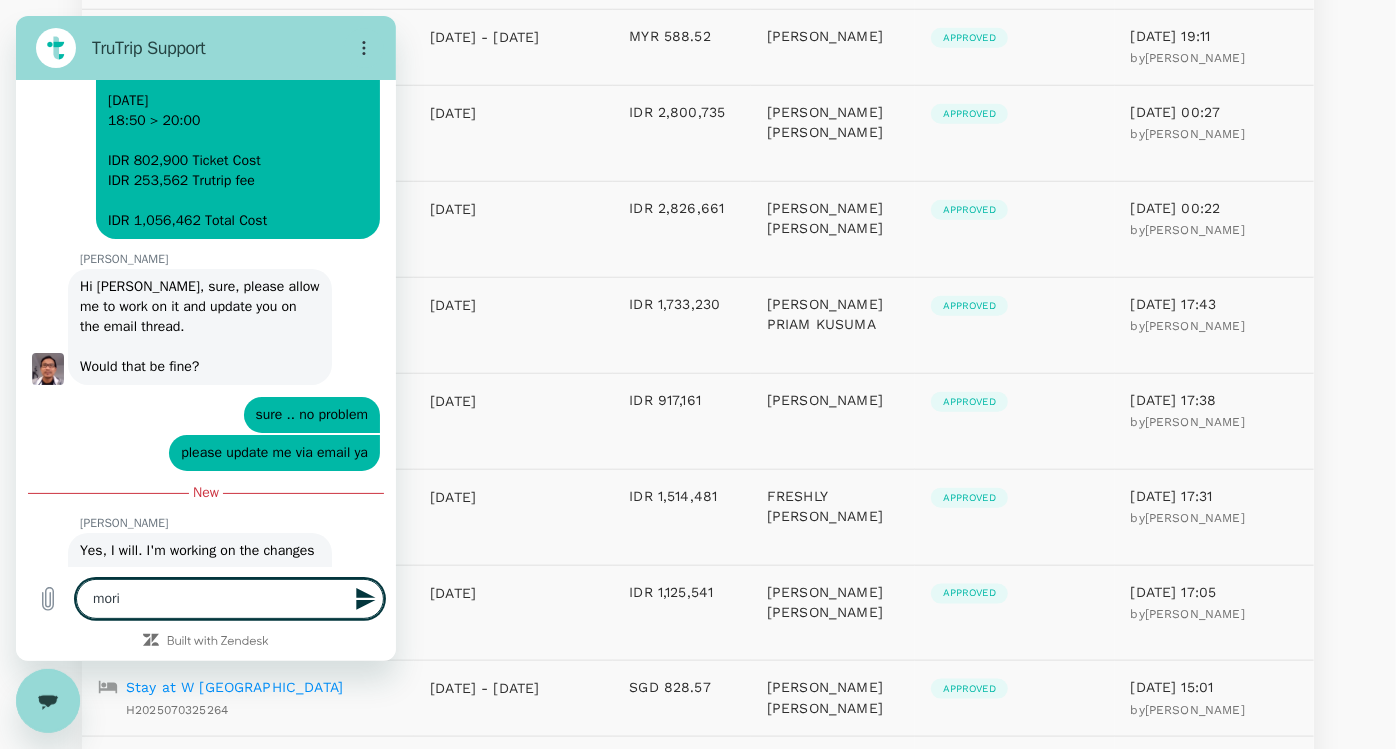 type on "[PERSON_NAME]" 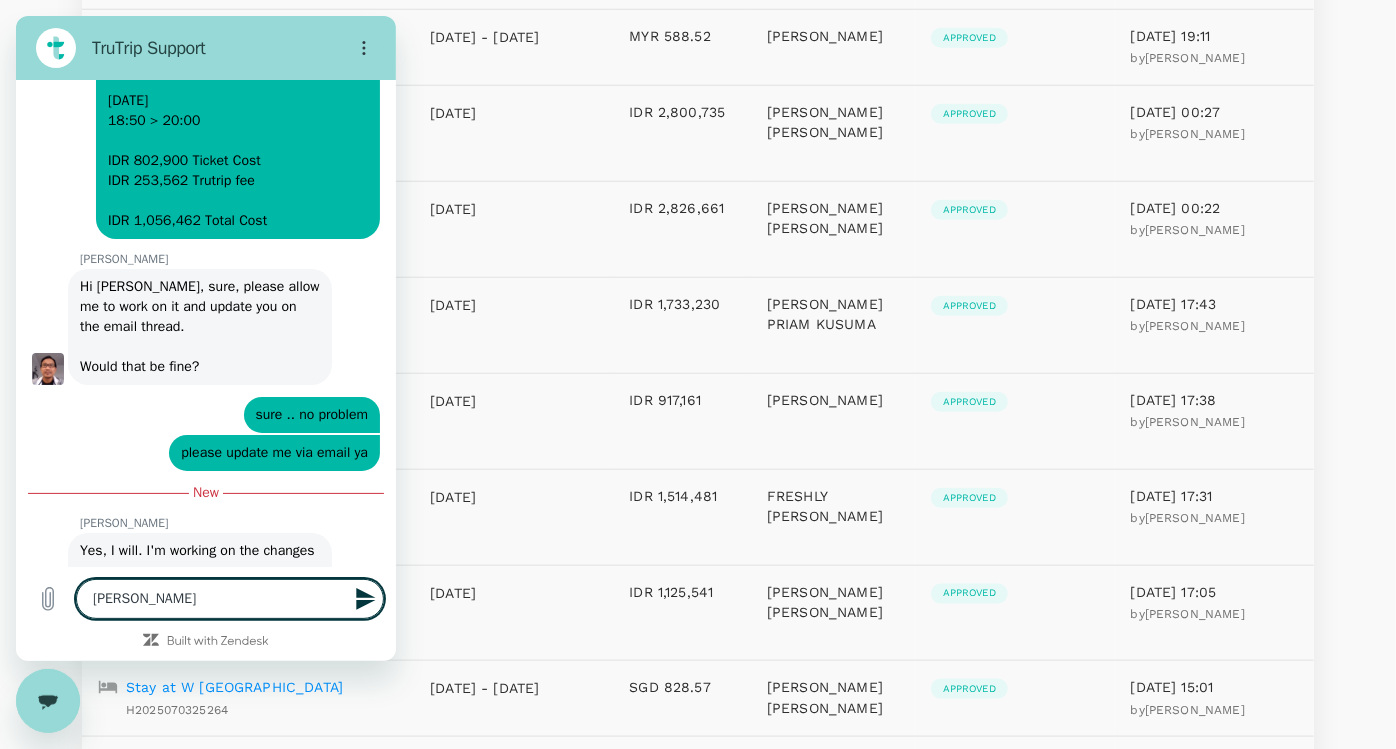 type on "mori" 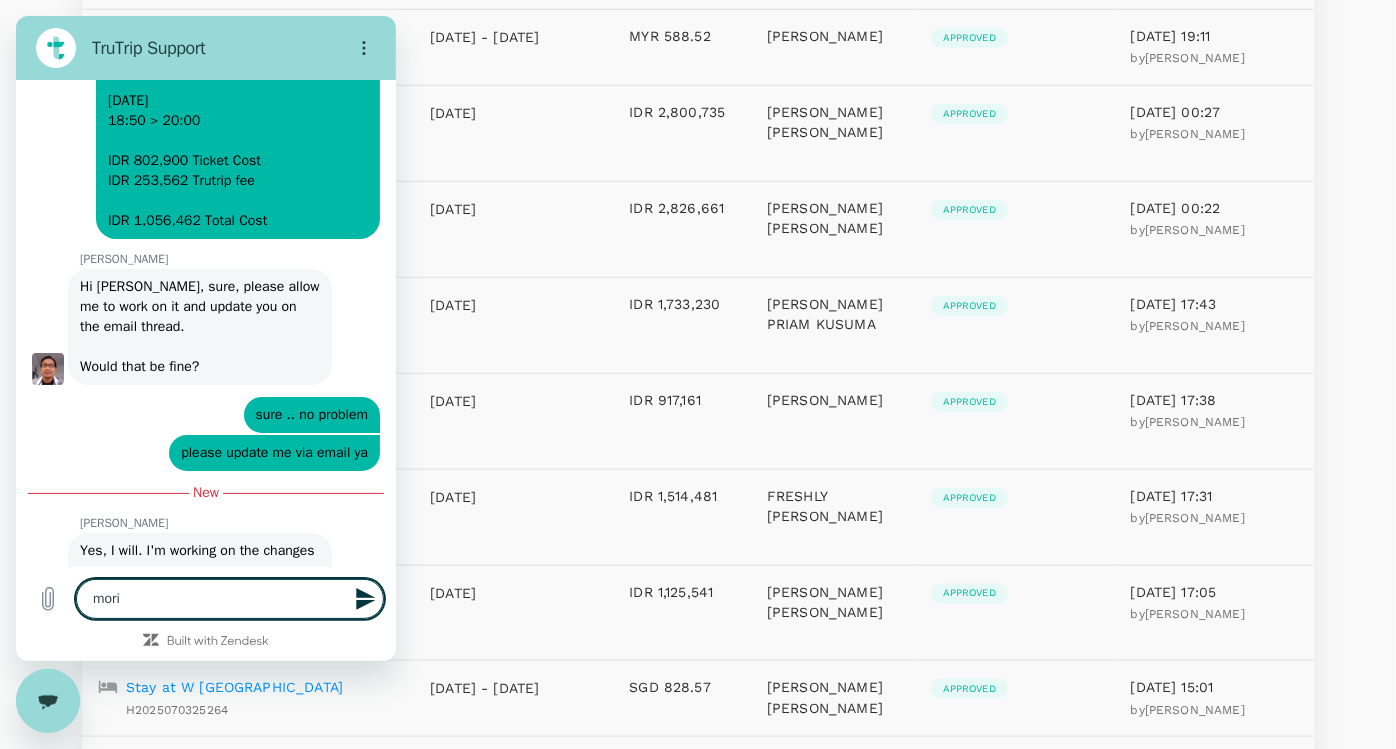 type on "mor" 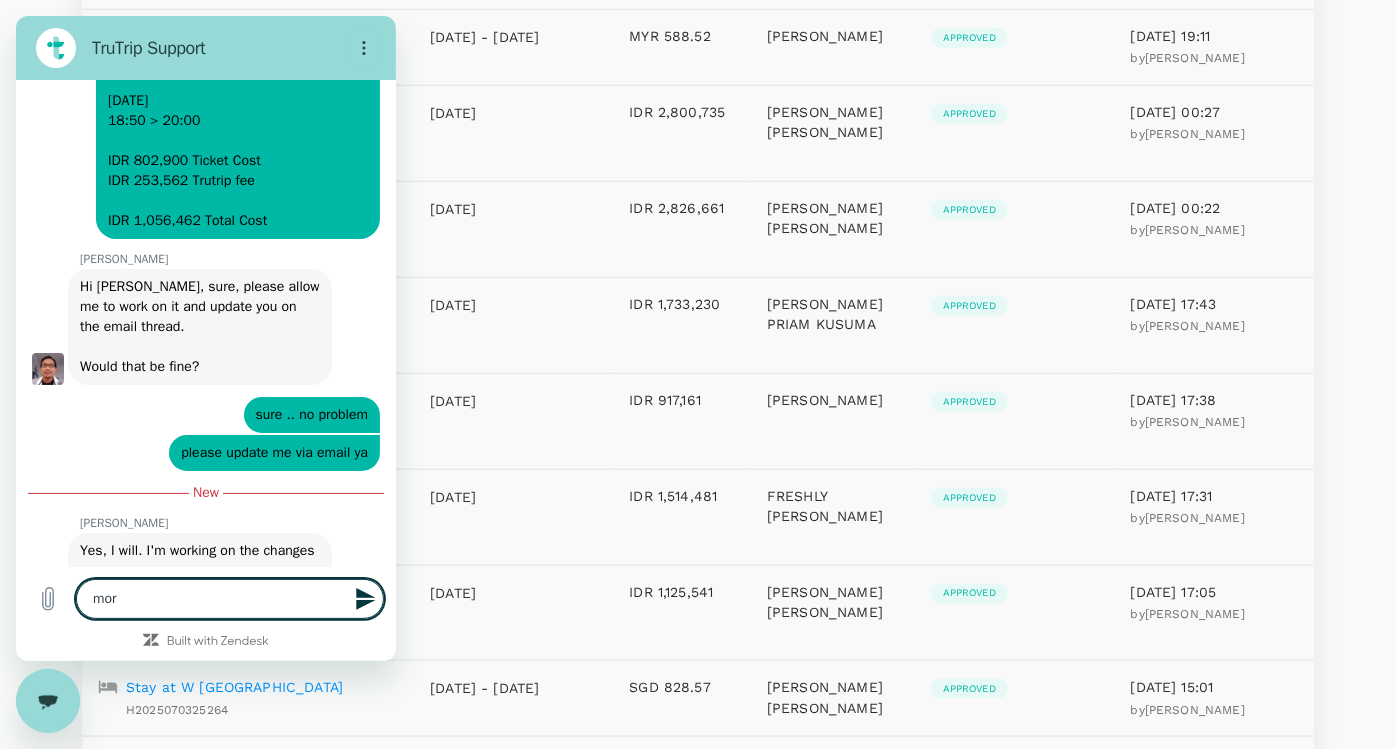type on "mo" 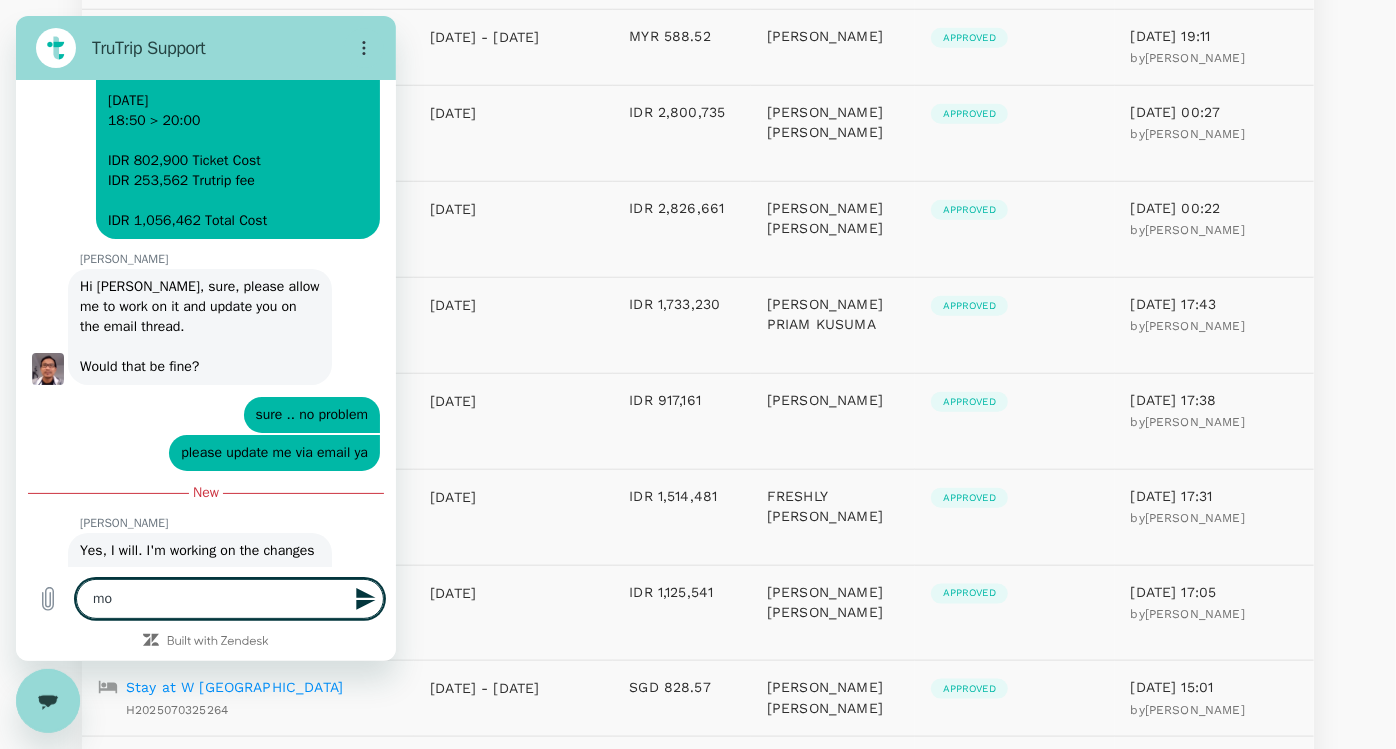 type on "m" 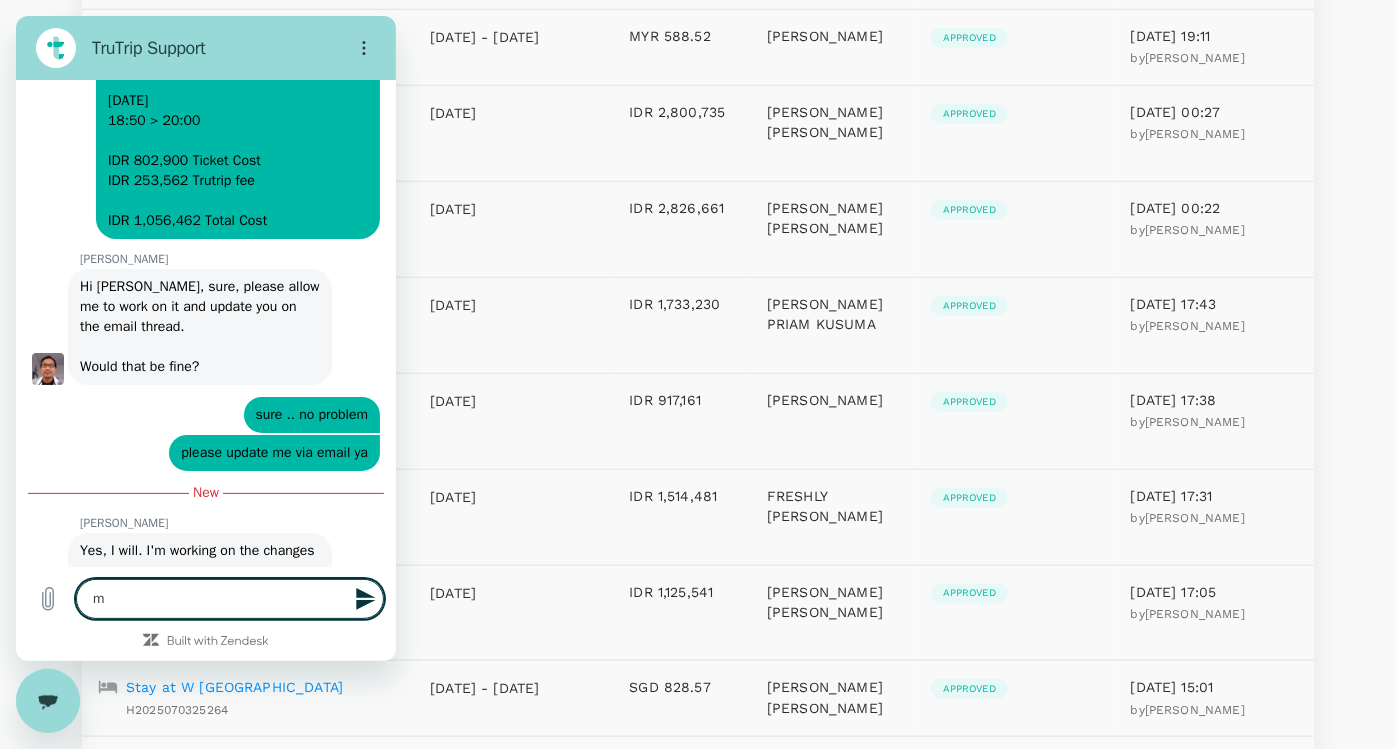 type 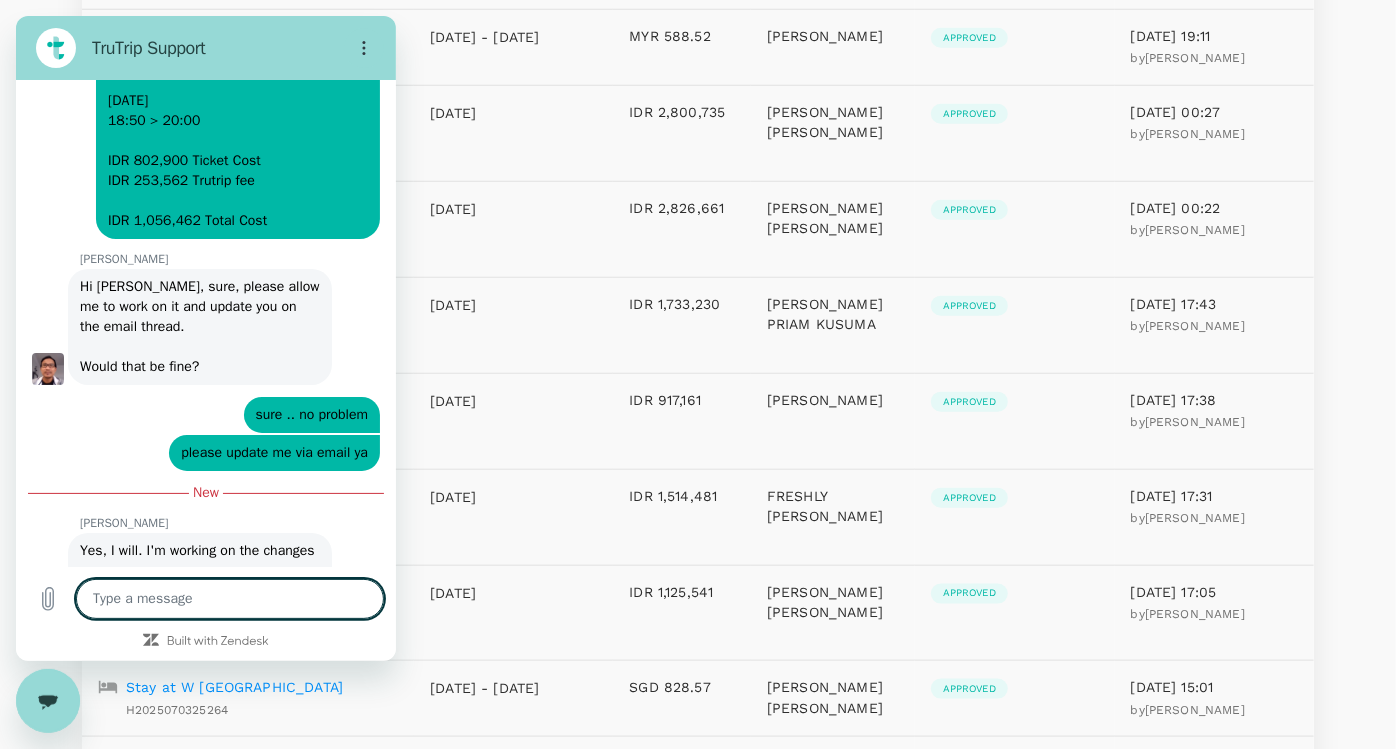 type on "h" 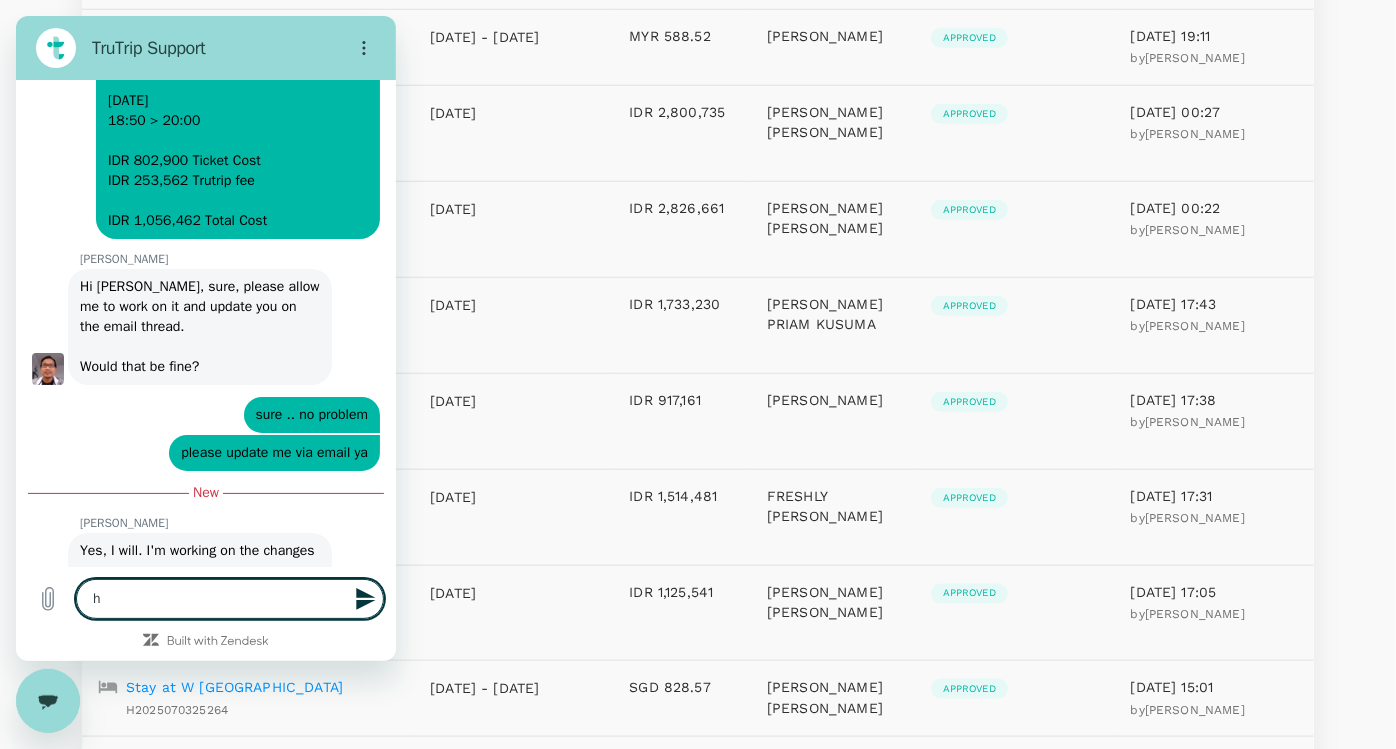 type on "hi" 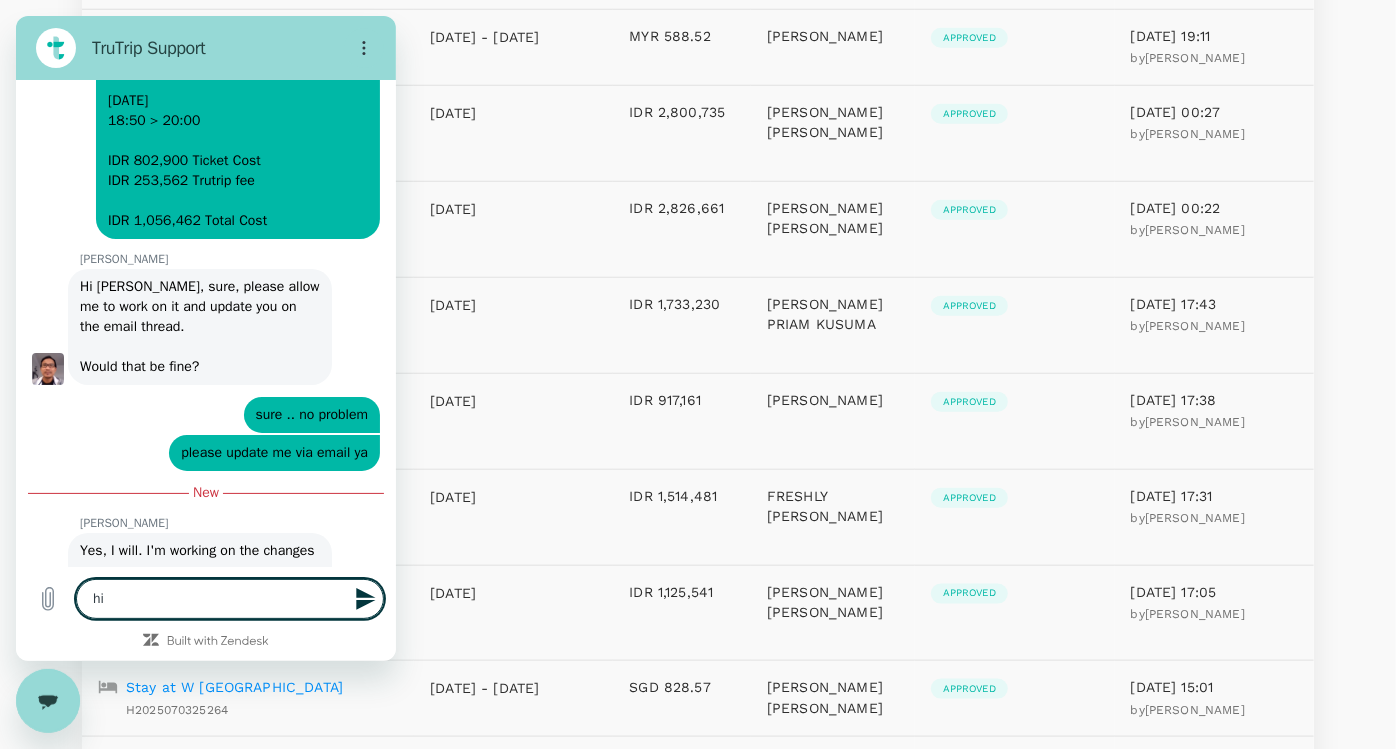 type 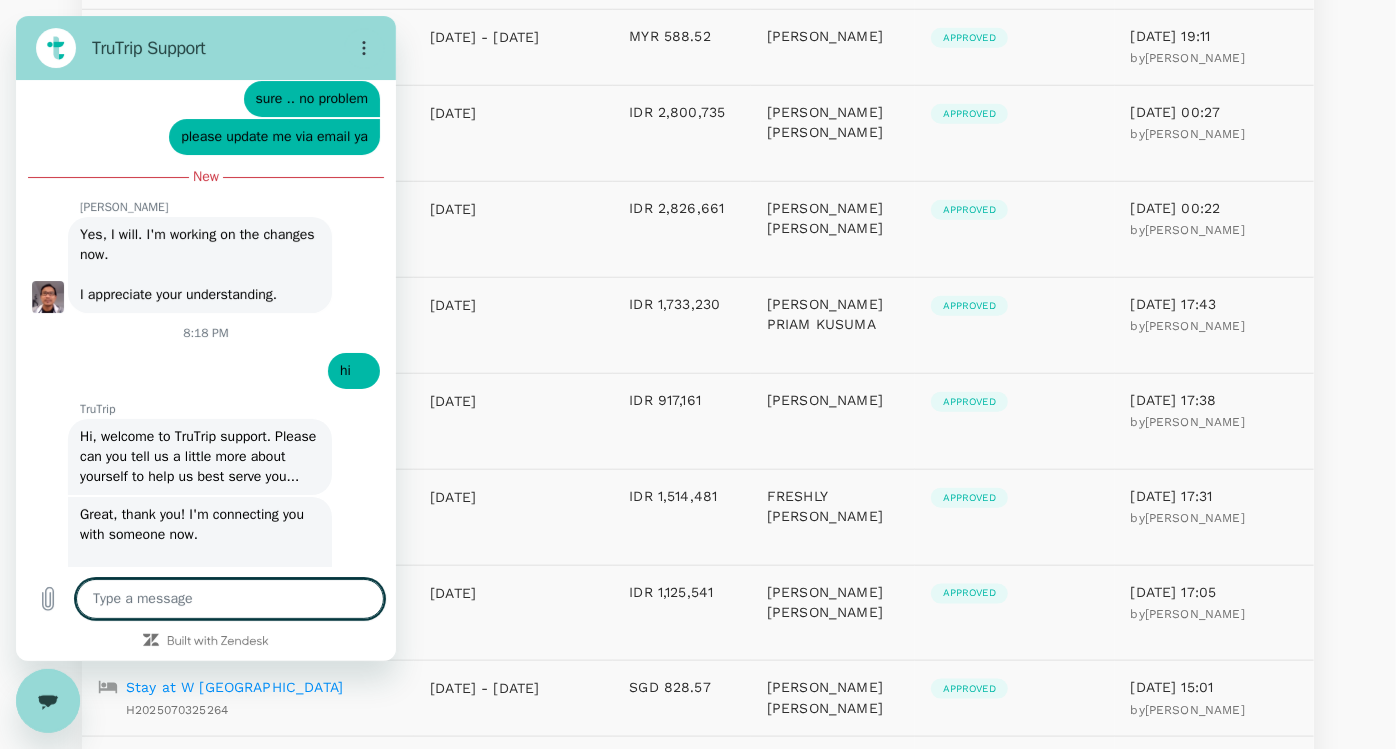 scroll, scrollTop: 9329, scrollLeft: 0, axis: vertical 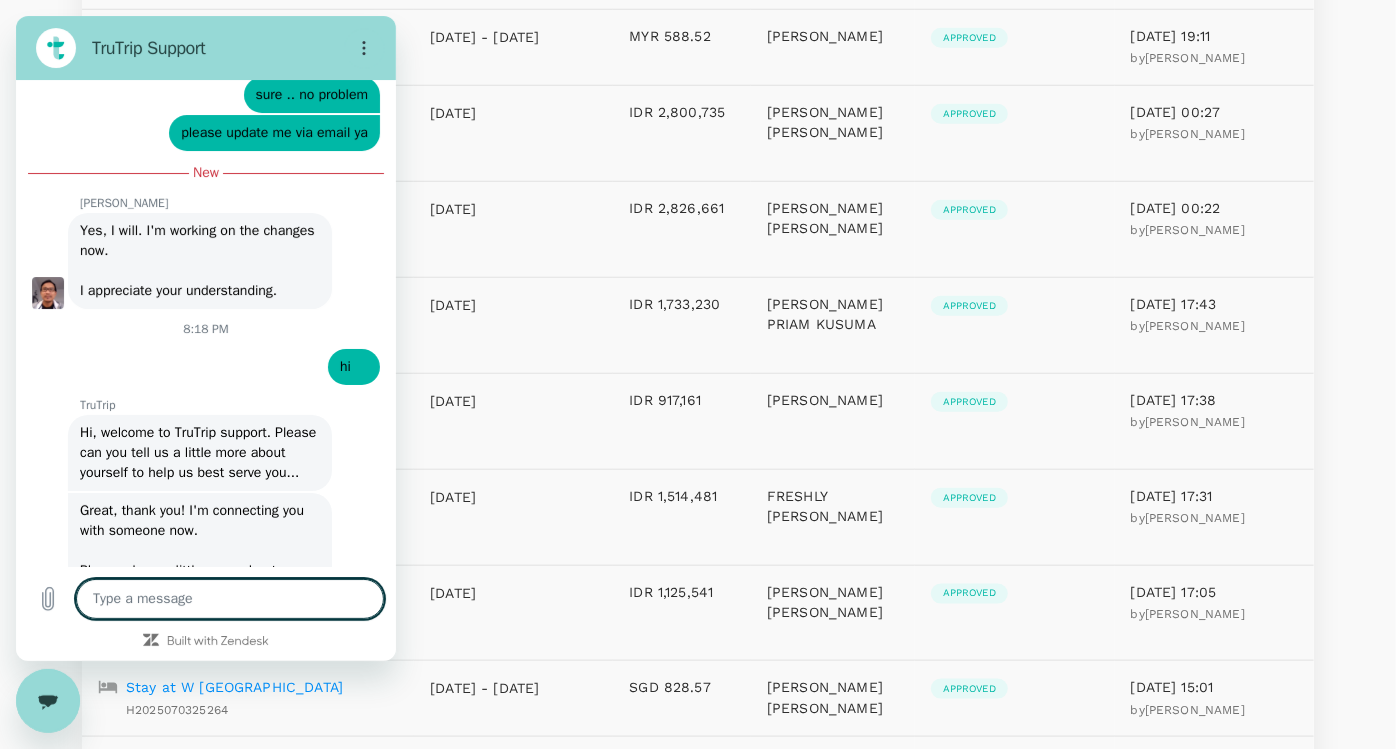 type on "x" 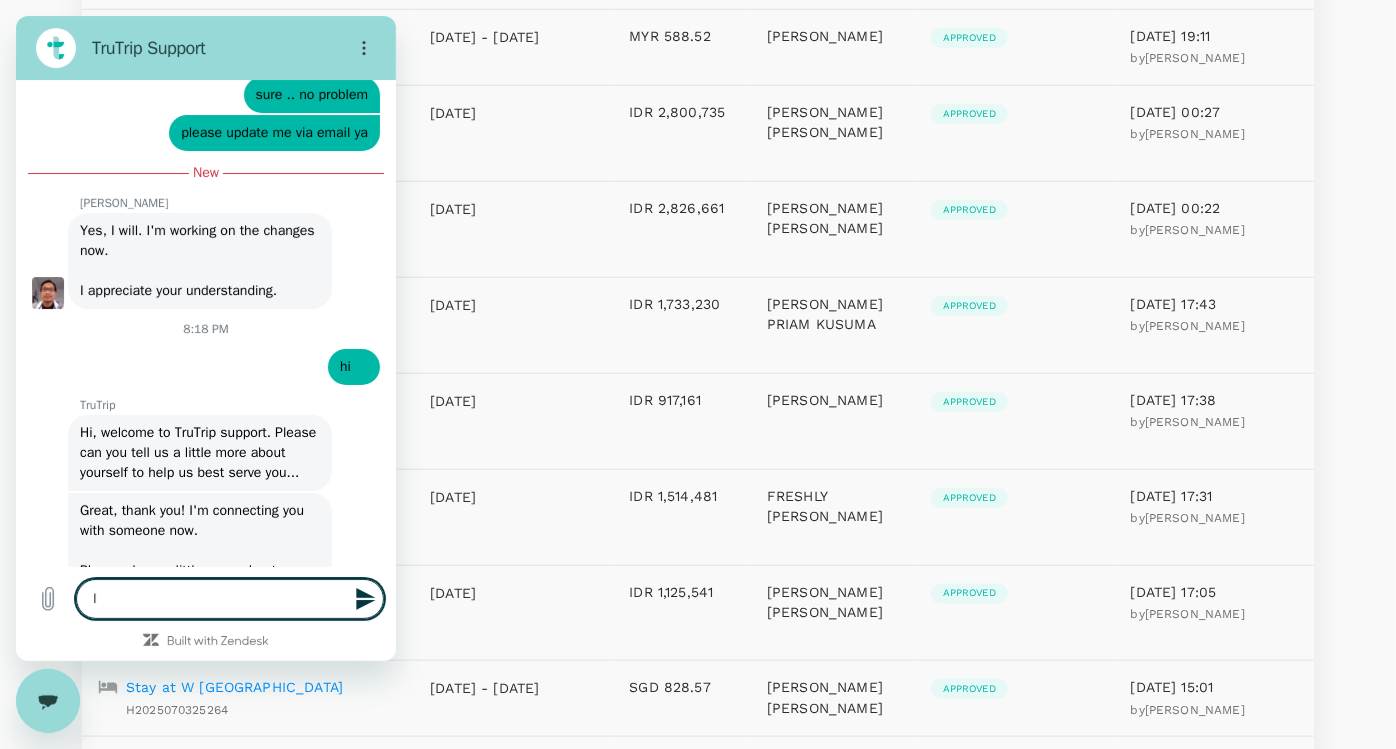 type on "I" 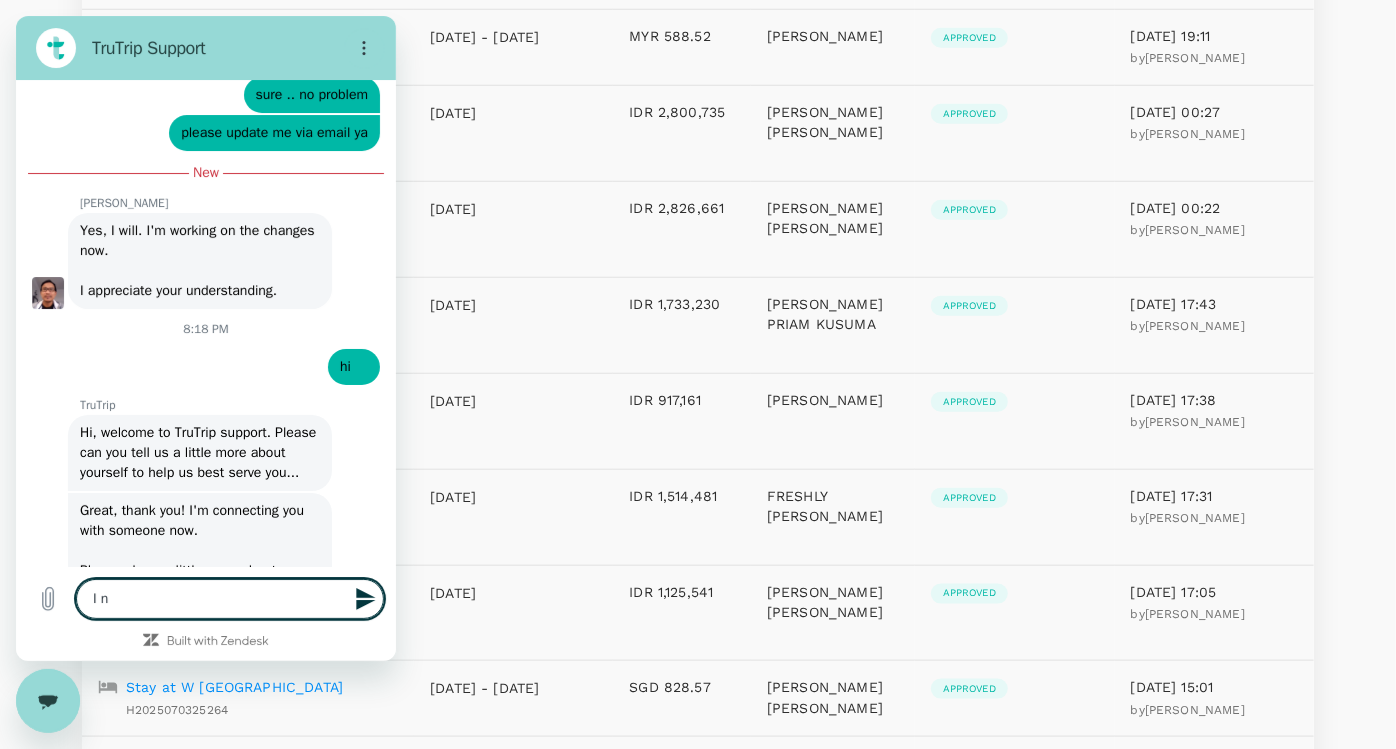 type on "I ne" 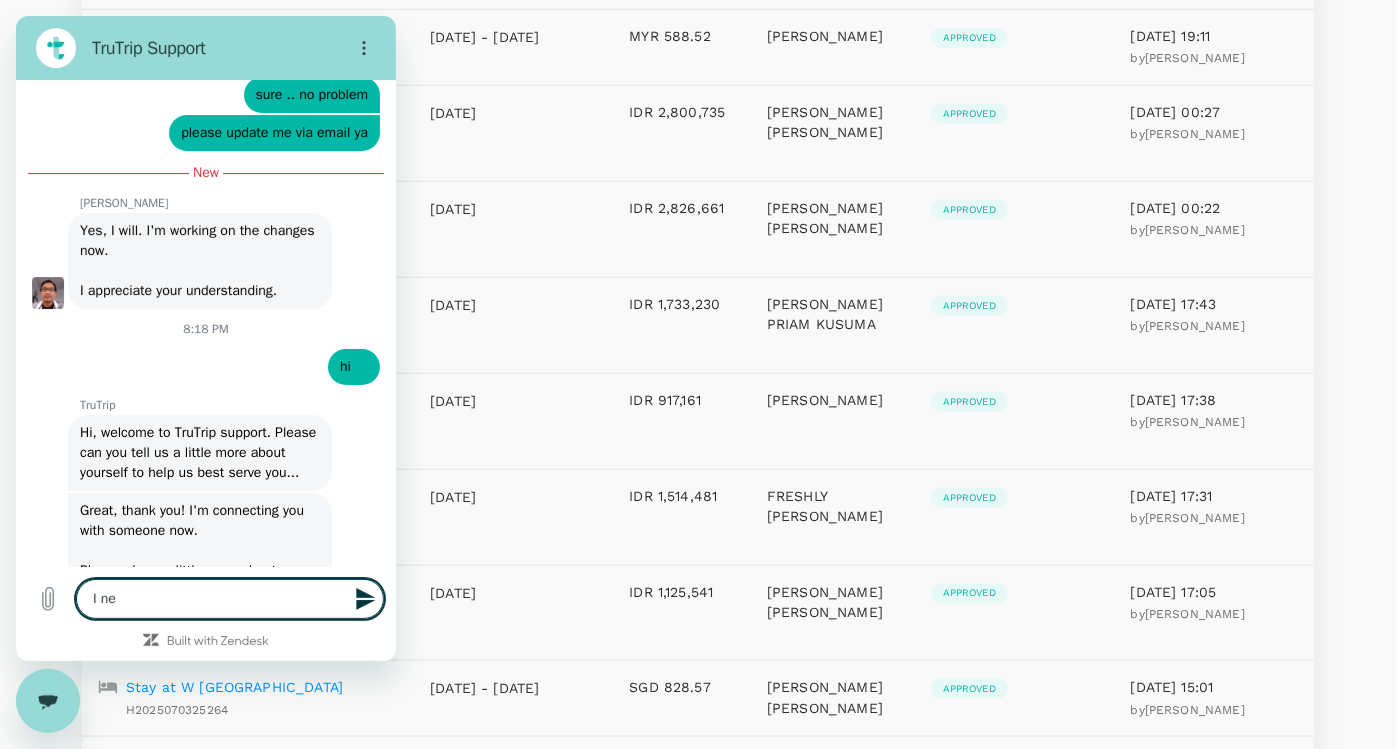 type on "I nee" 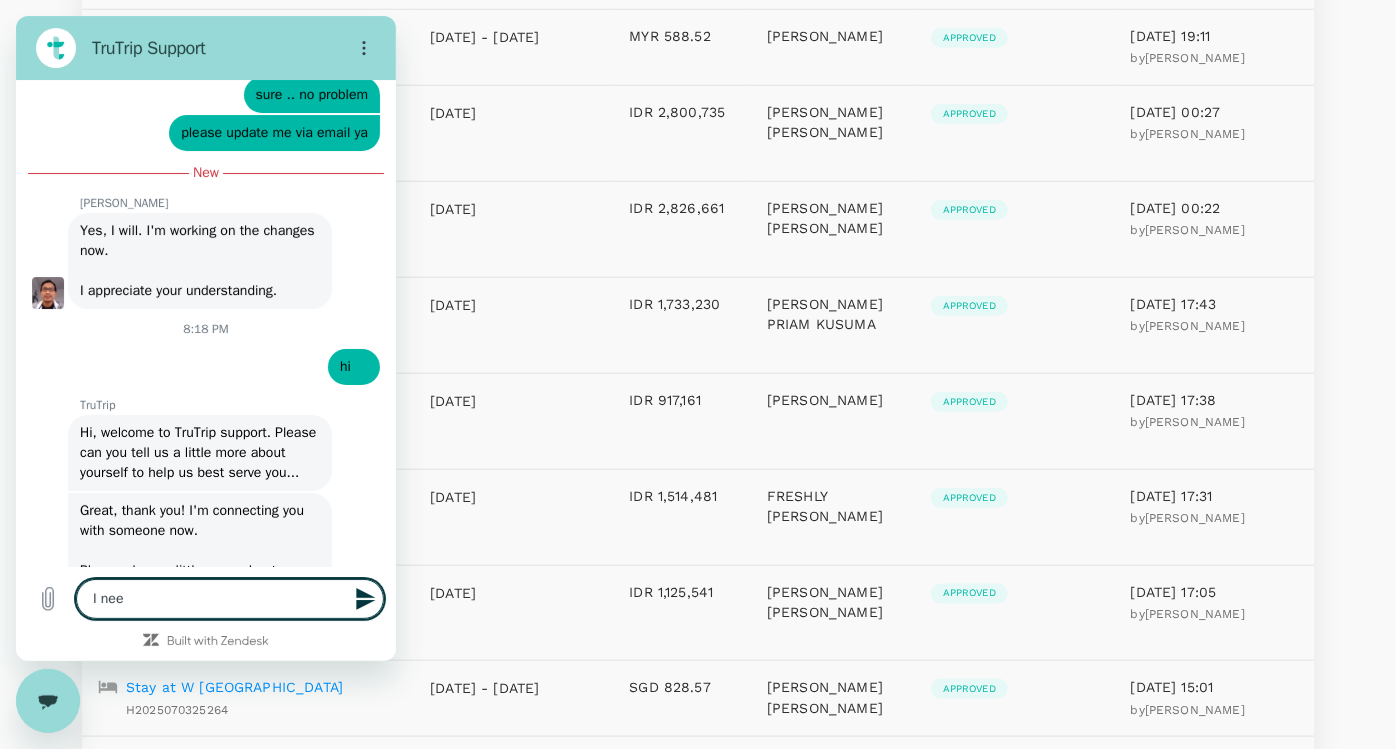 type on "I need" 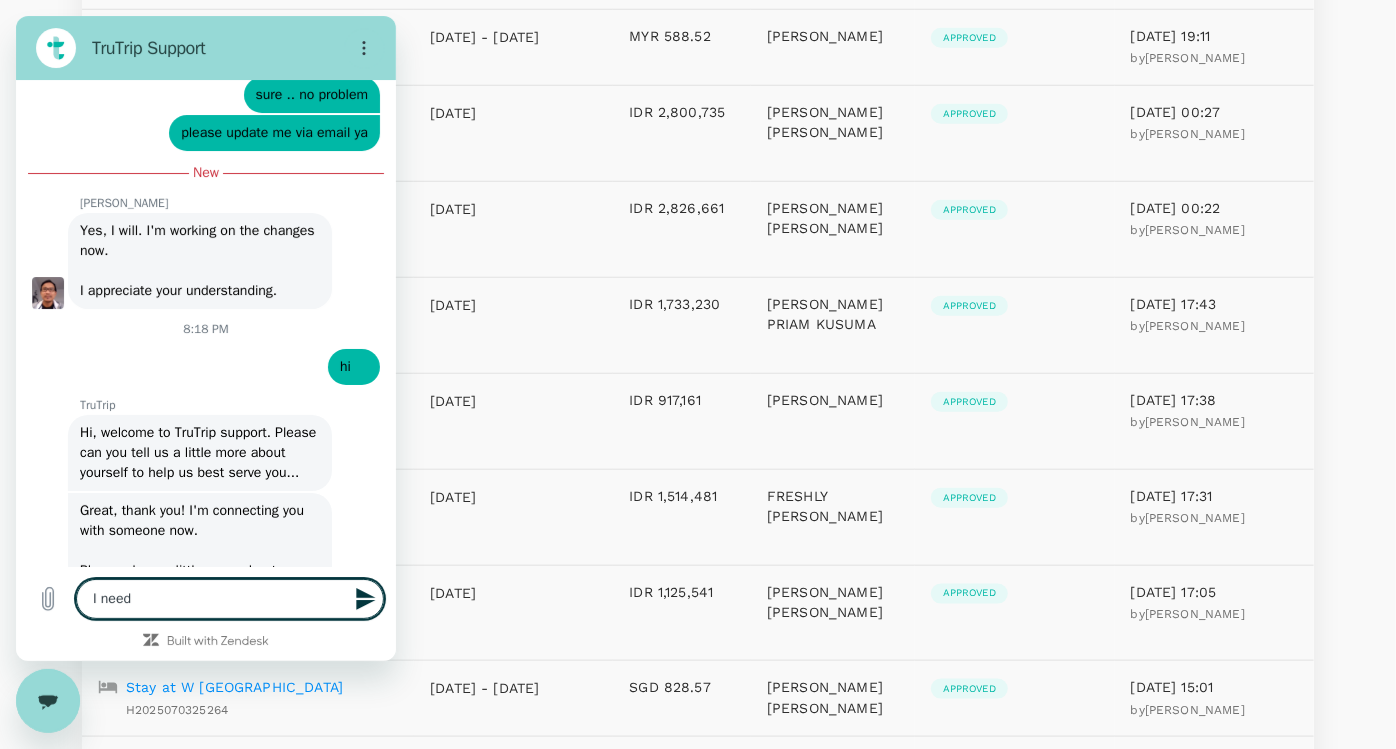 type on "I need" 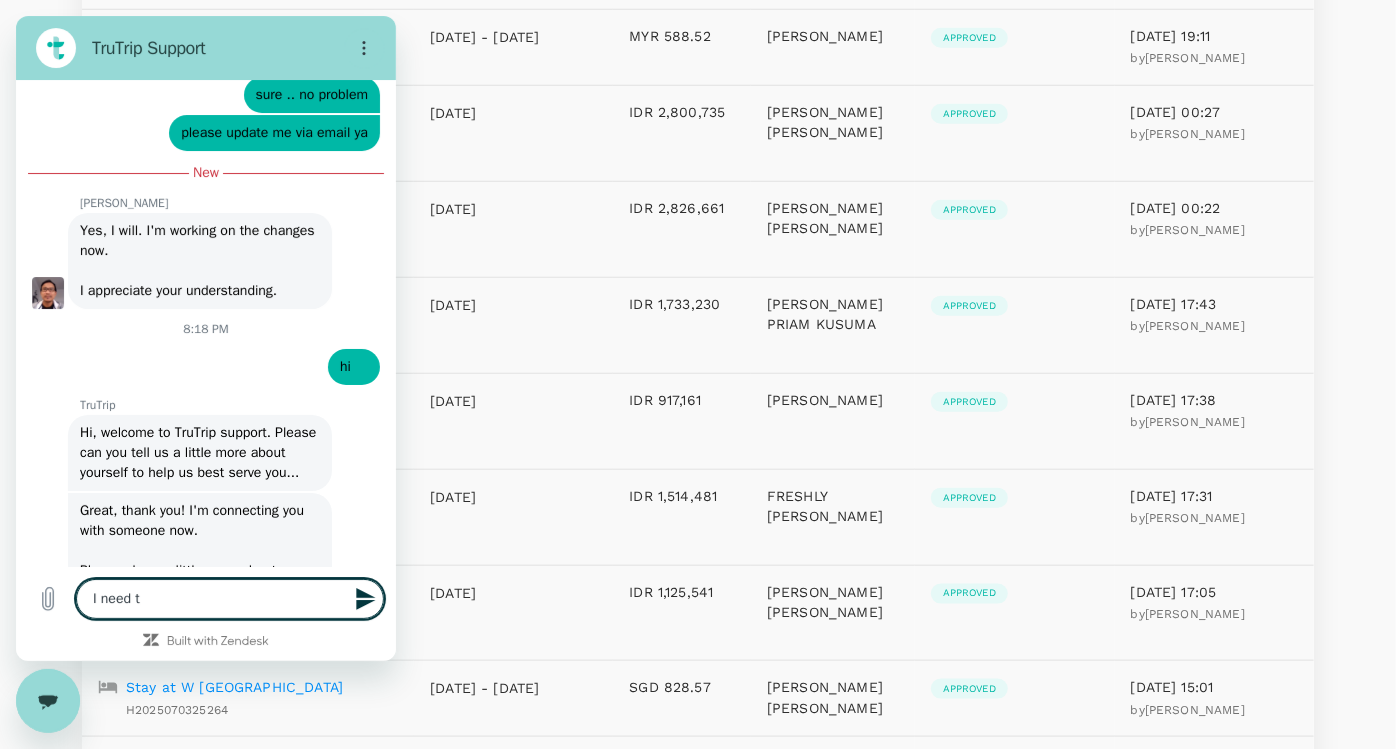type on "I need to" 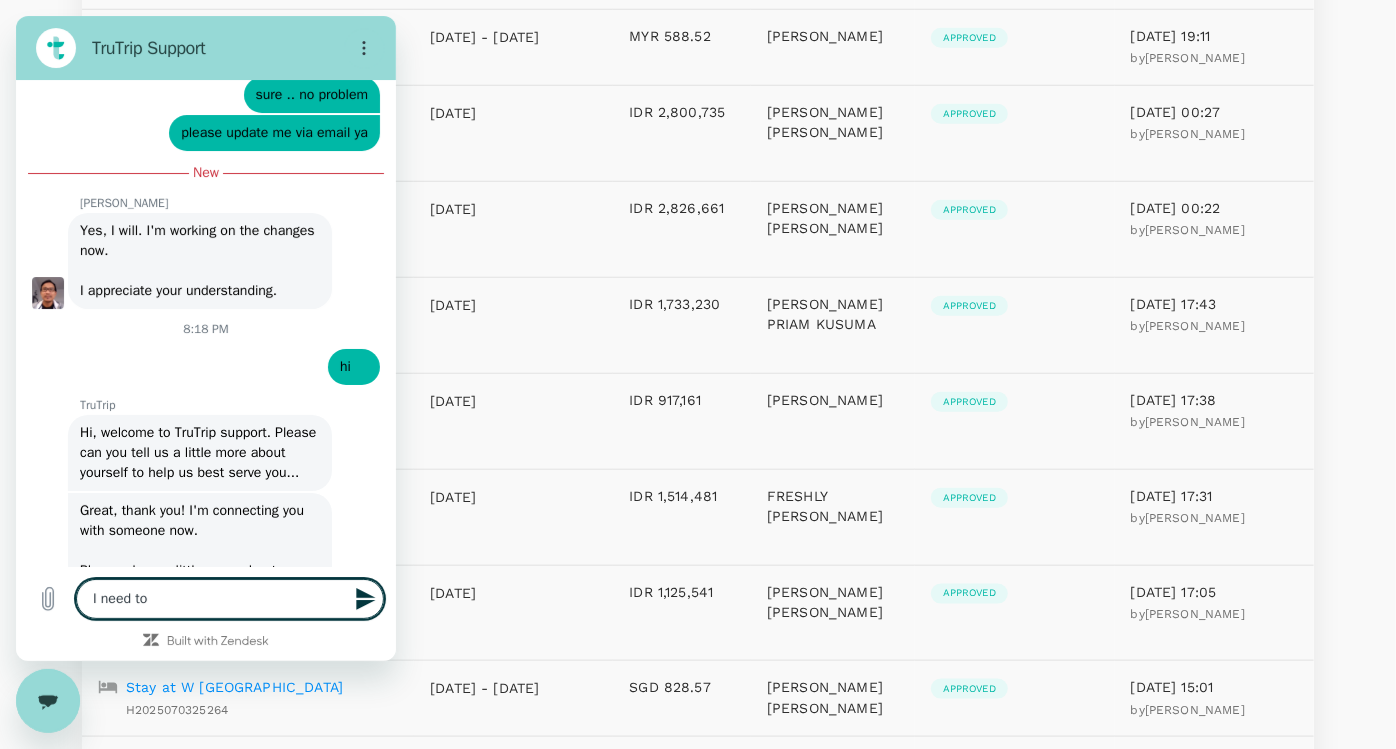type on "x" 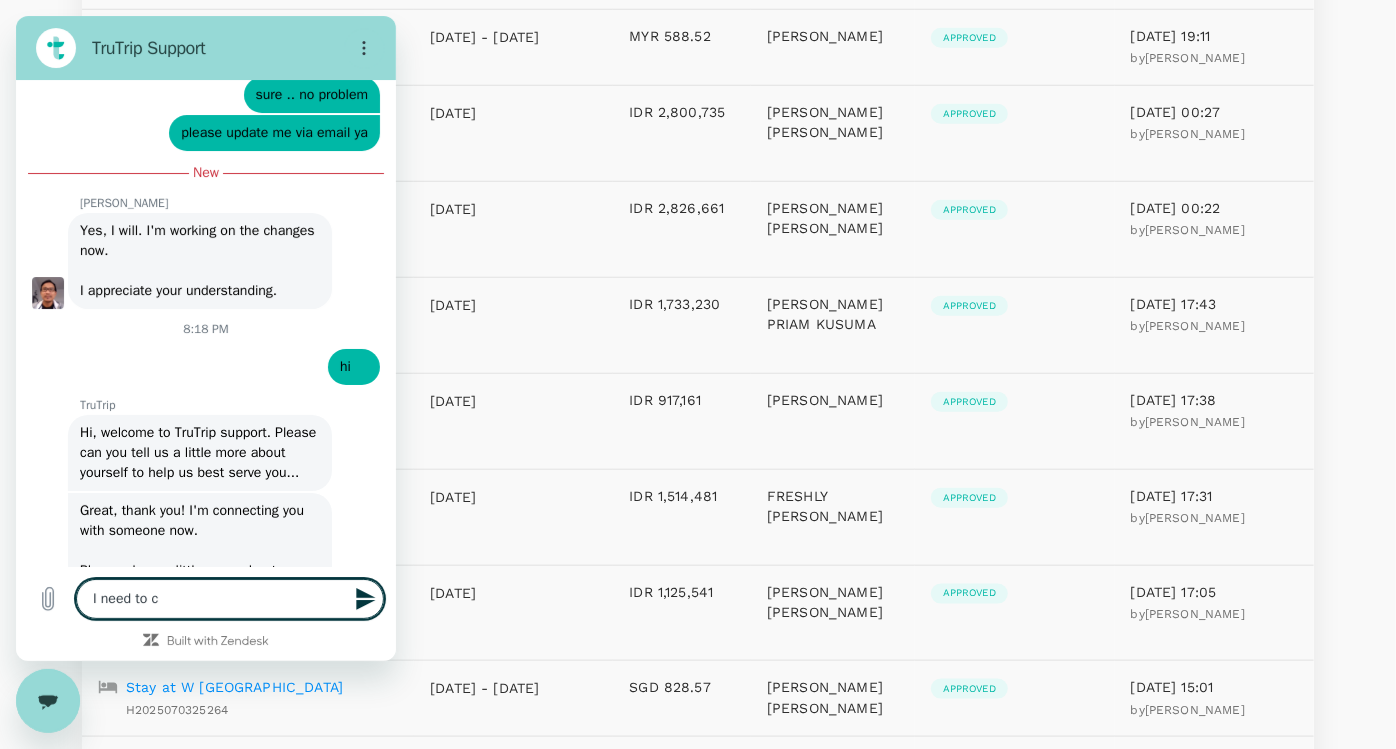 type on "I need to ca" 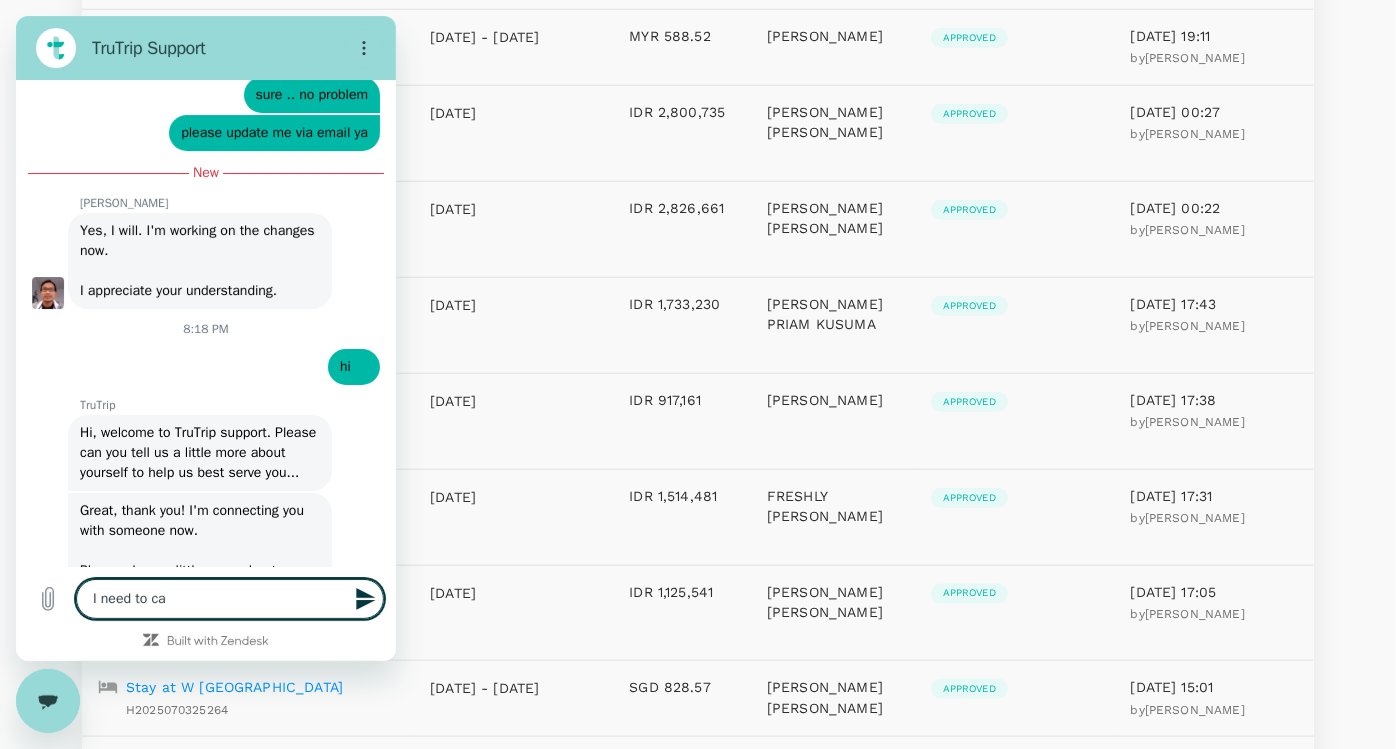 type on "I need to can" 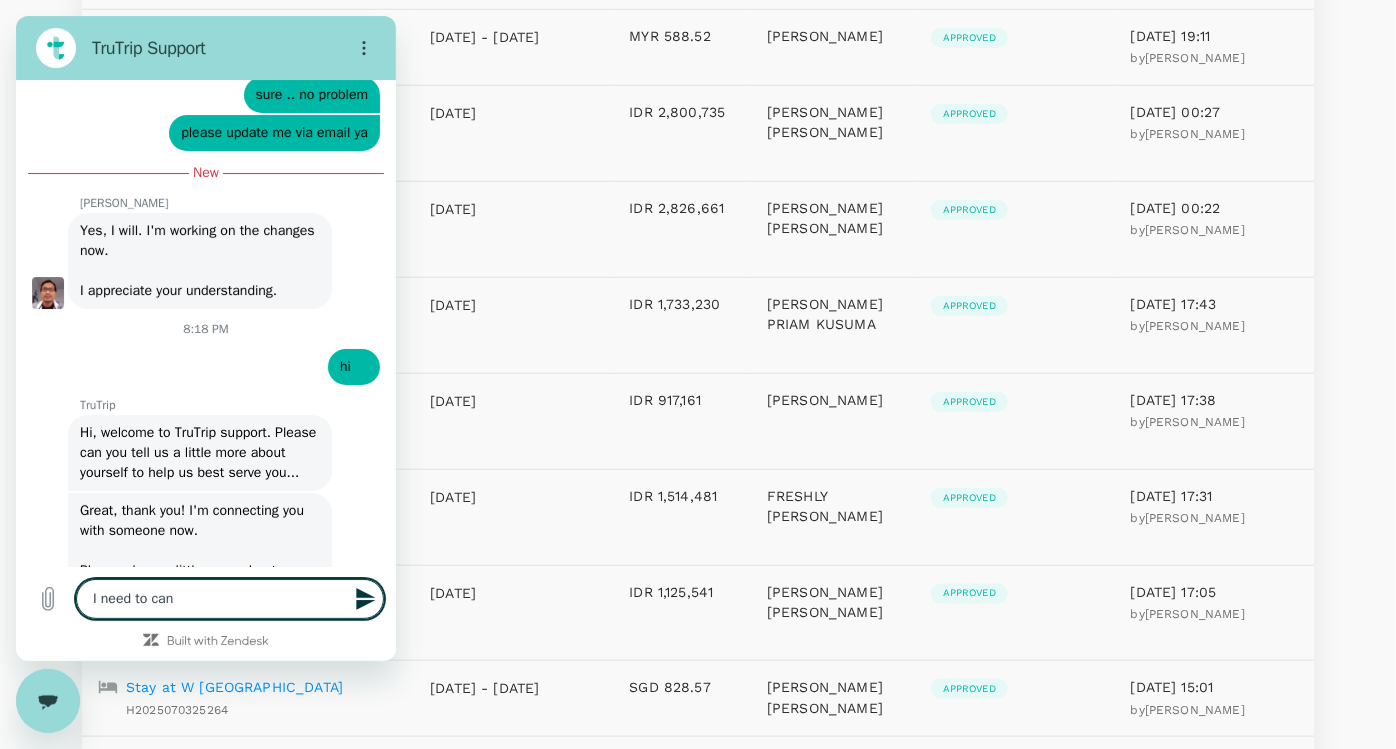 type on "I need to canc" 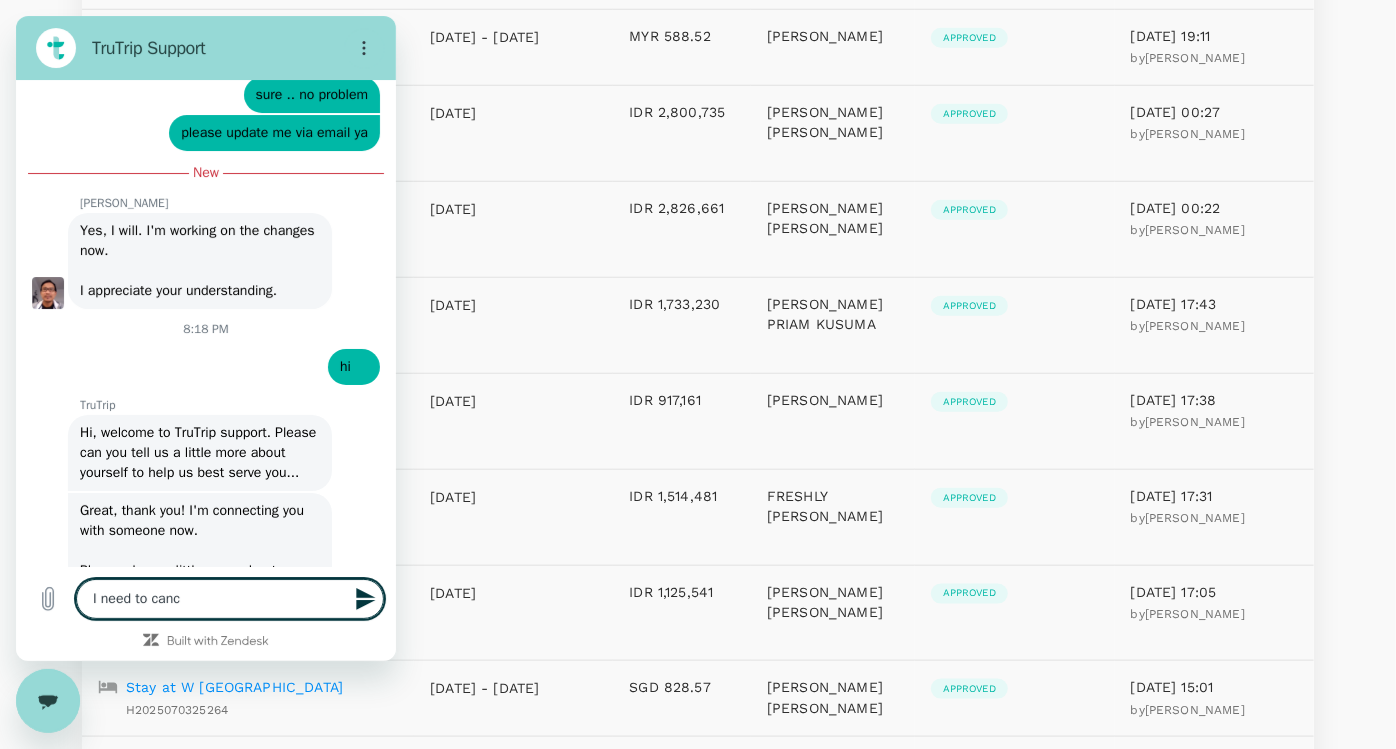 type on "I need to cance" 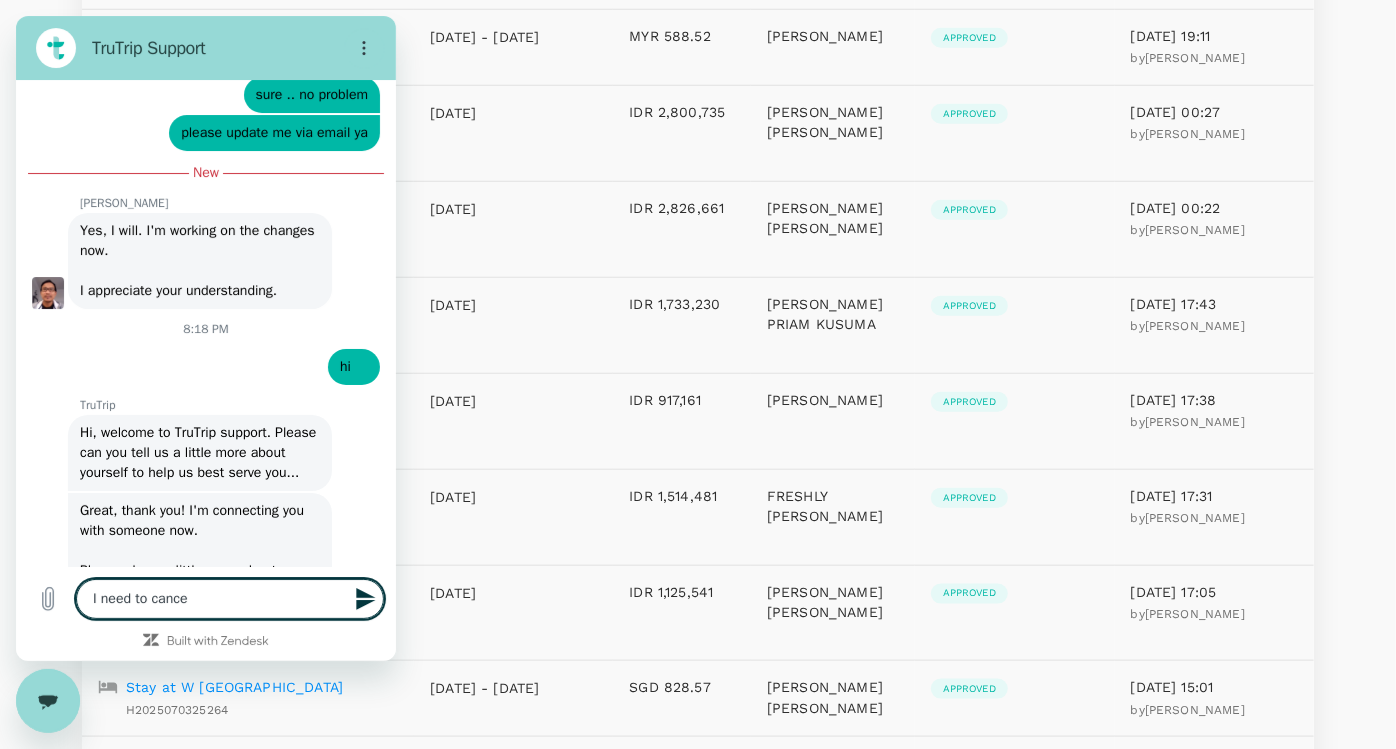 type on "I need to cancel" 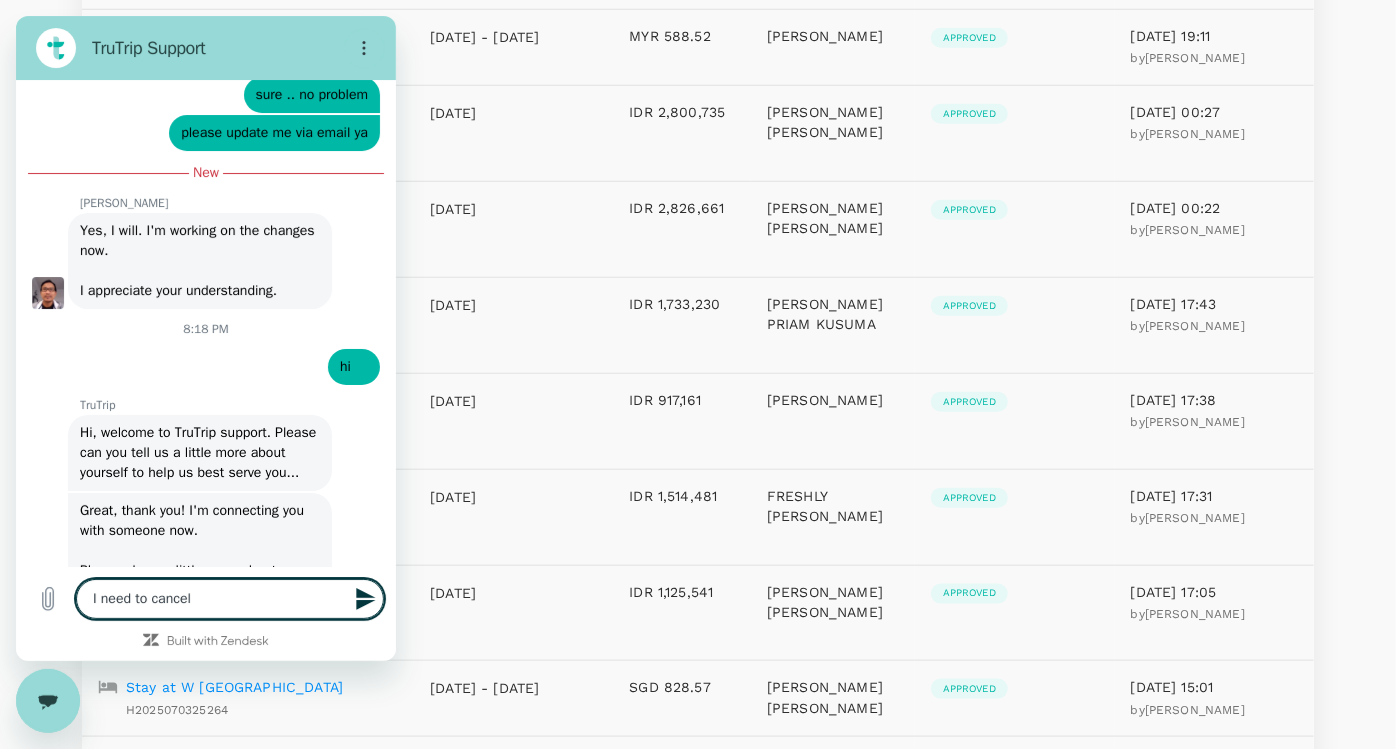 type on "I need to cancel" 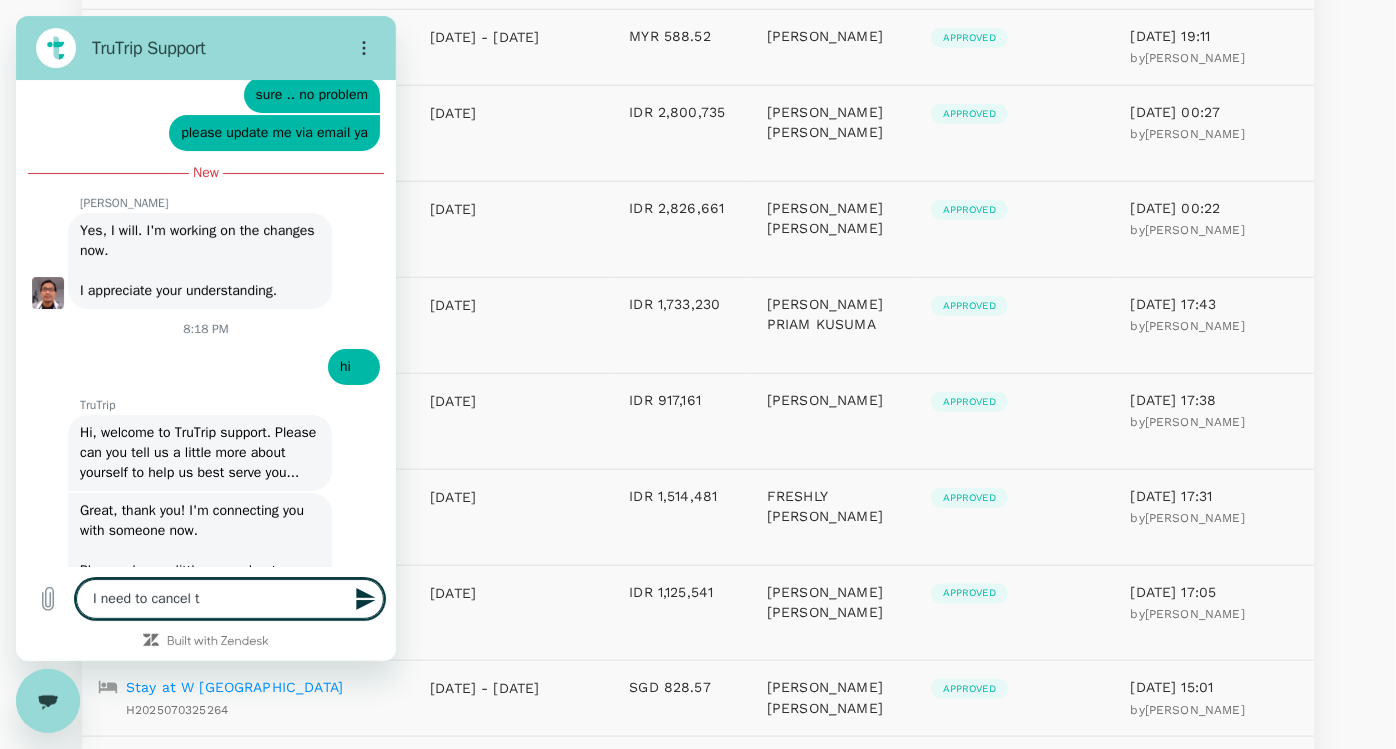 type on "I need to cancel ti" 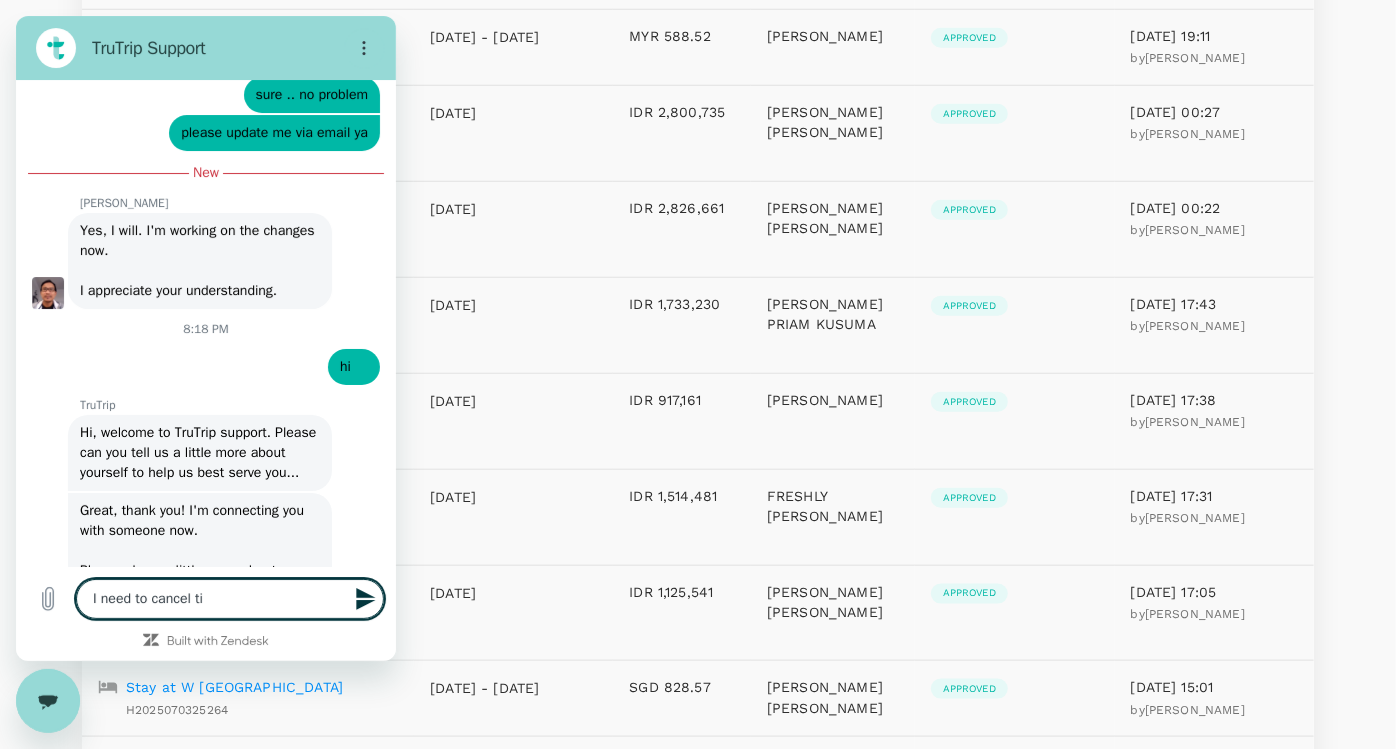 type on "I need to cancel tik" 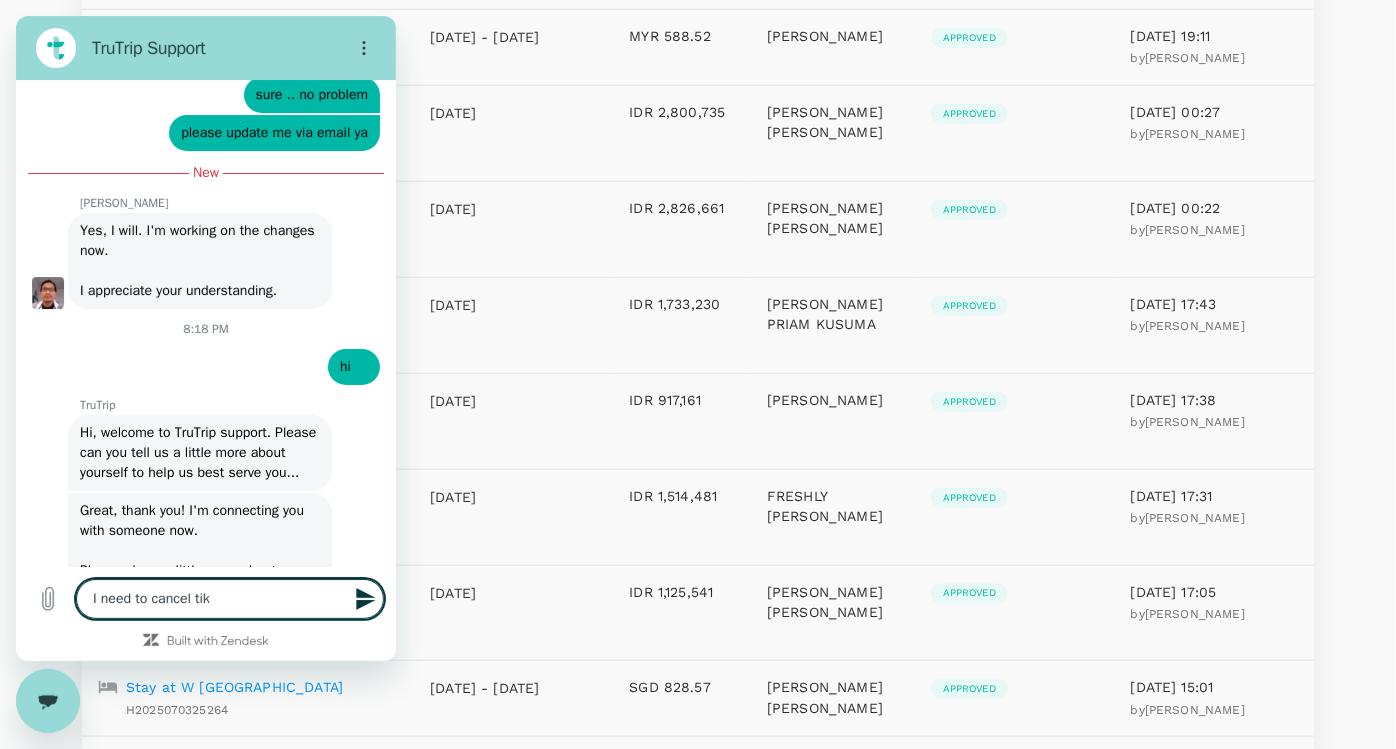 type on "I need to cancel tikc" 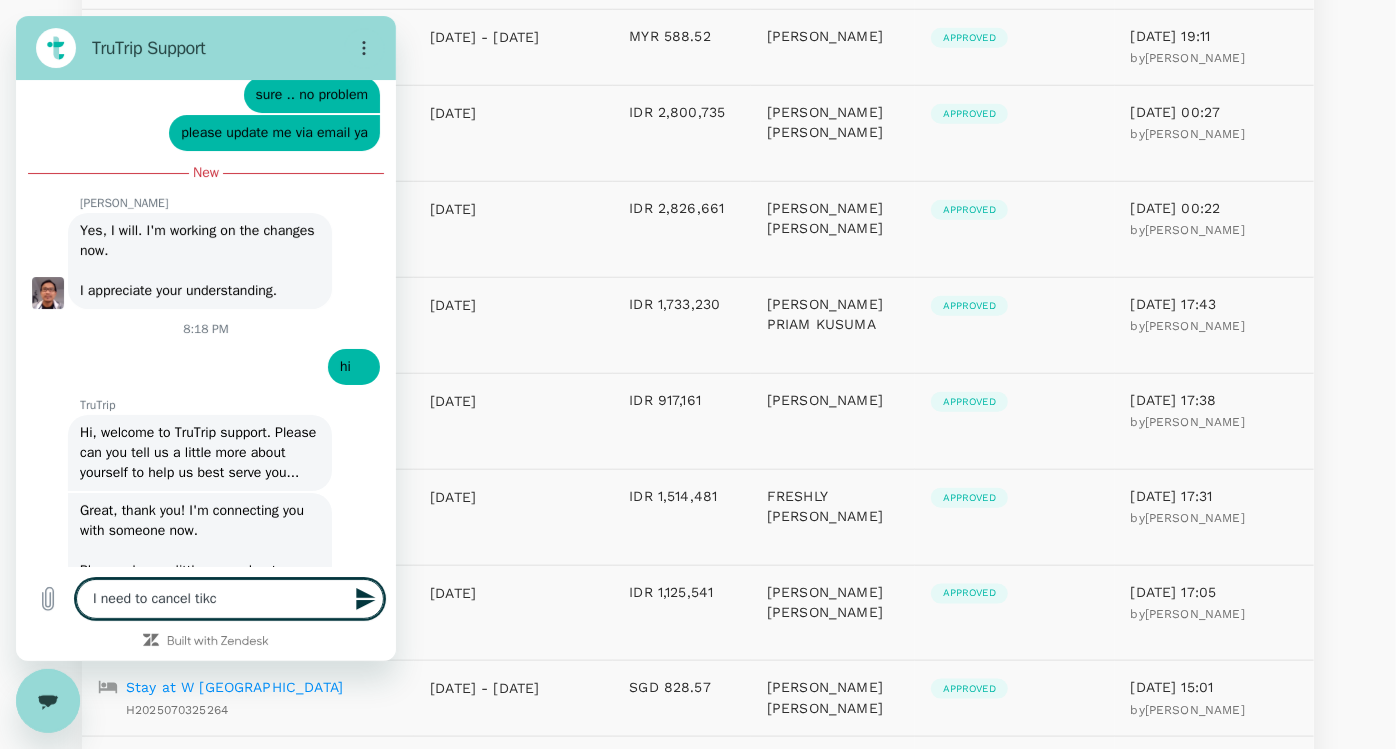 type on "I need to cancel tikce" 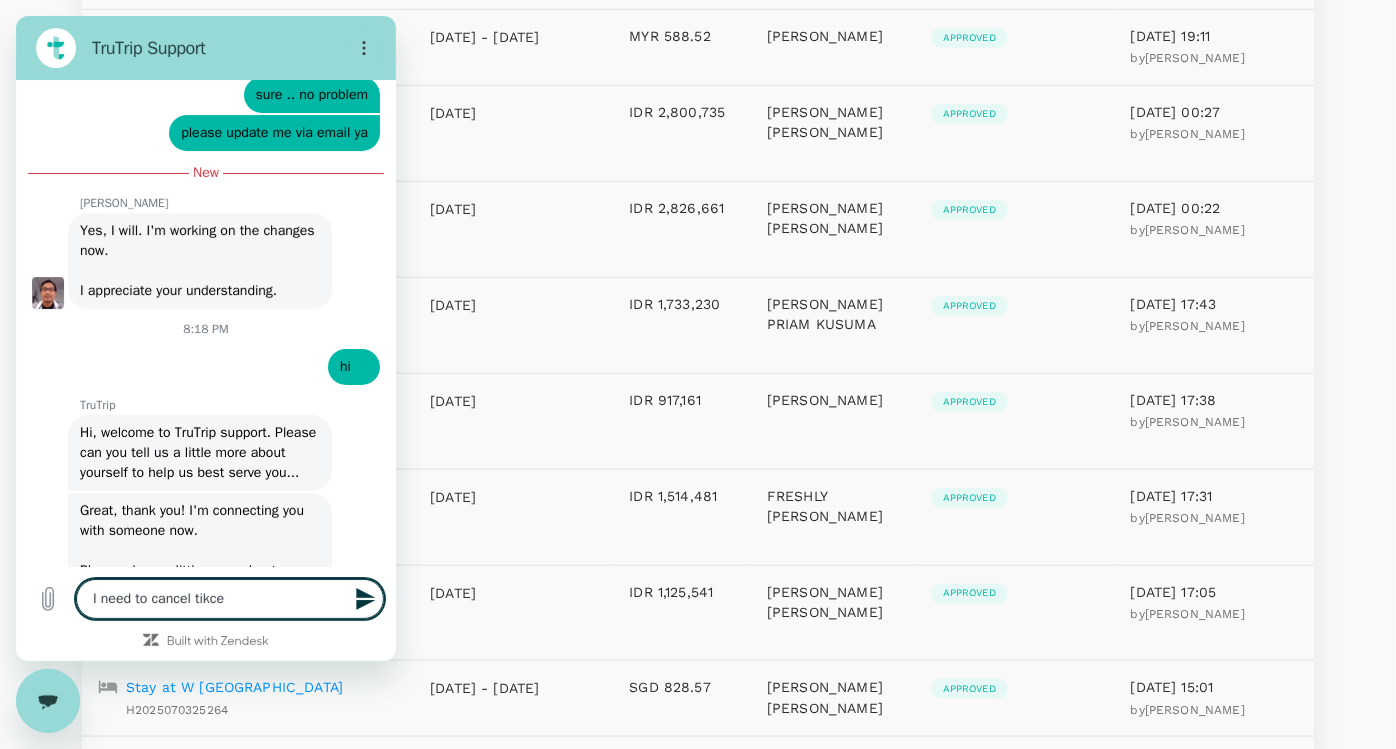 type on "I need to cancel tikcet" 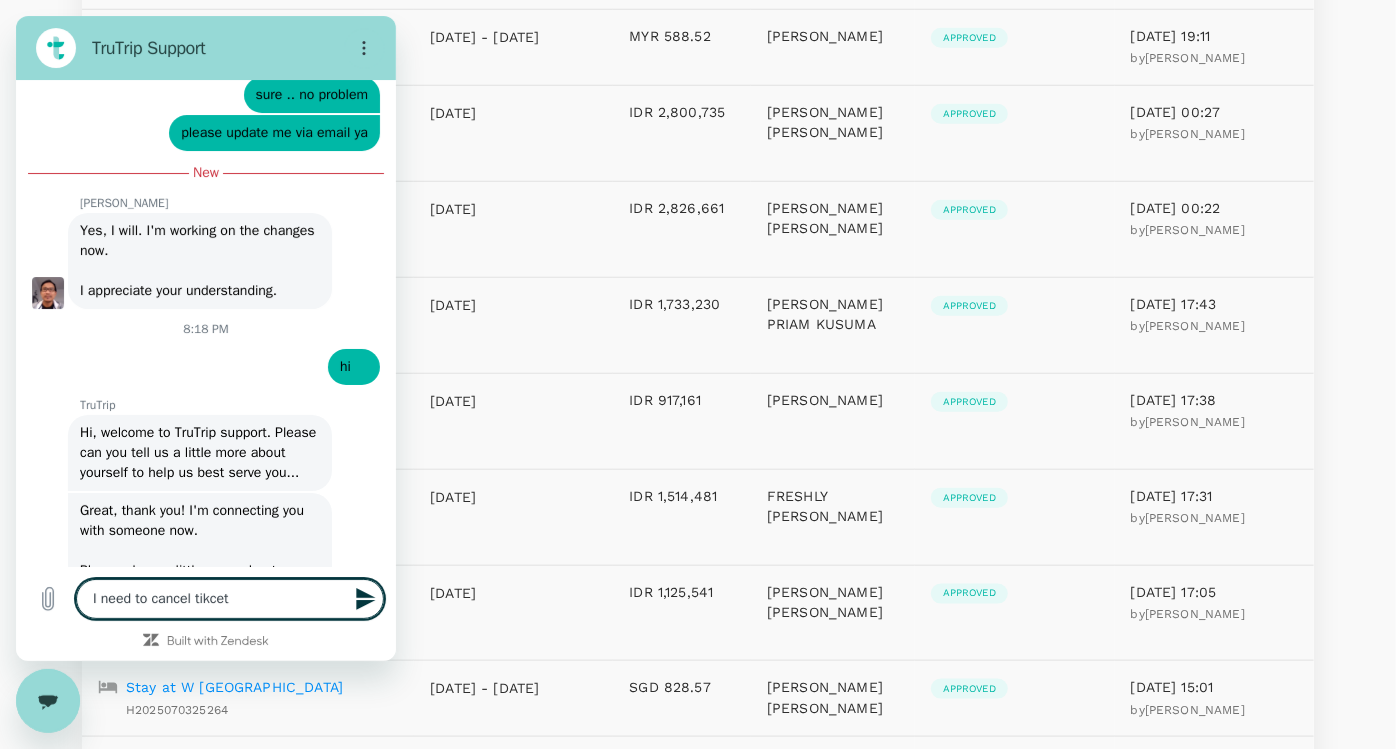 type on "x" 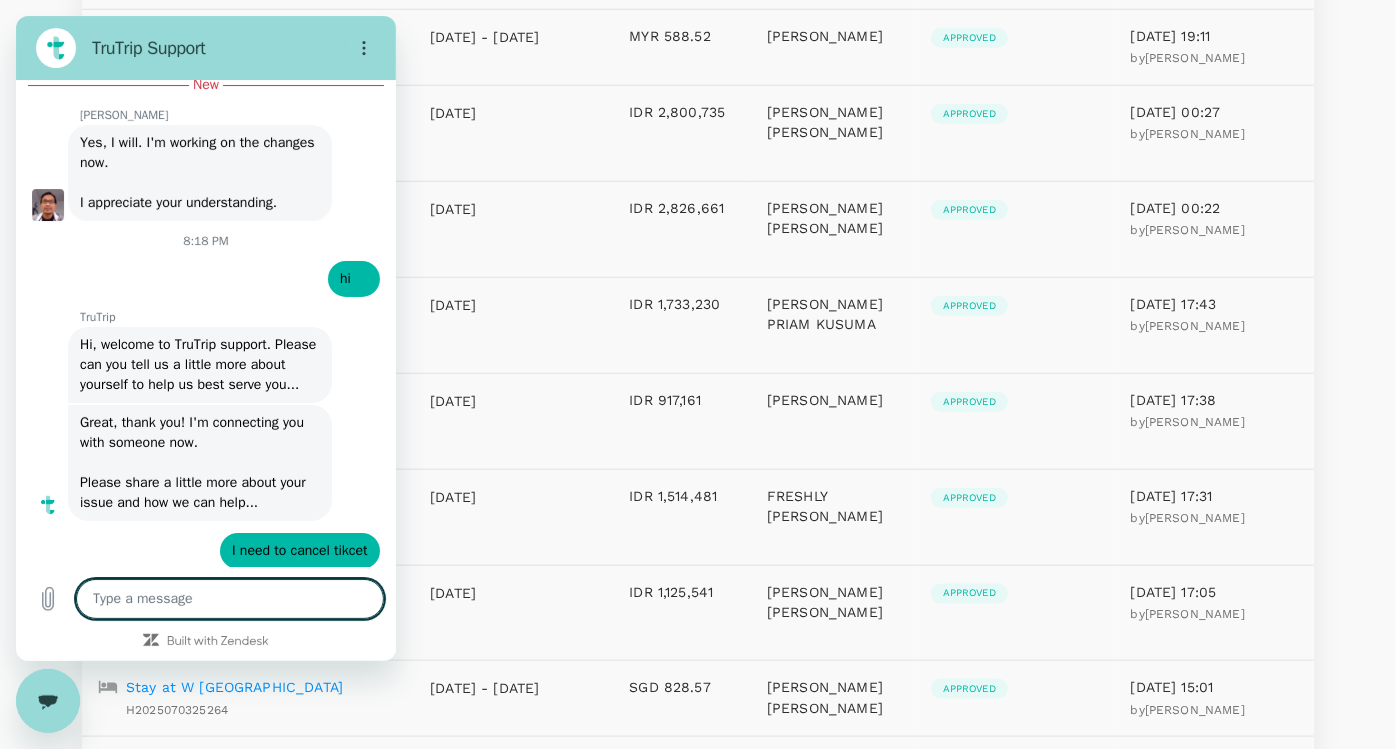 scroll, scrollTop: 9415, scrollLeft: 0, axis: vertical 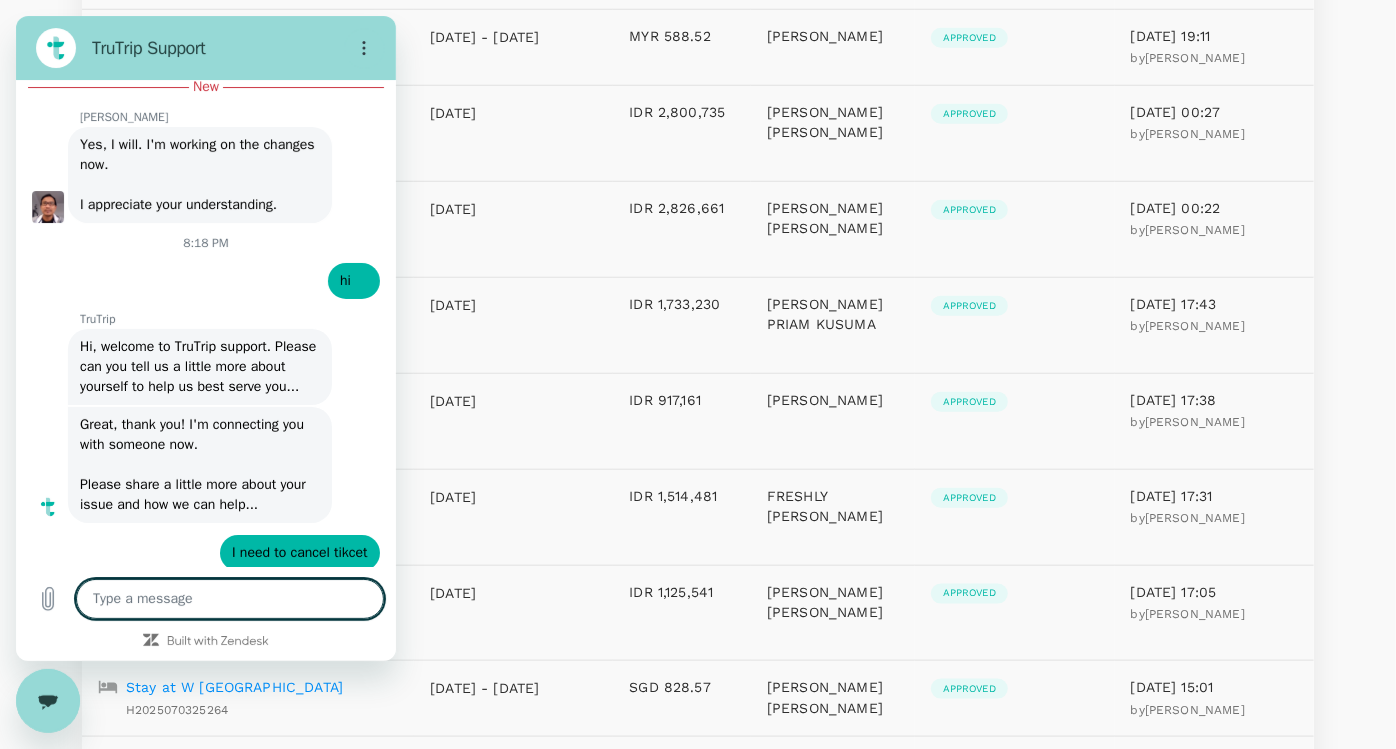 type on "x" 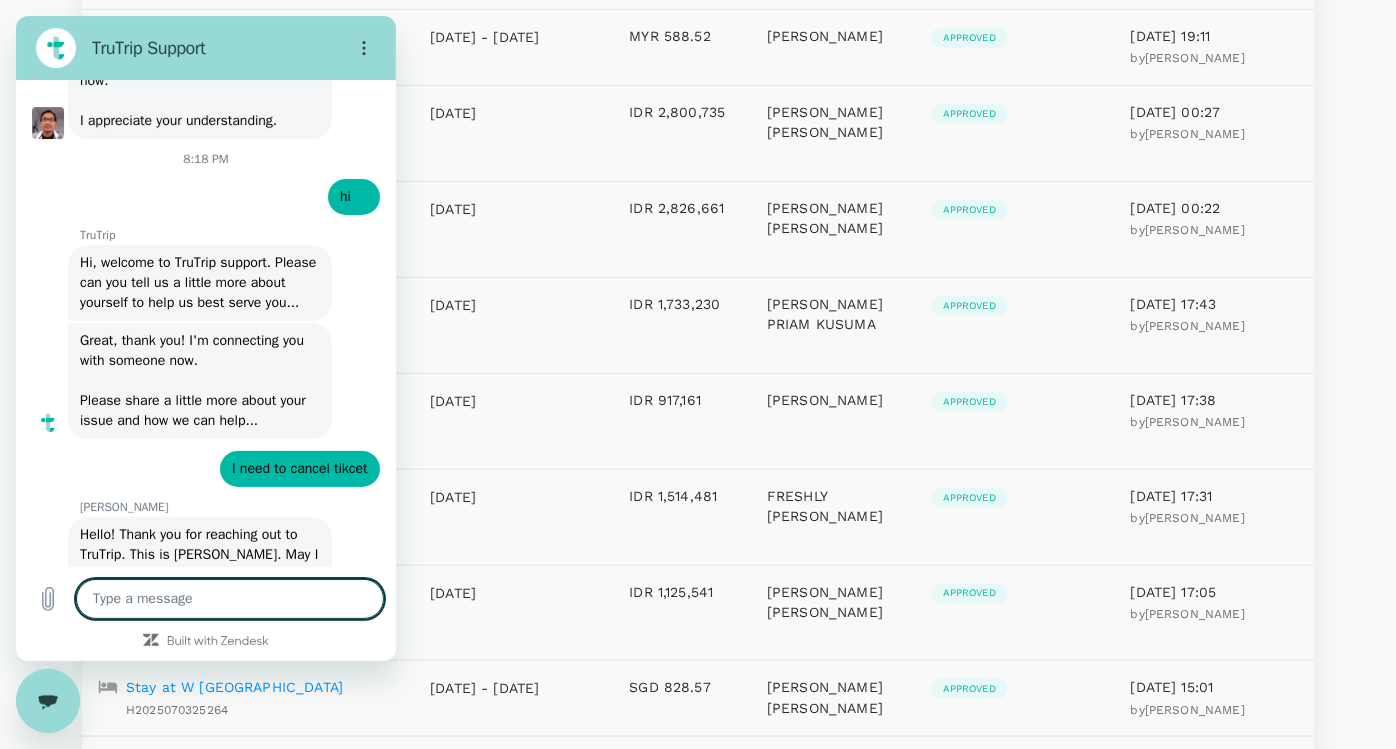 scroll, scrollTop: 9503, scrollLeft: 0, axis: vertical 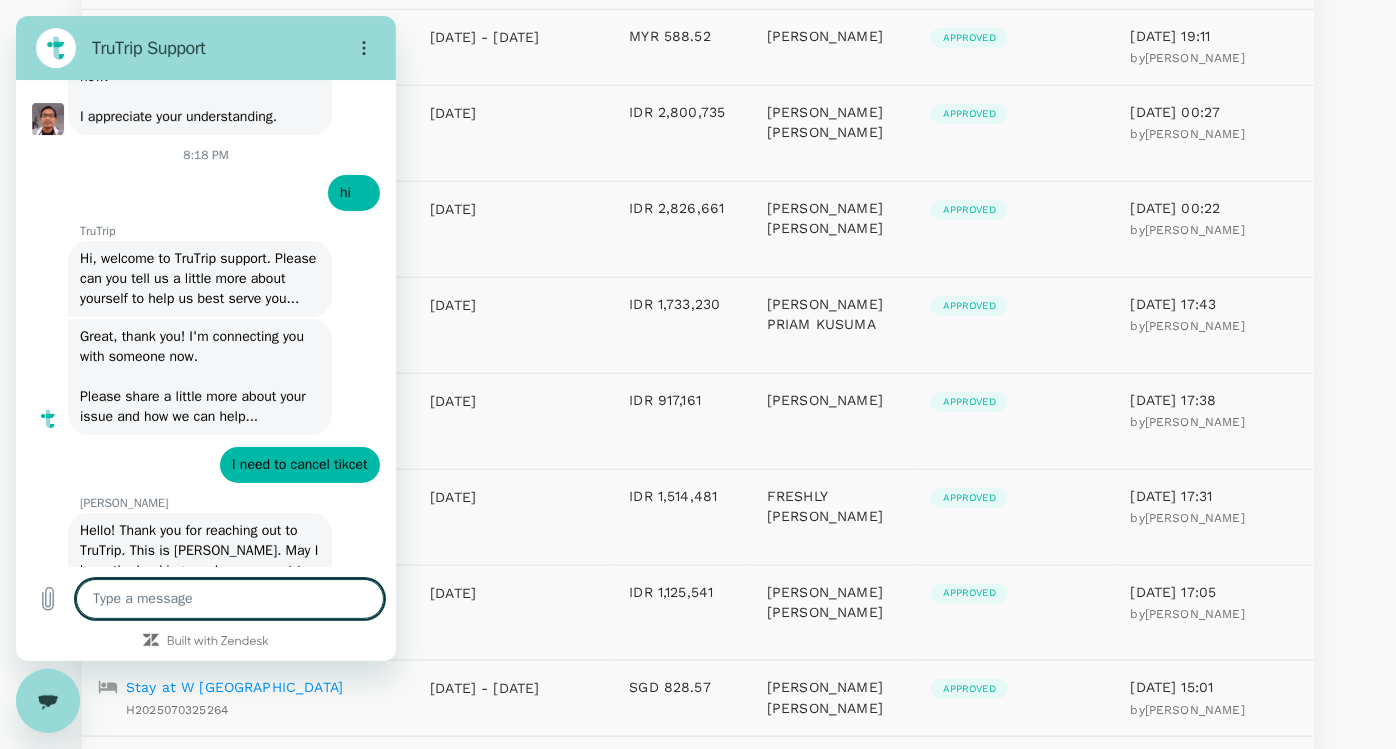 type on "H" 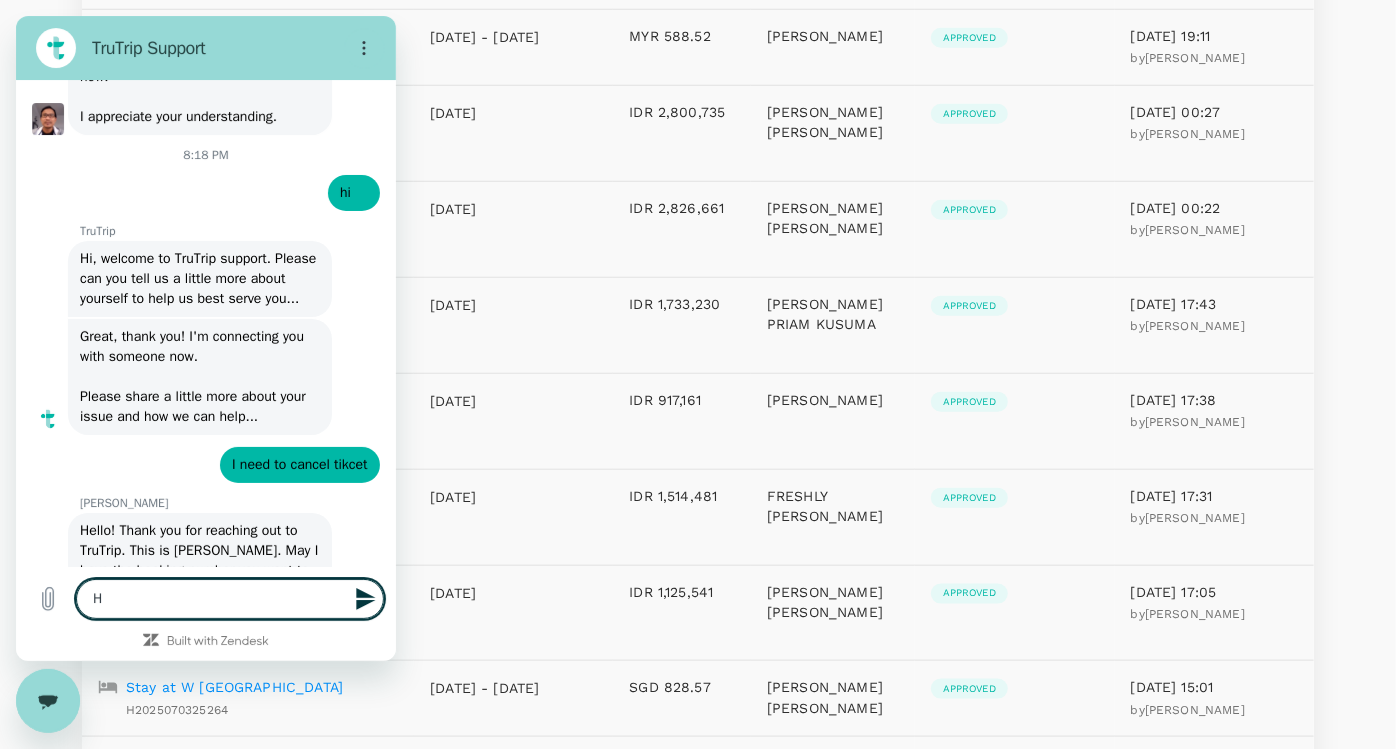 type on "Hi" 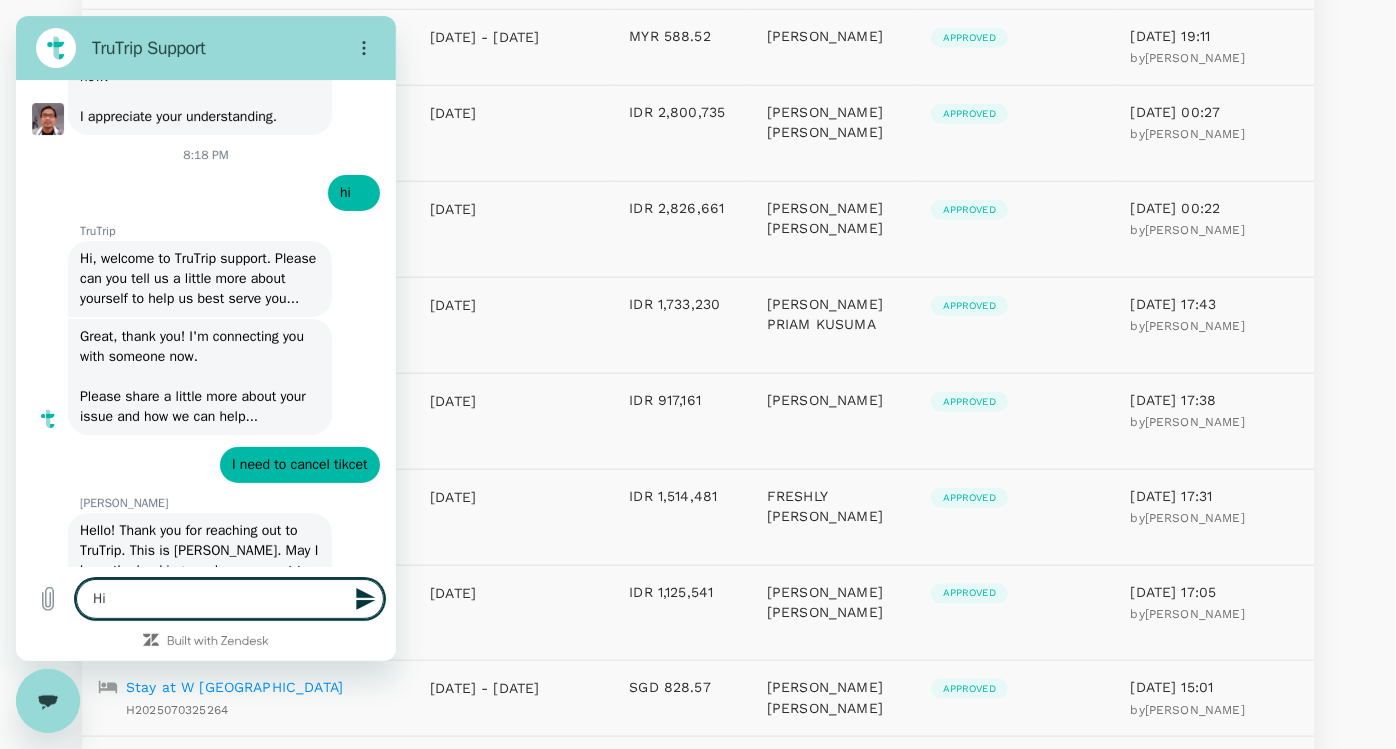 type on "Hi" 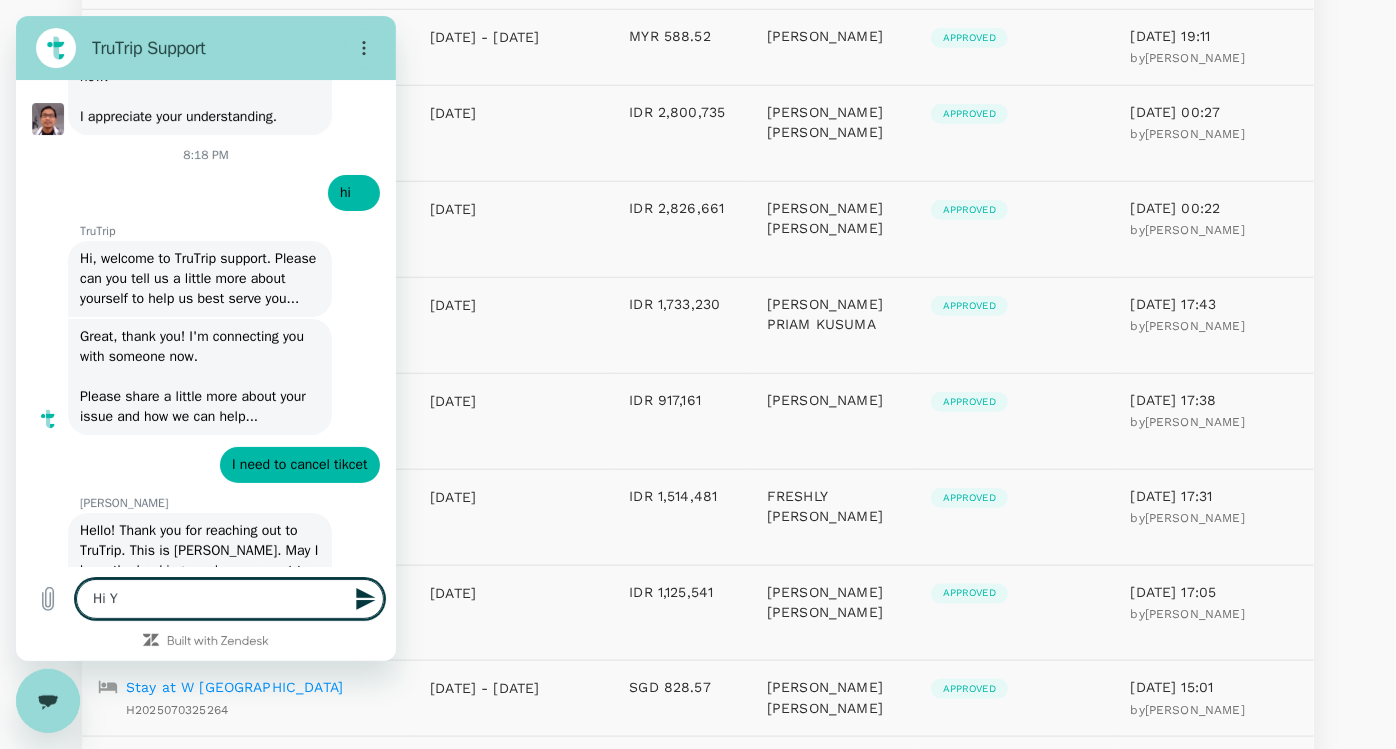 type on "Hi [PERSON_NAME]" 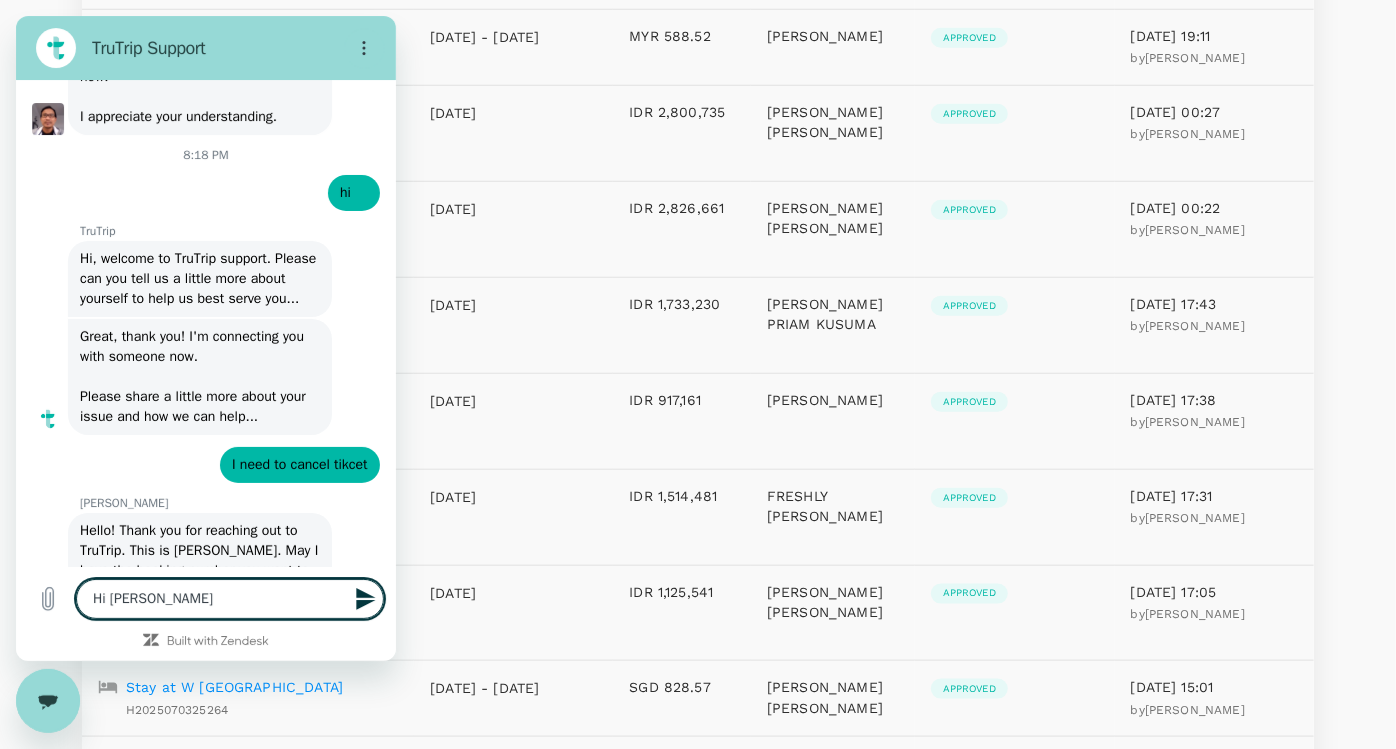 type on "Hi You" 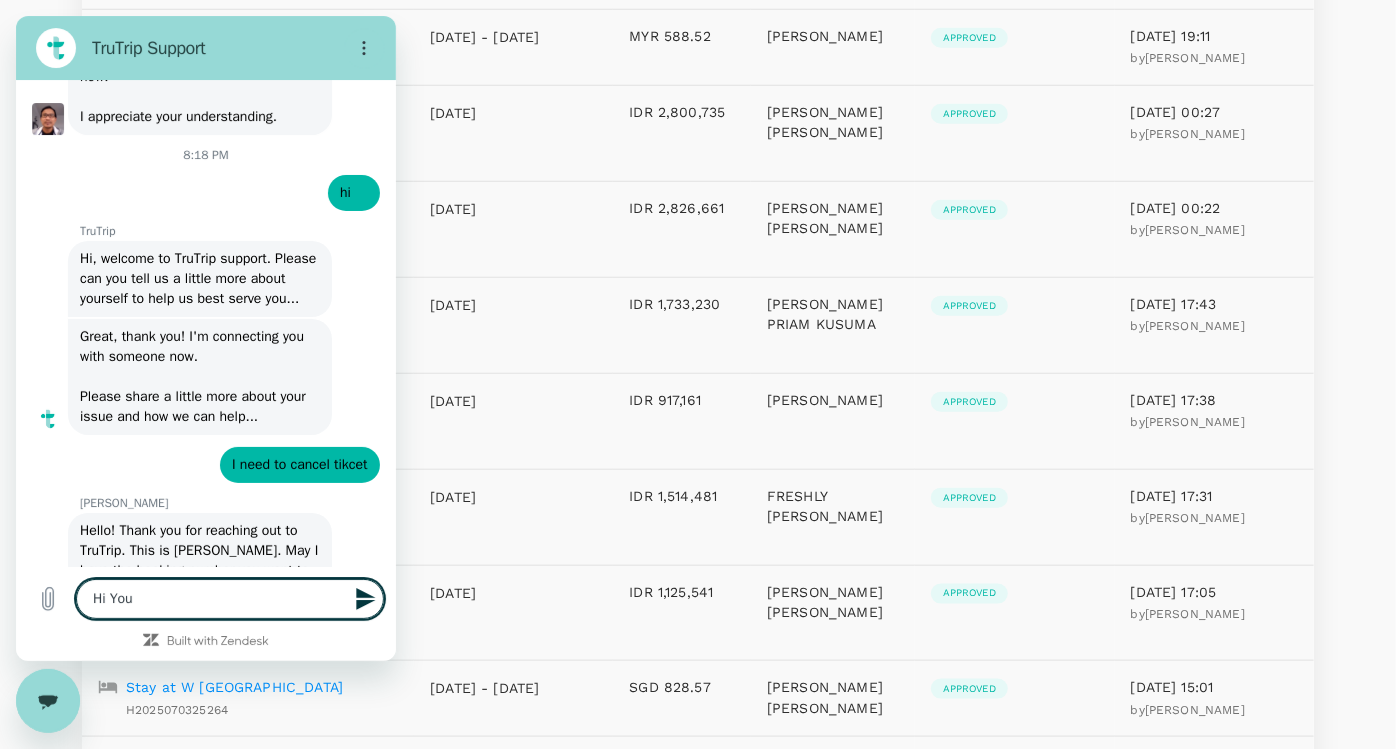 type on "x" 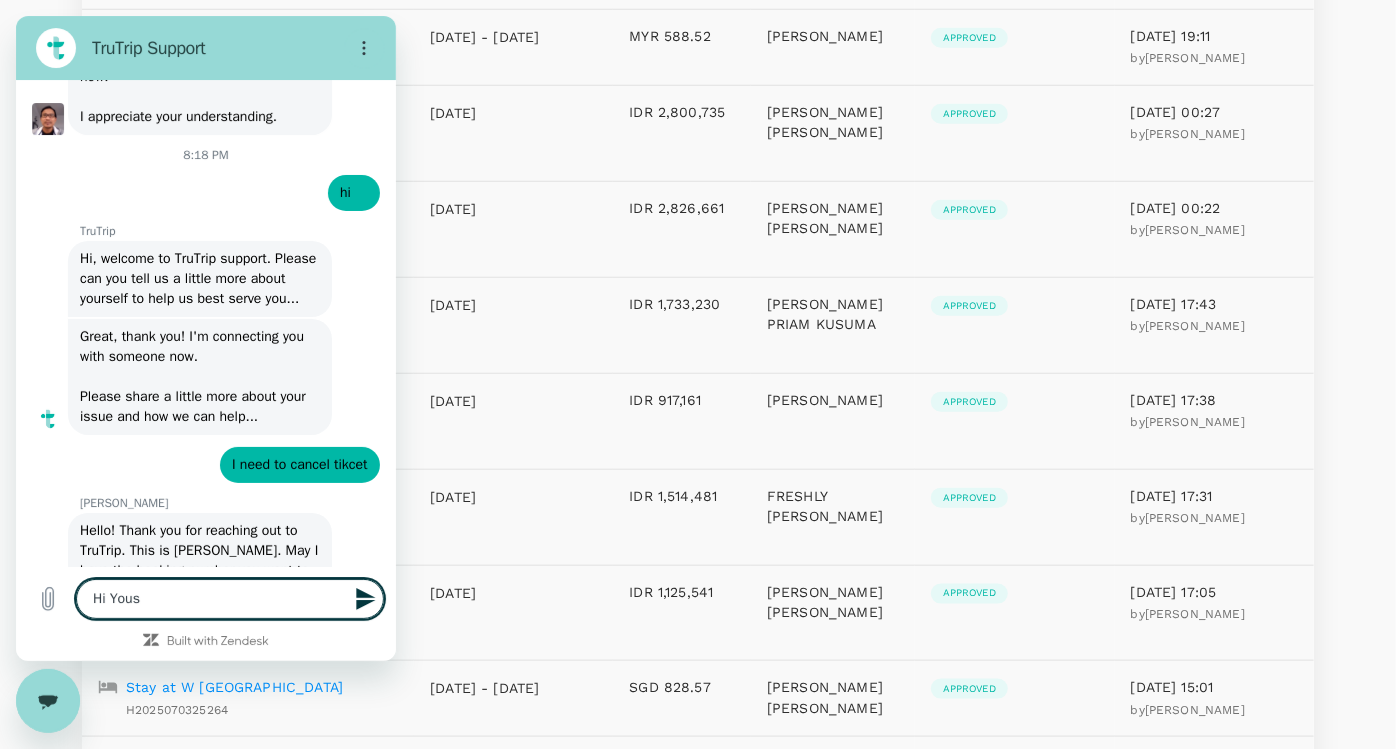 type on "Hi Youss" 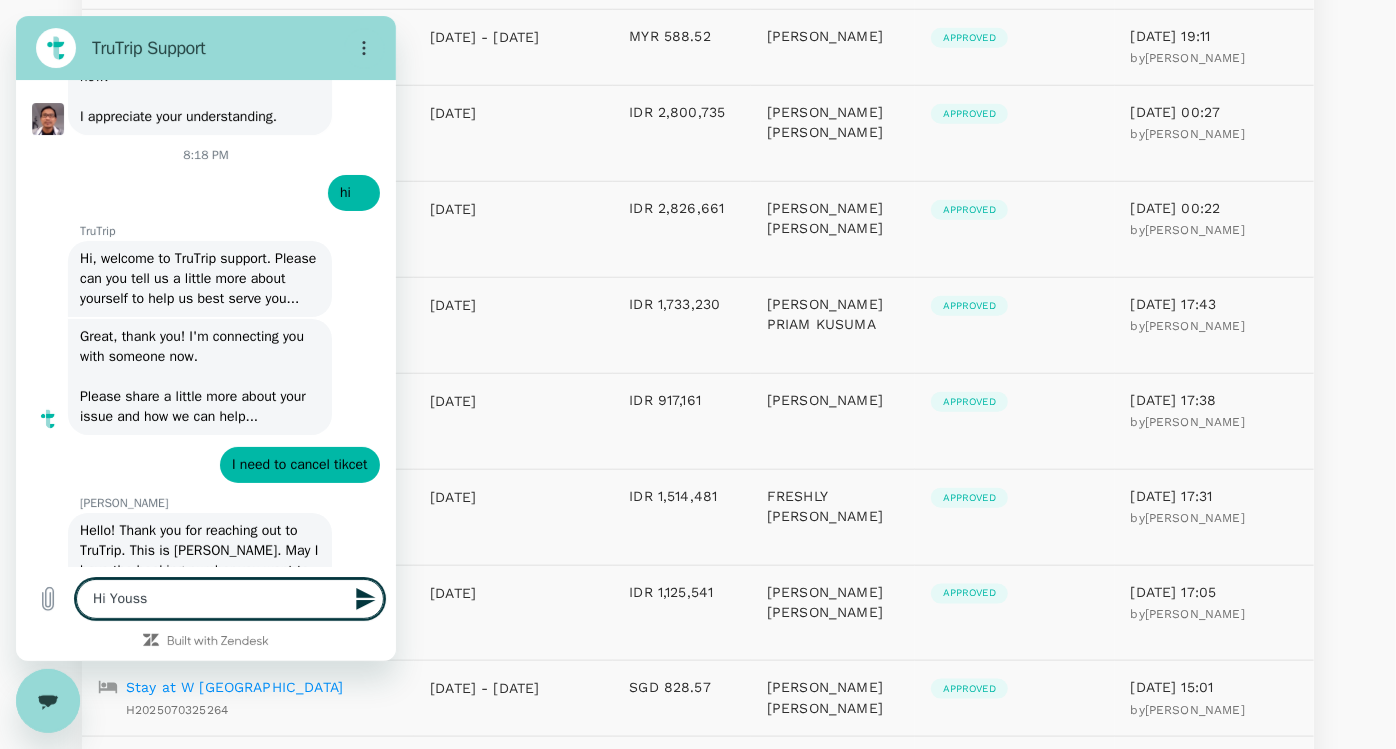 type on "Hi [PERSON_NAME]" 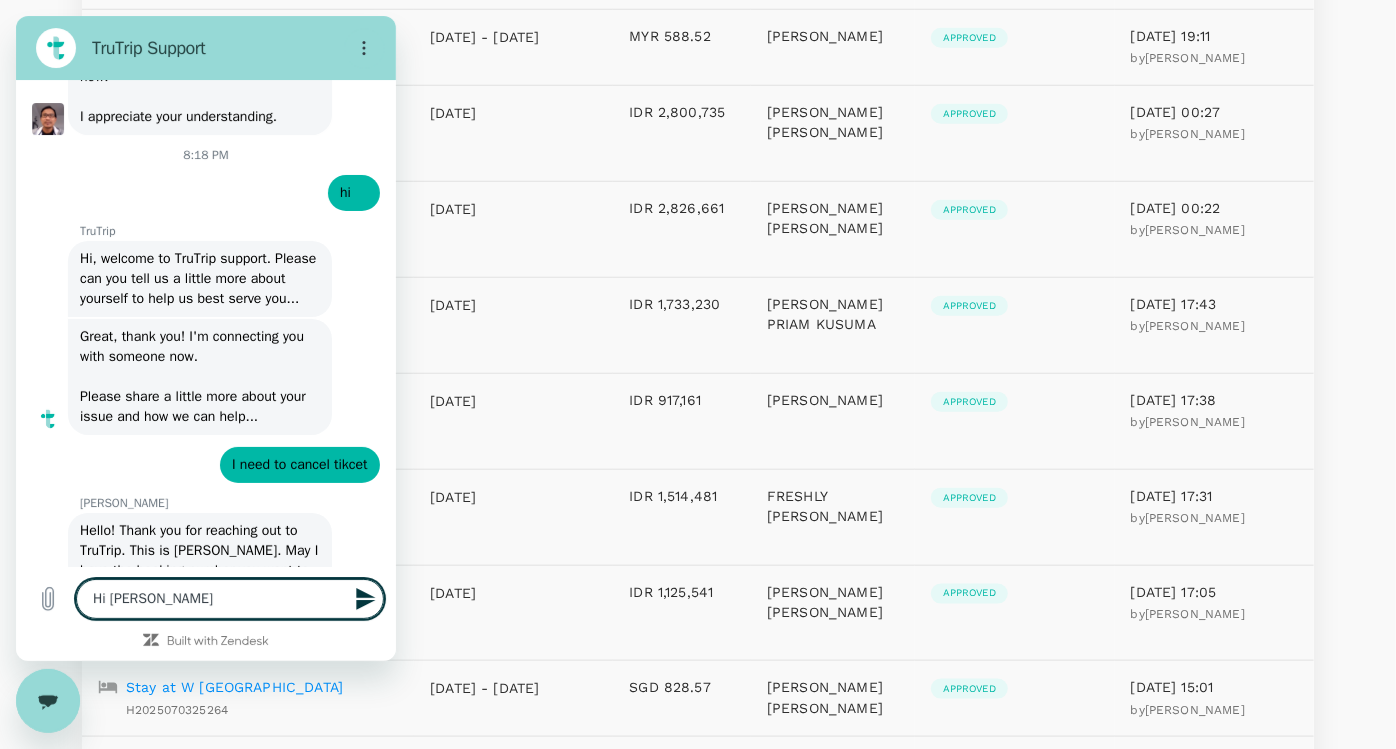 type on "Hi [PERSON_NAME]" 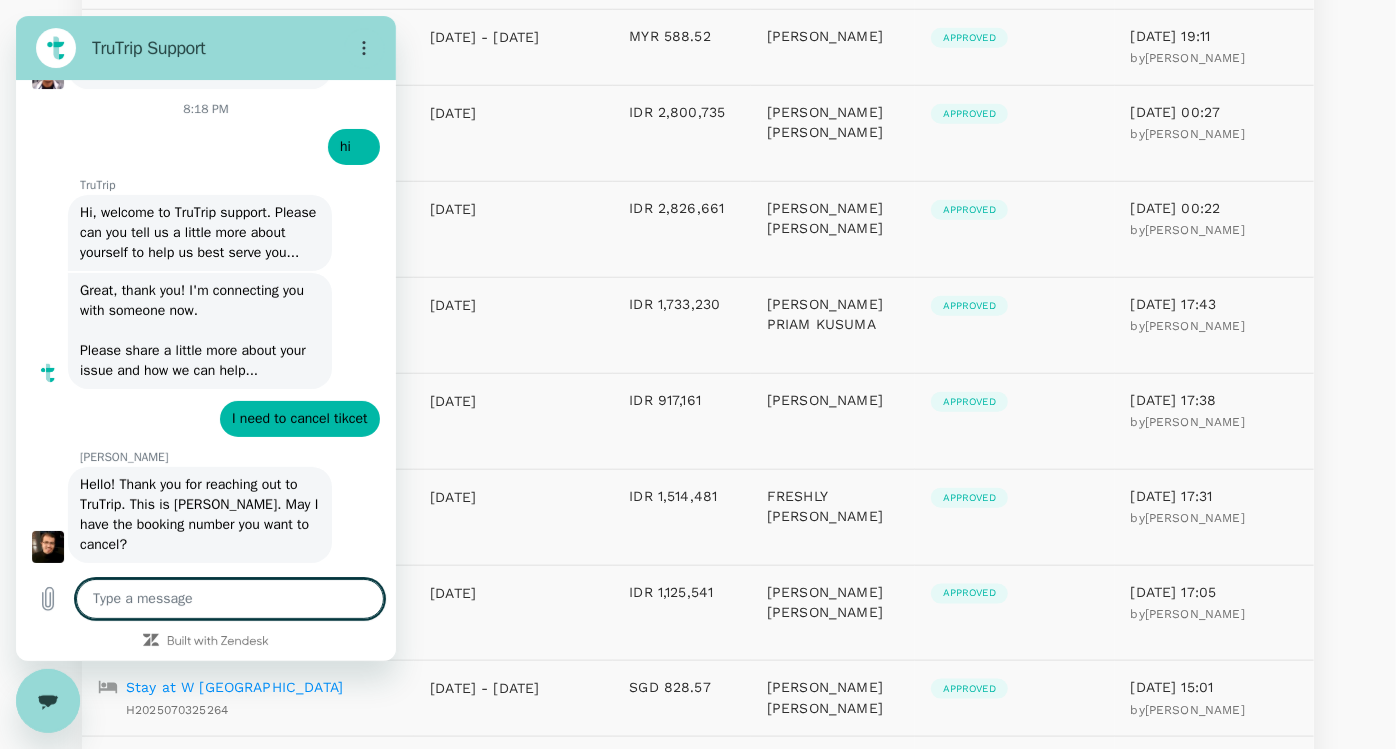 type on "x" 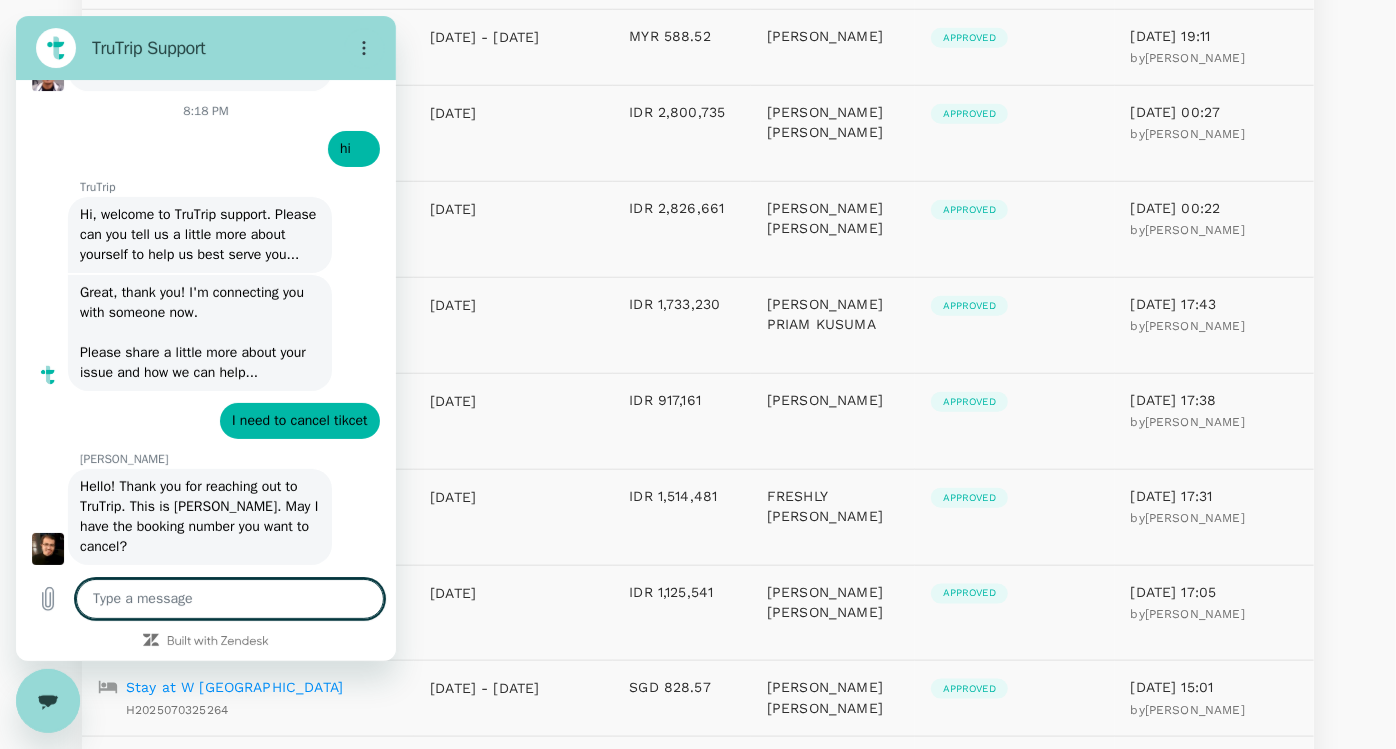 scroll, scrollTop: 9551, scrollLeft: 0, axis: vertical 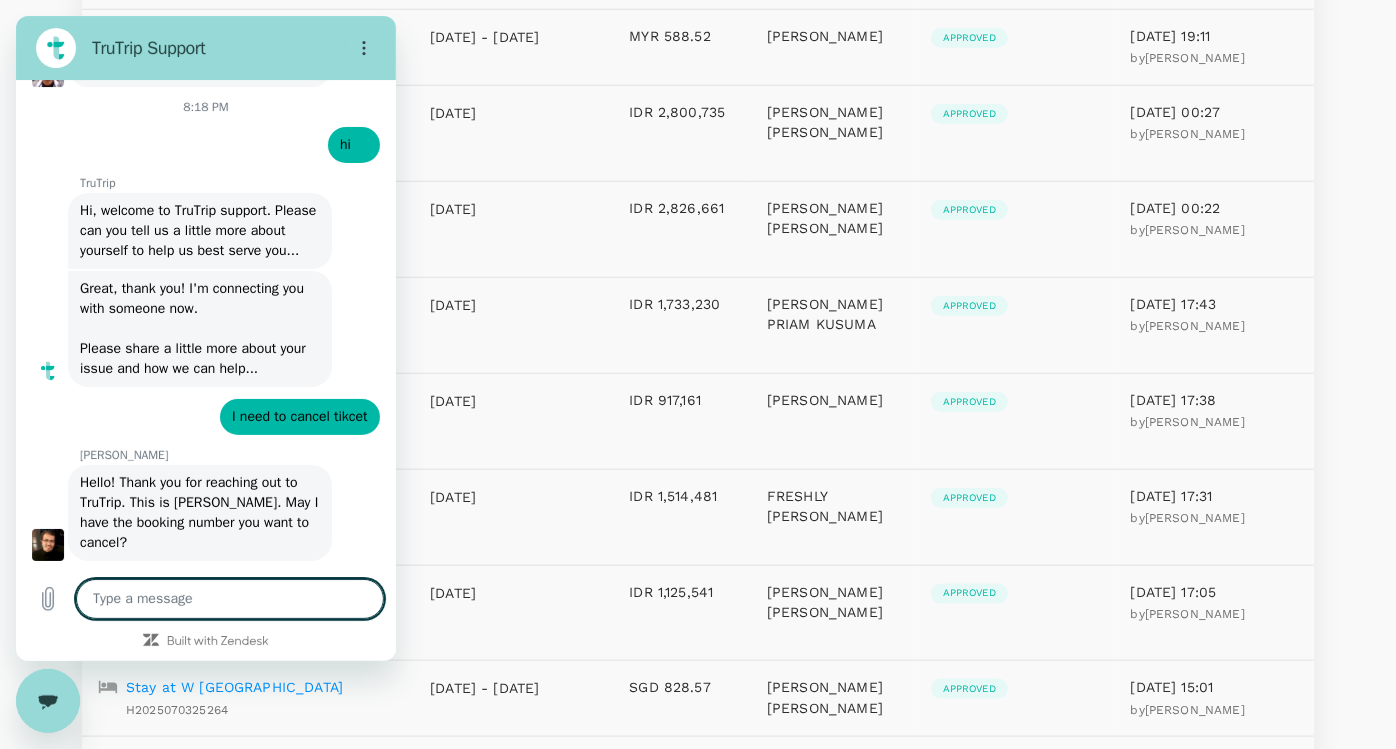 type on "i" 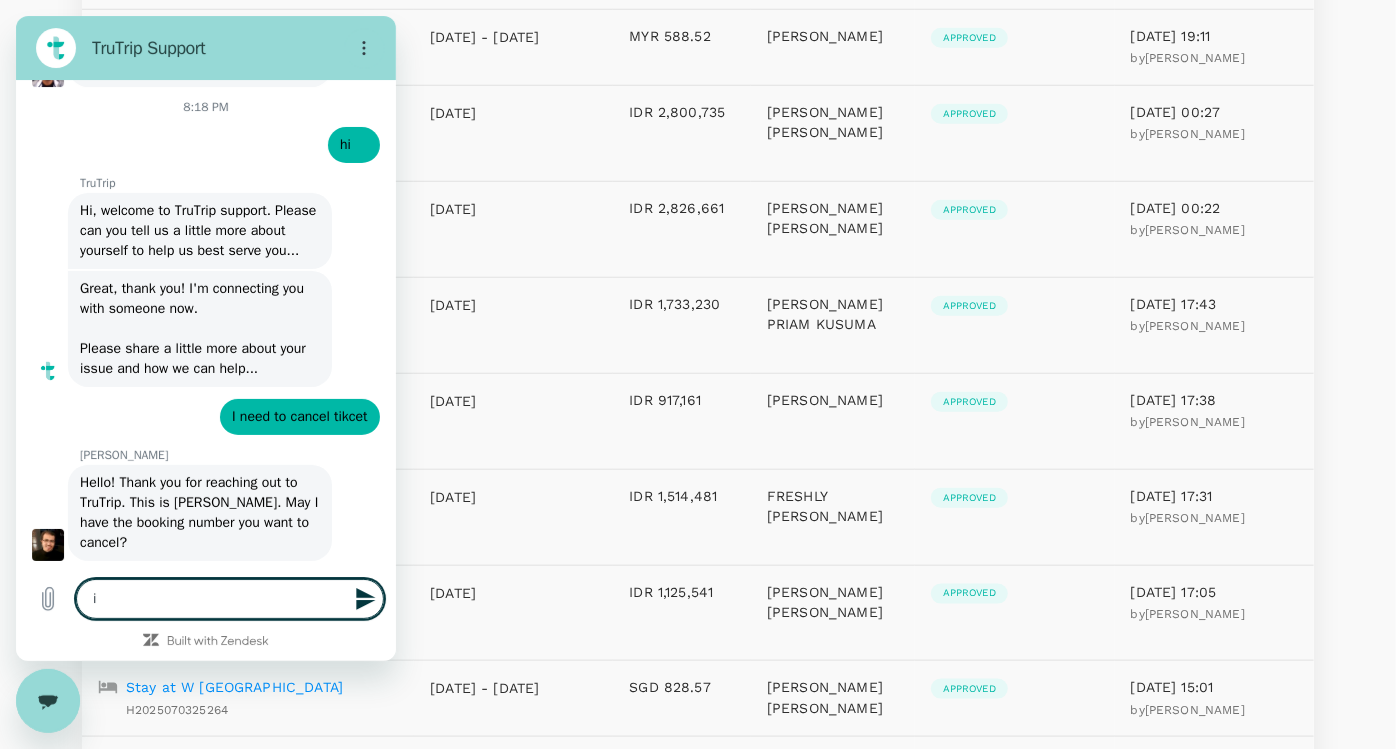 type on "i" 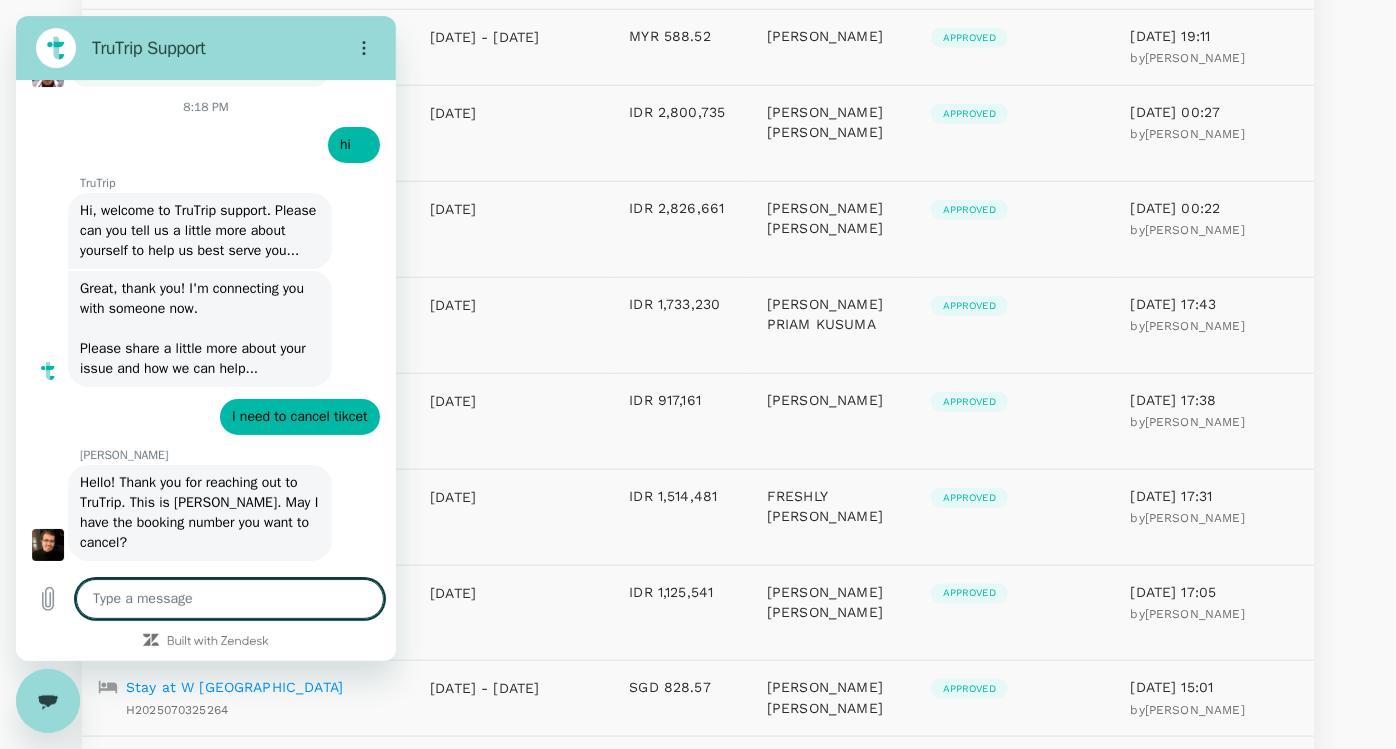 type on "I" 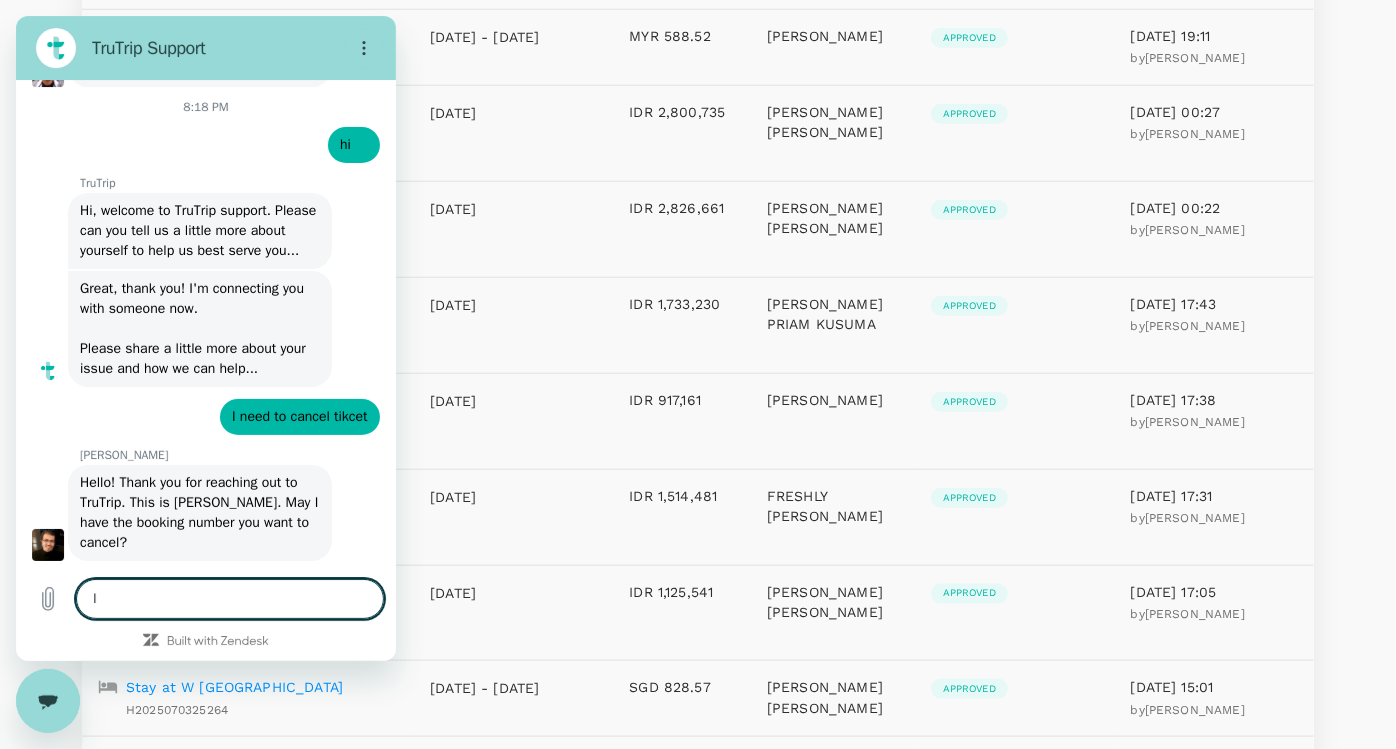 type on "I" 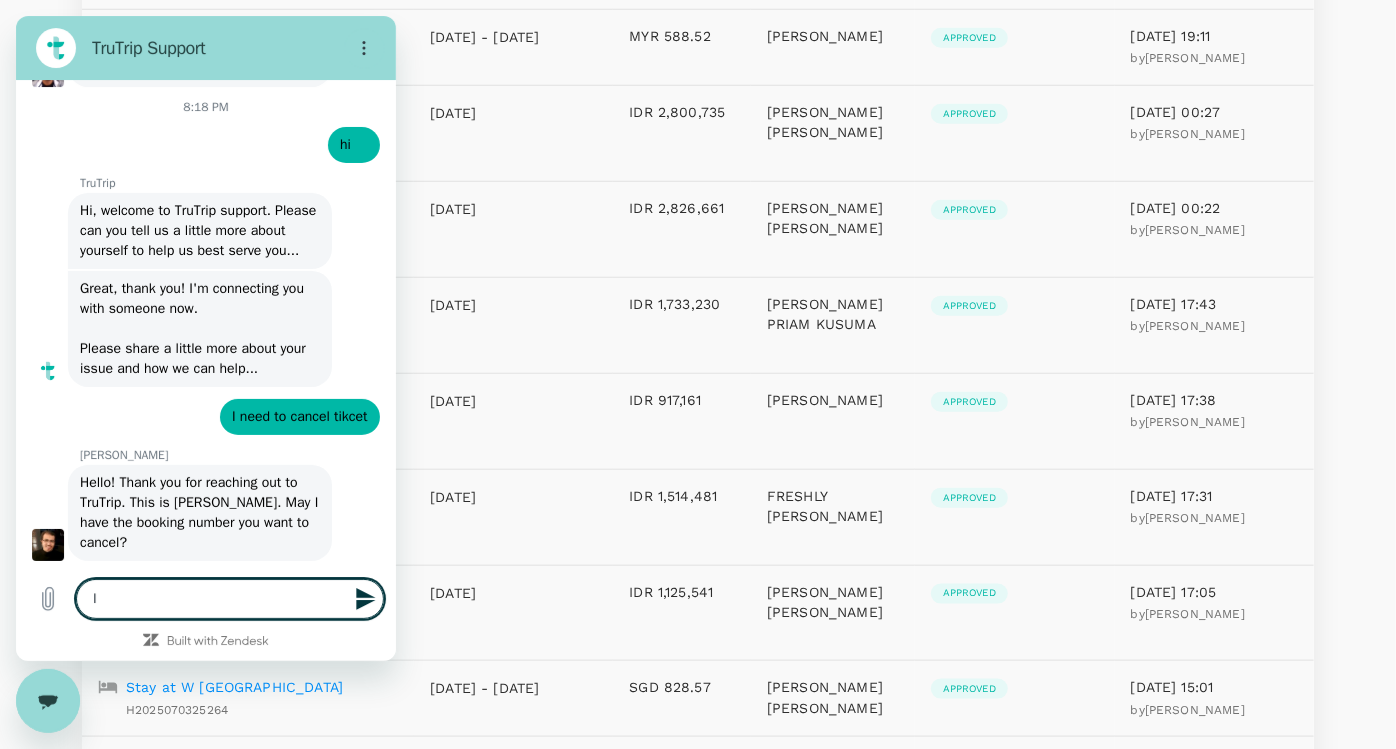 type on "I w" 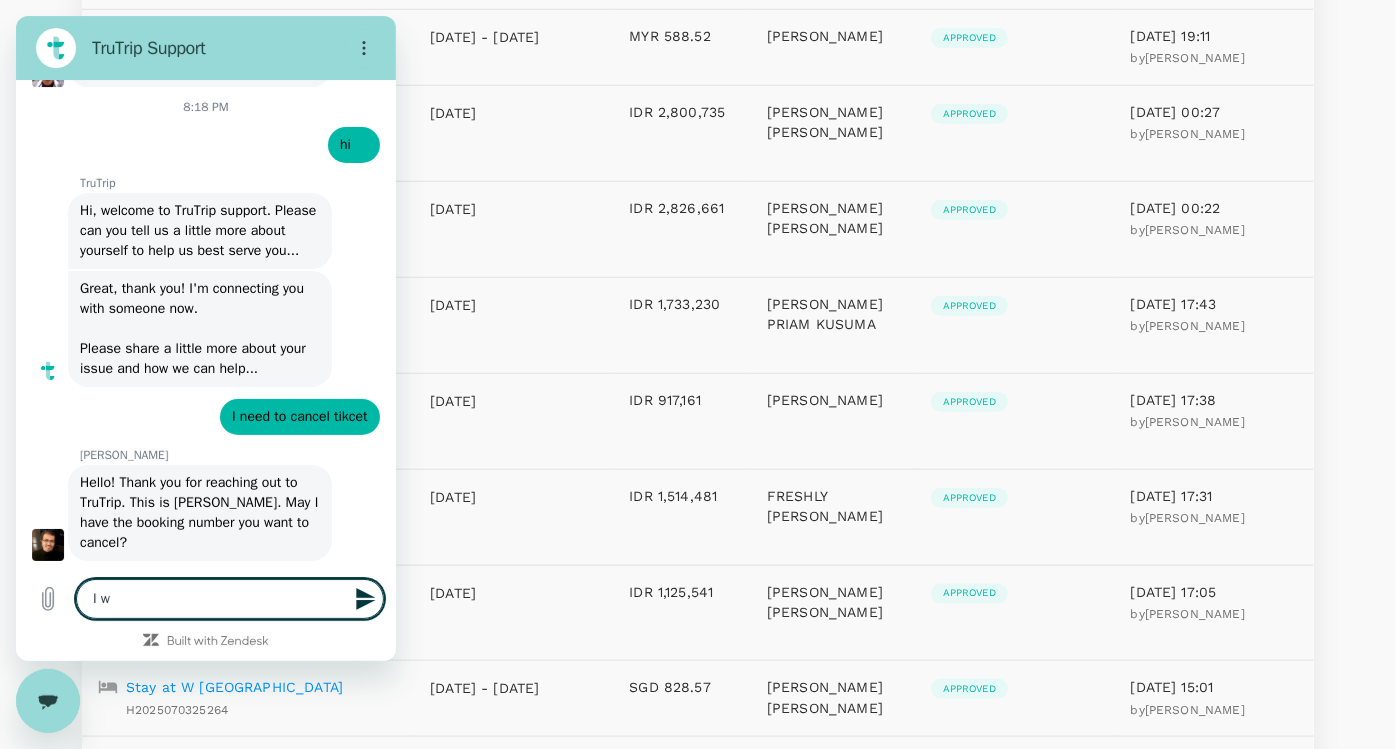 type on "I wo" 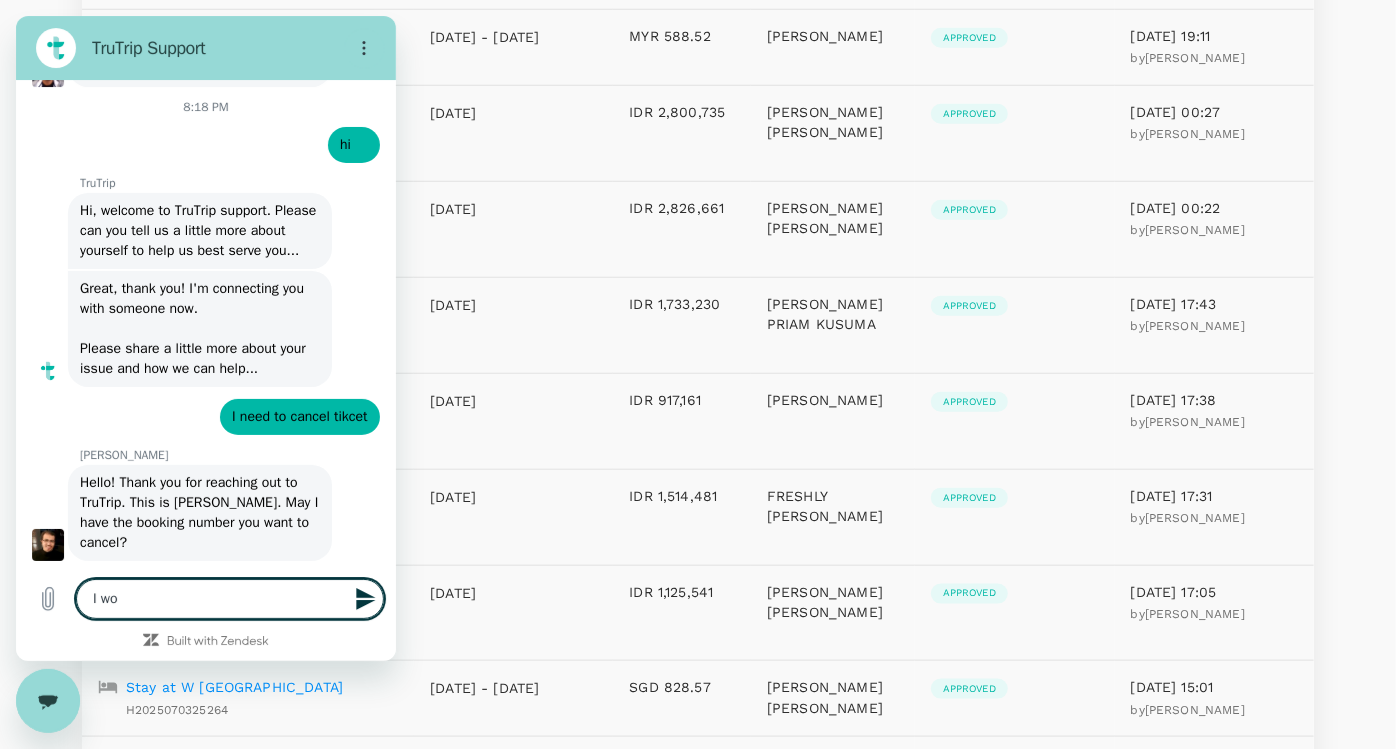 type on "I wou" 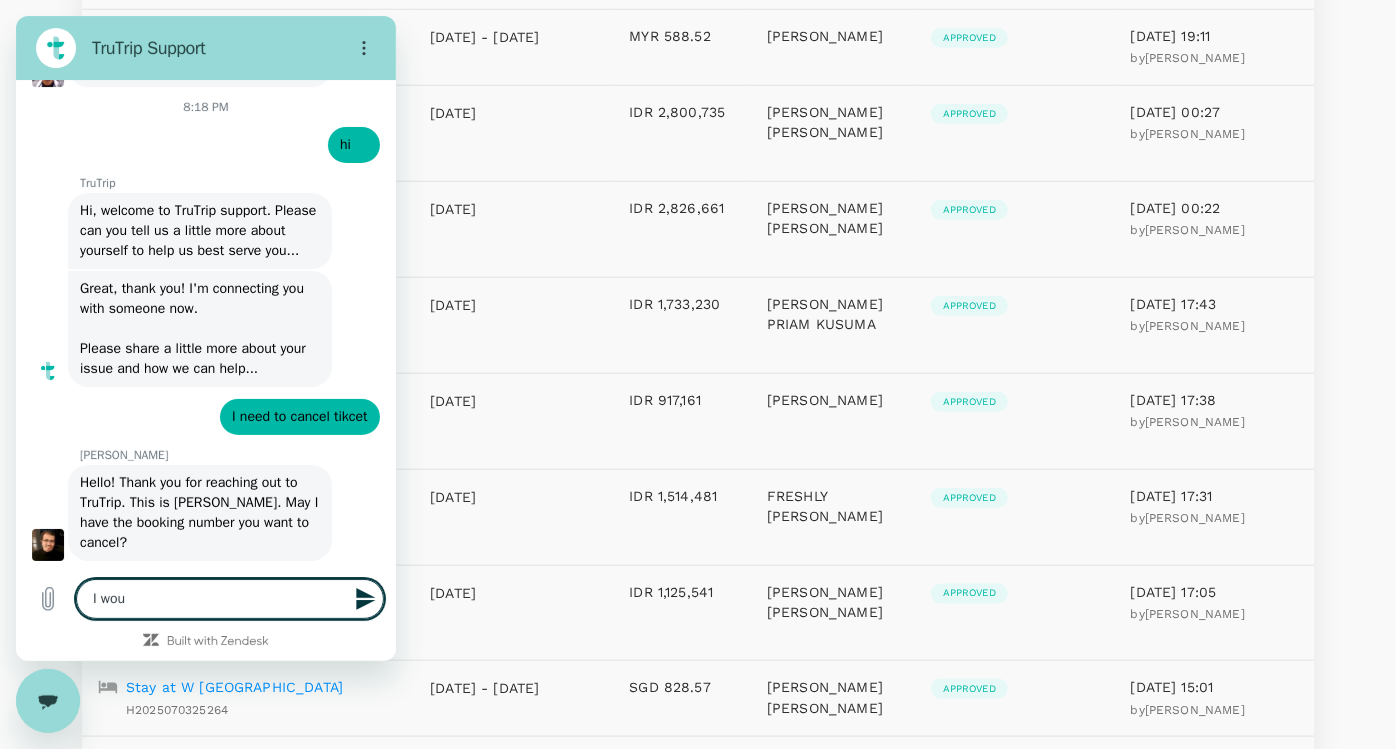 type on "I woul" 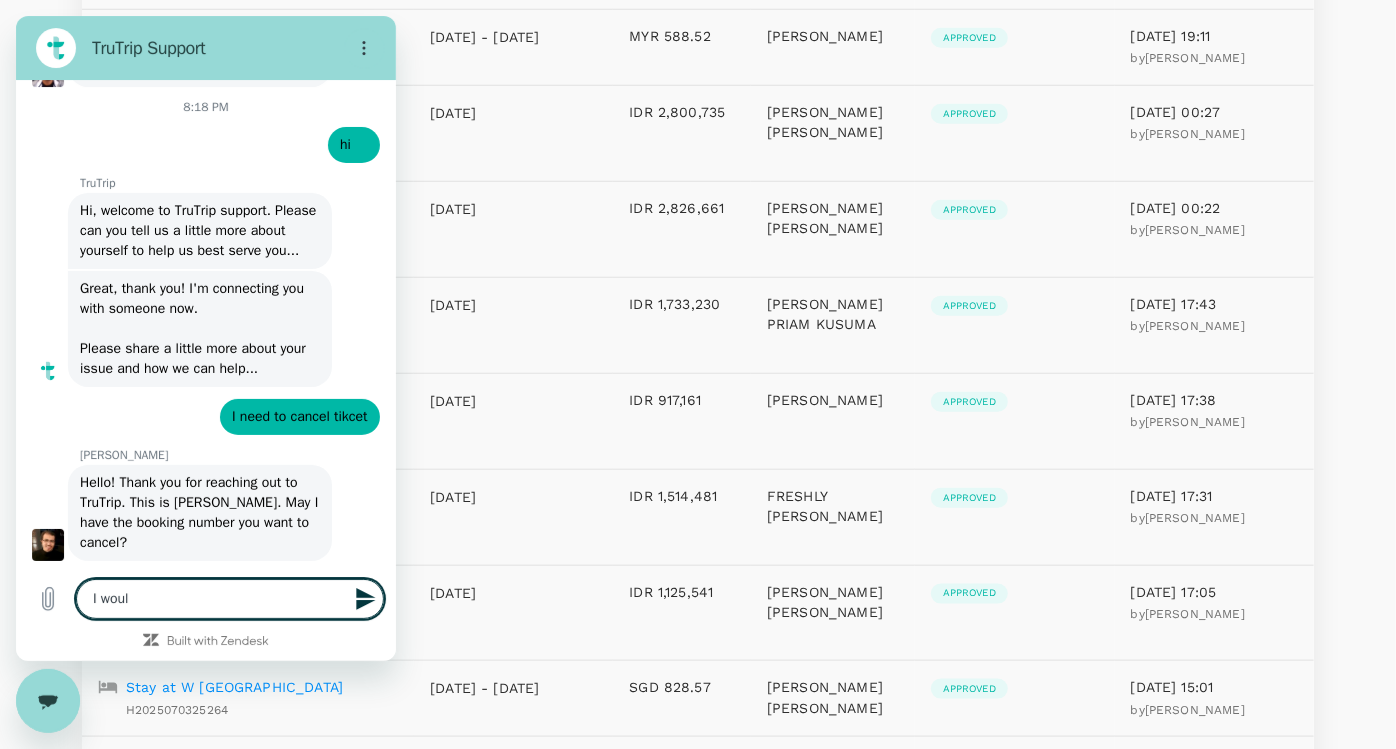 type on "I woul" 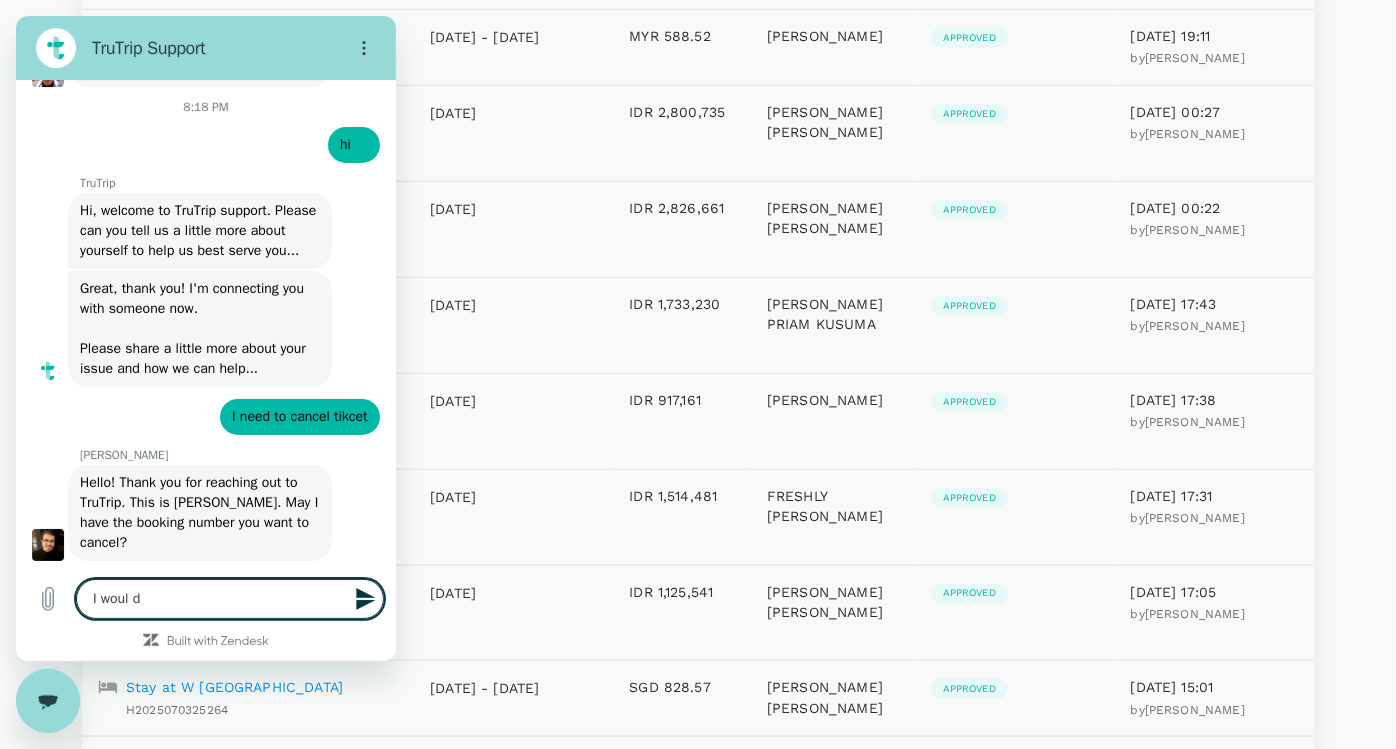 type on "I woul" 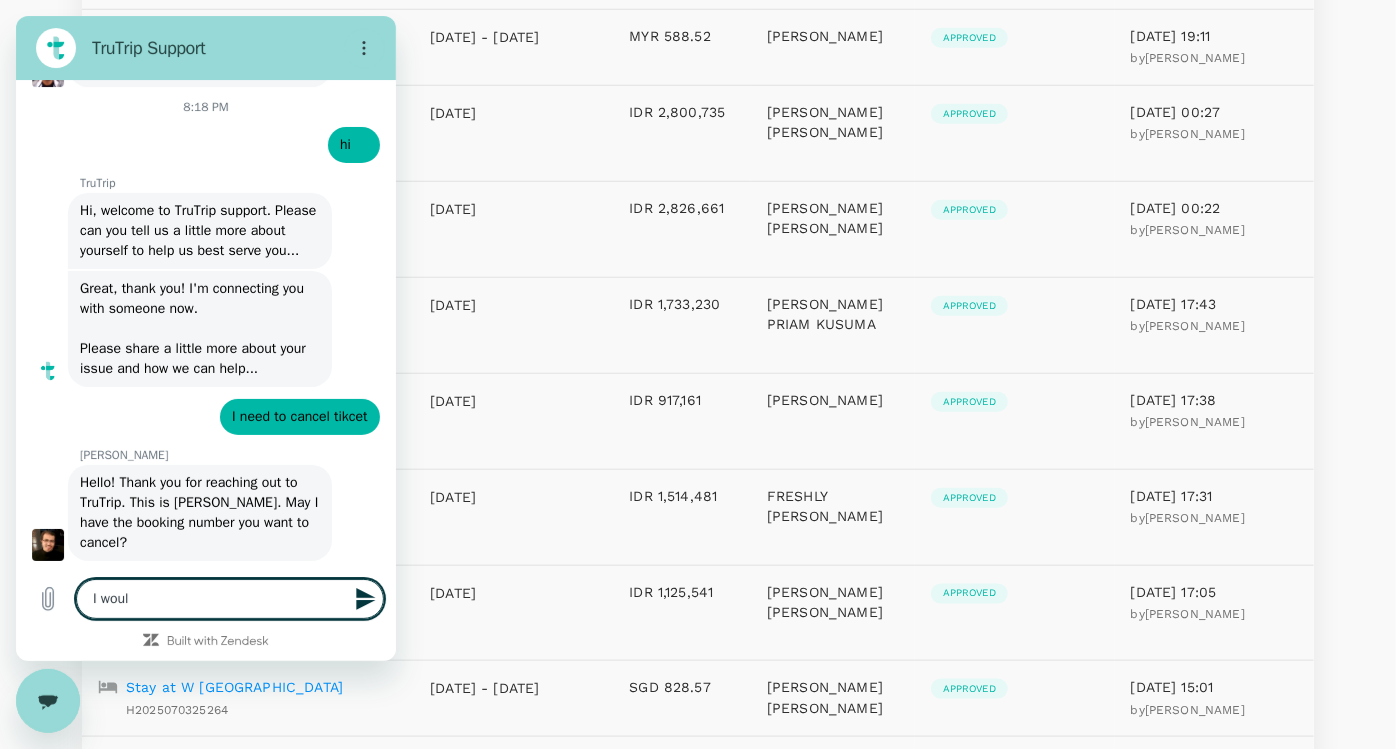 type on "I woul" 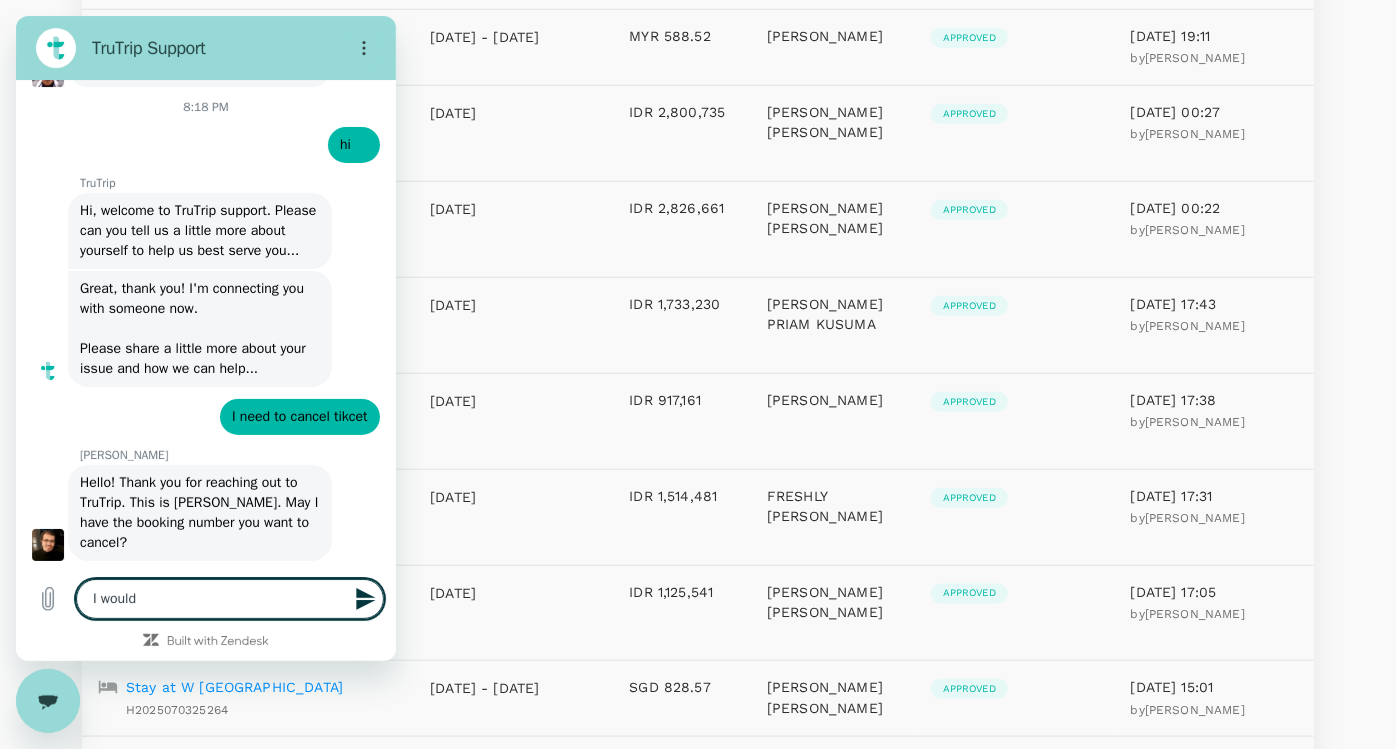 type on "I would" 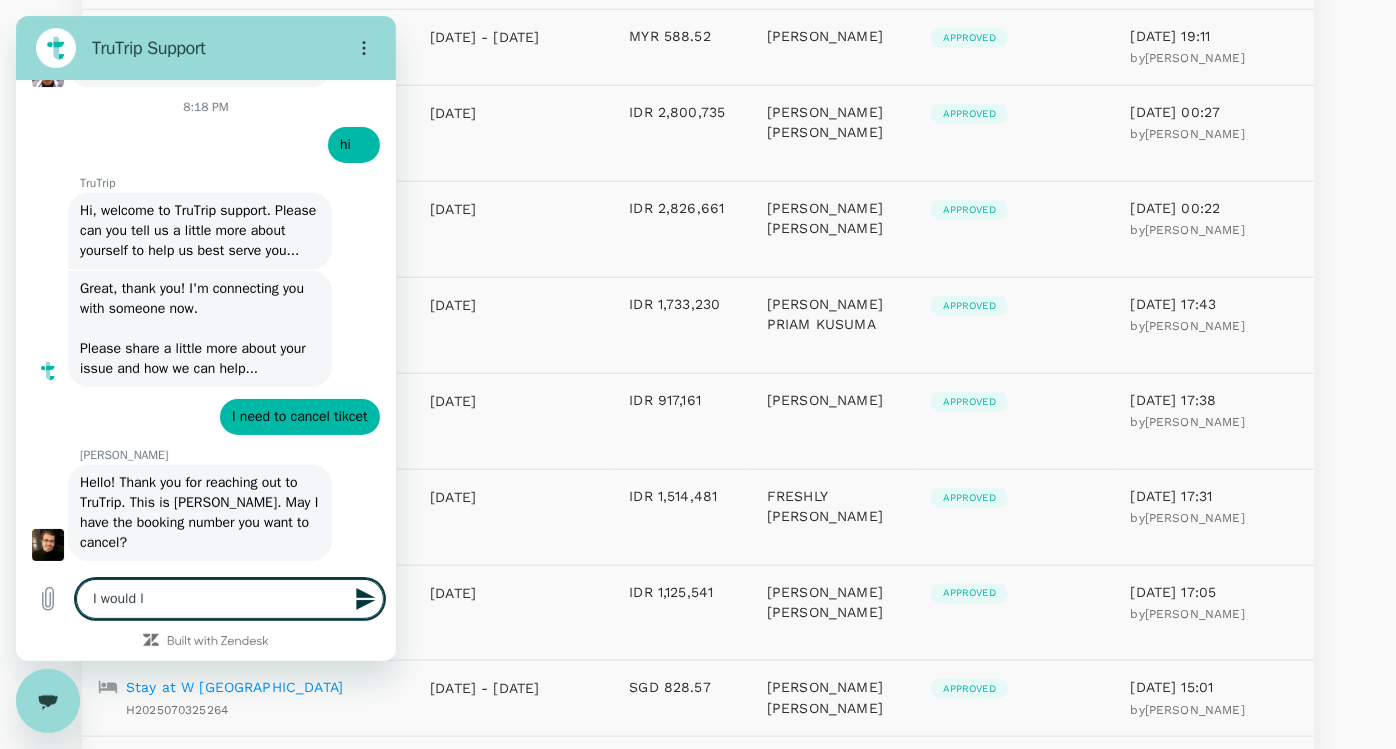 type on "I would li" 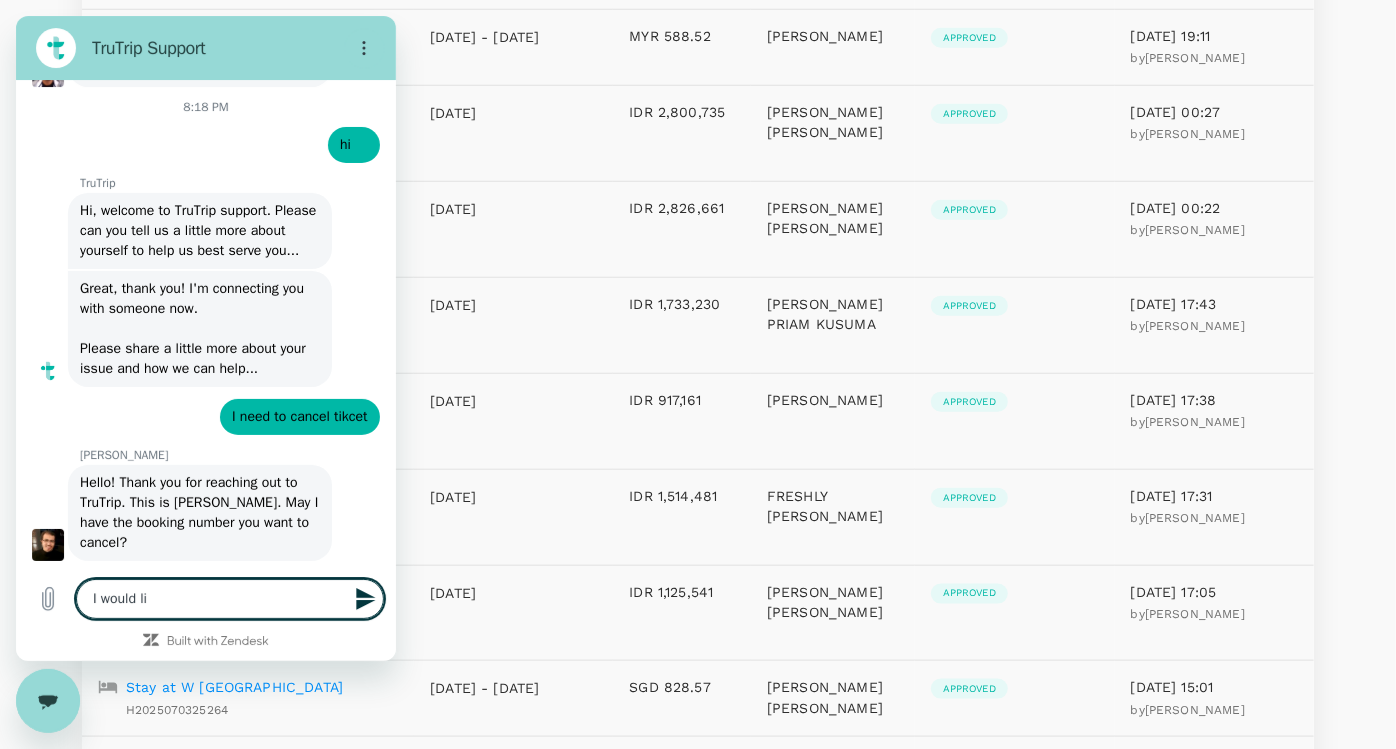 type on "I would lik" 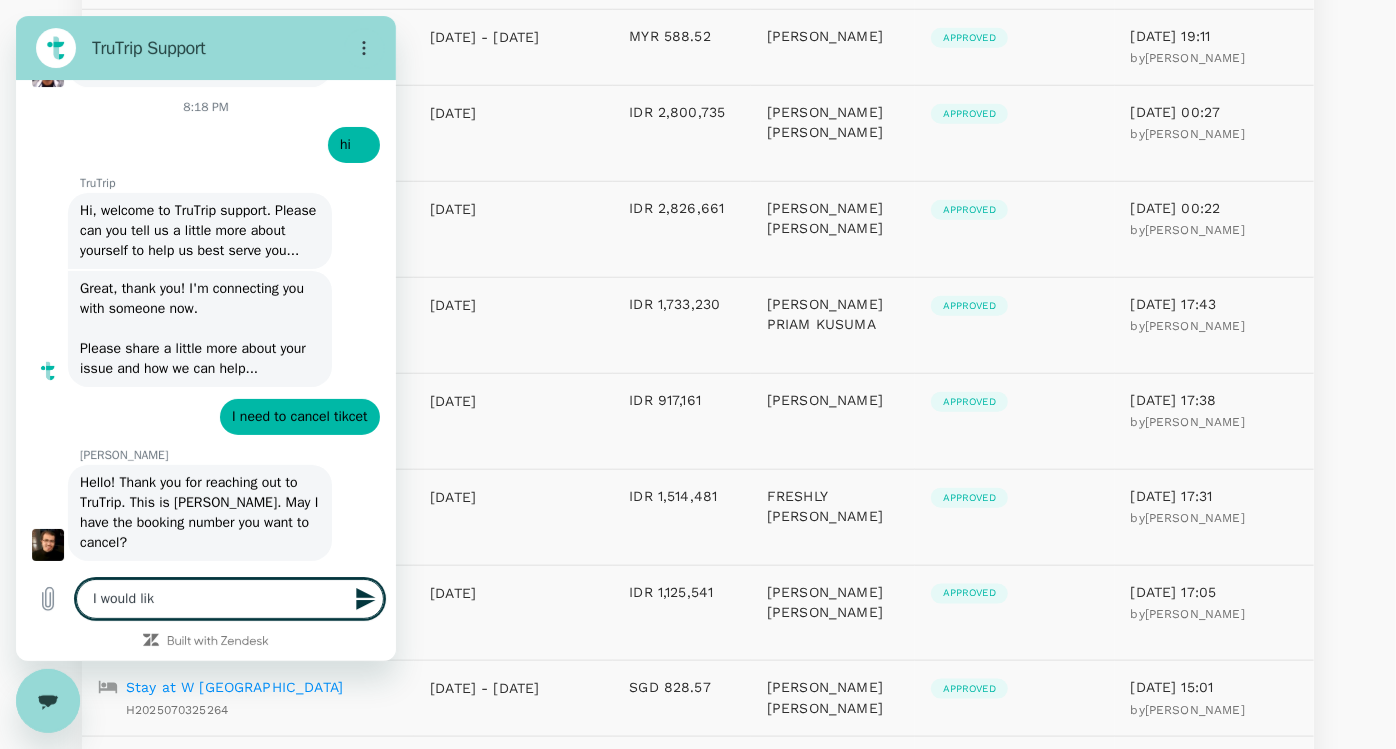 type on "I would like" 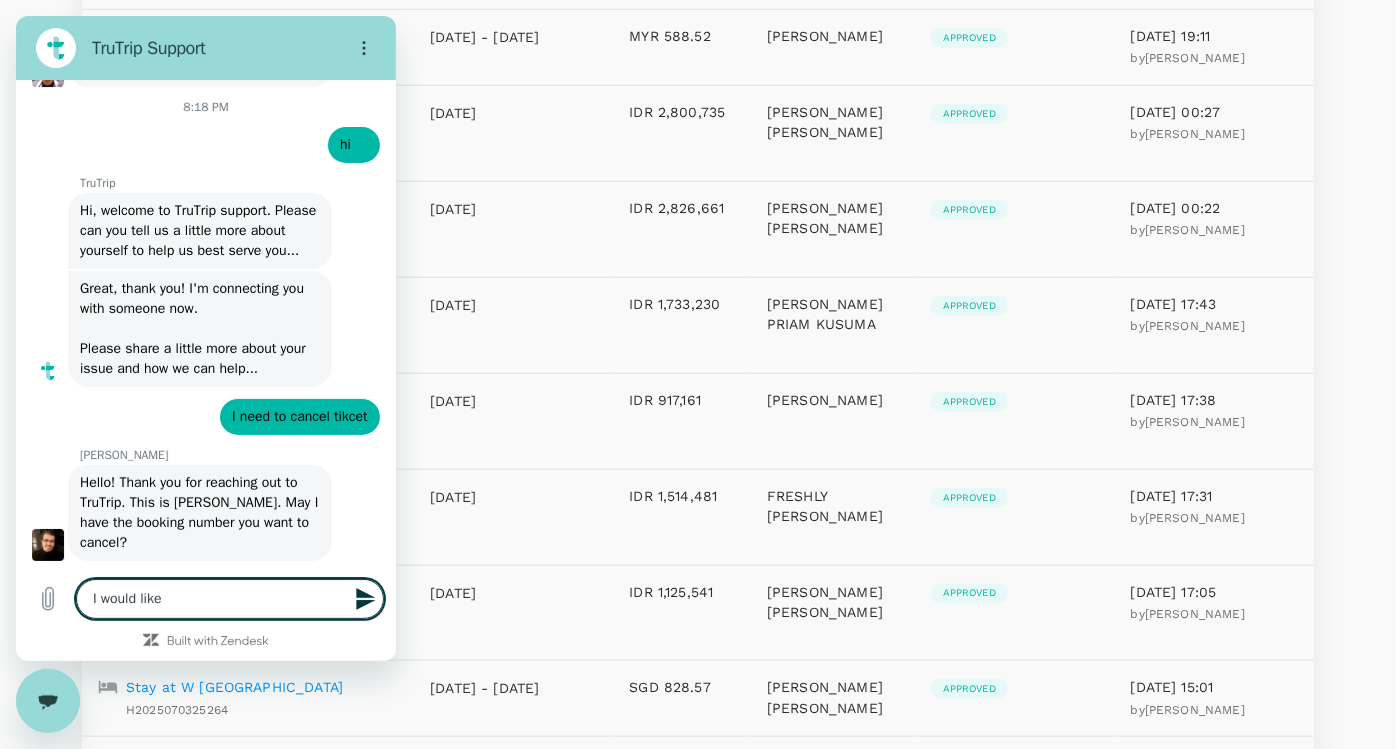type on "I would like" 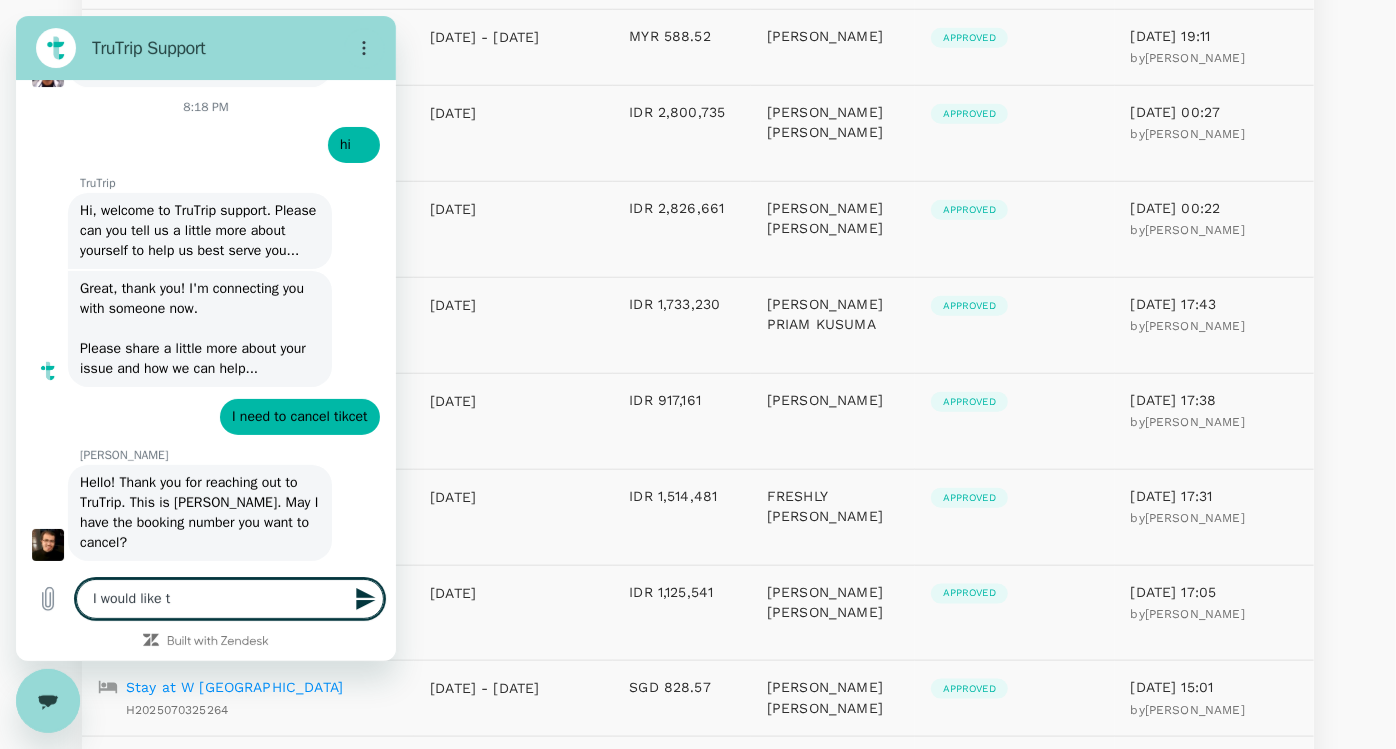 type on "I would like to" 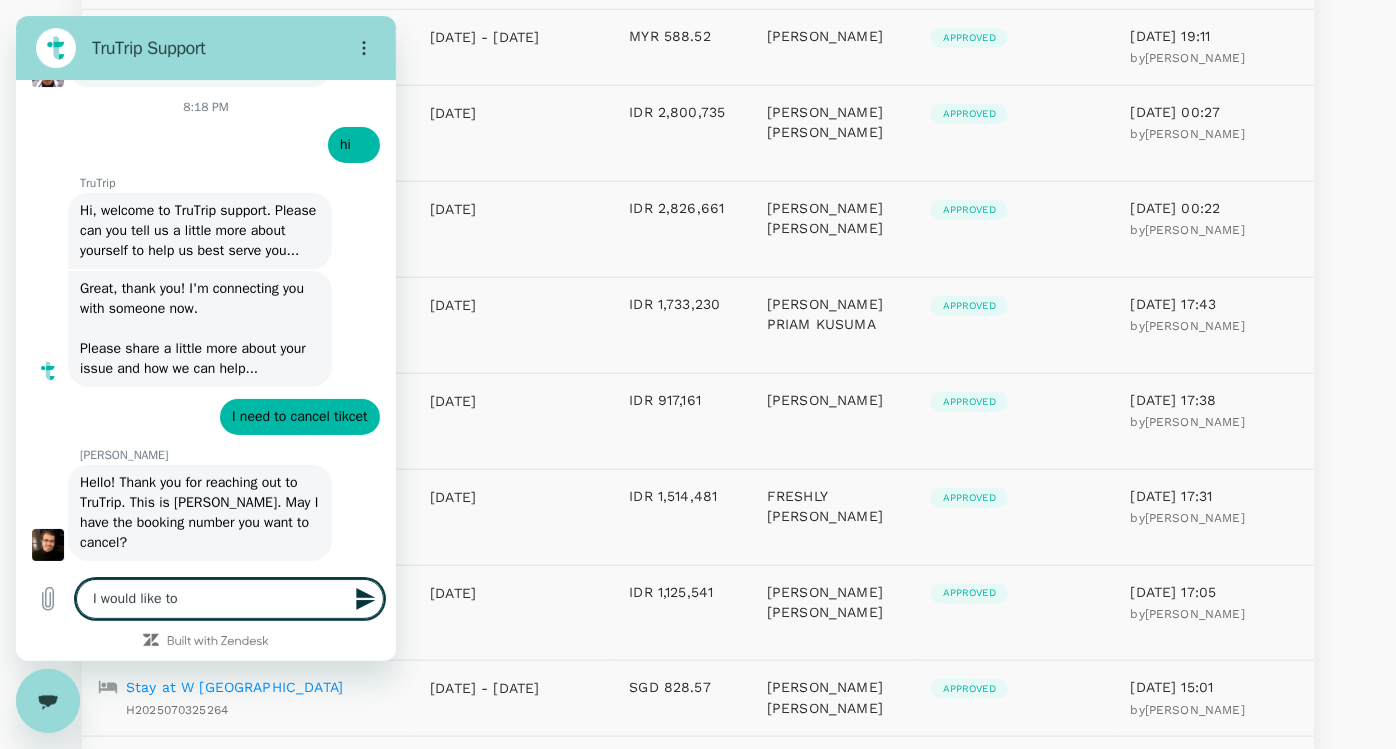 type on "I would like to" 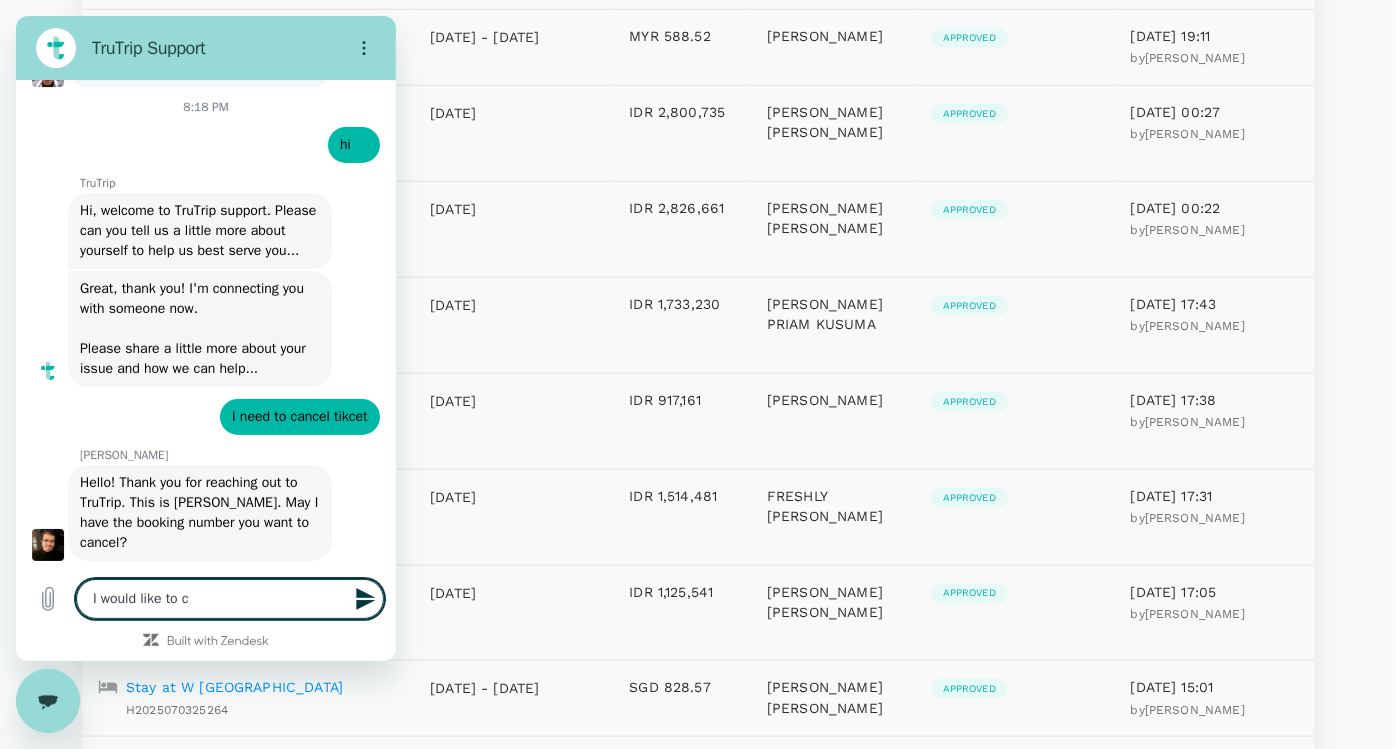 type on "I would like to ca" 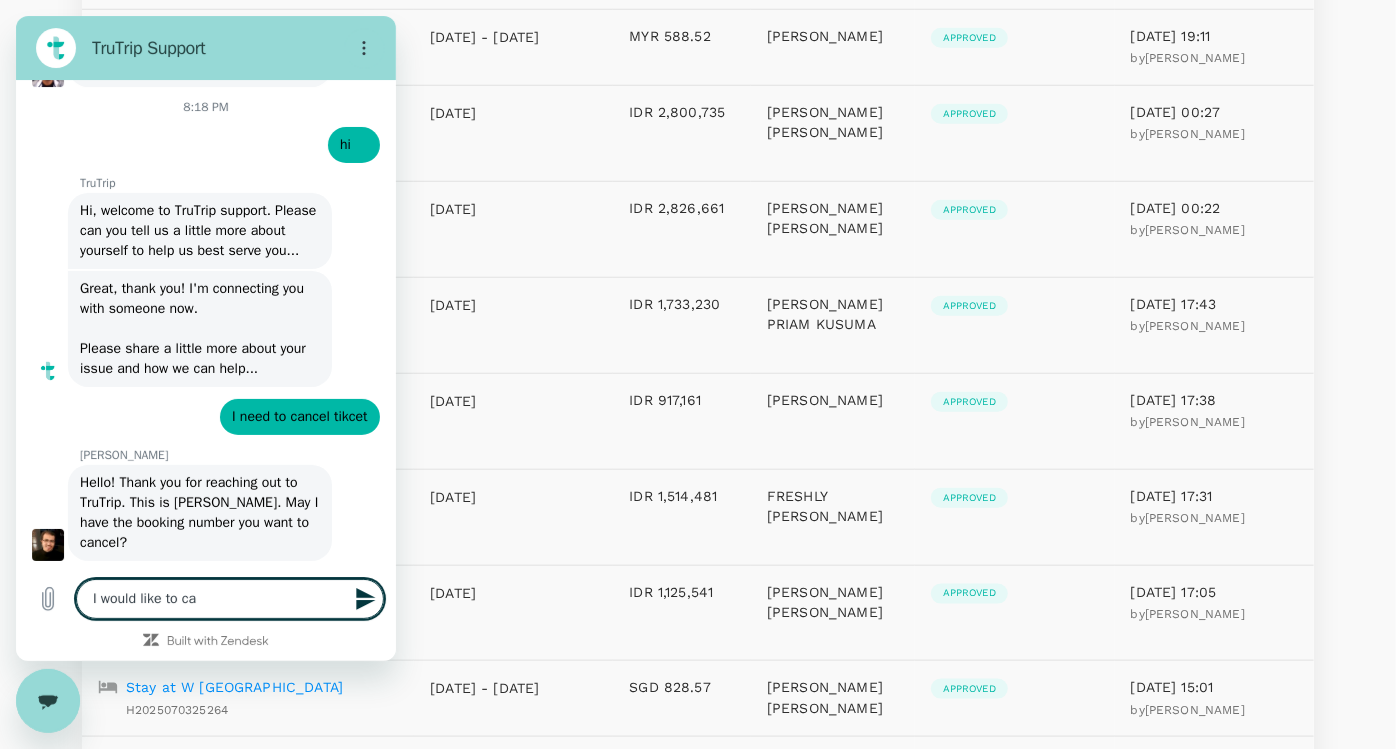 type on "I would like to can" 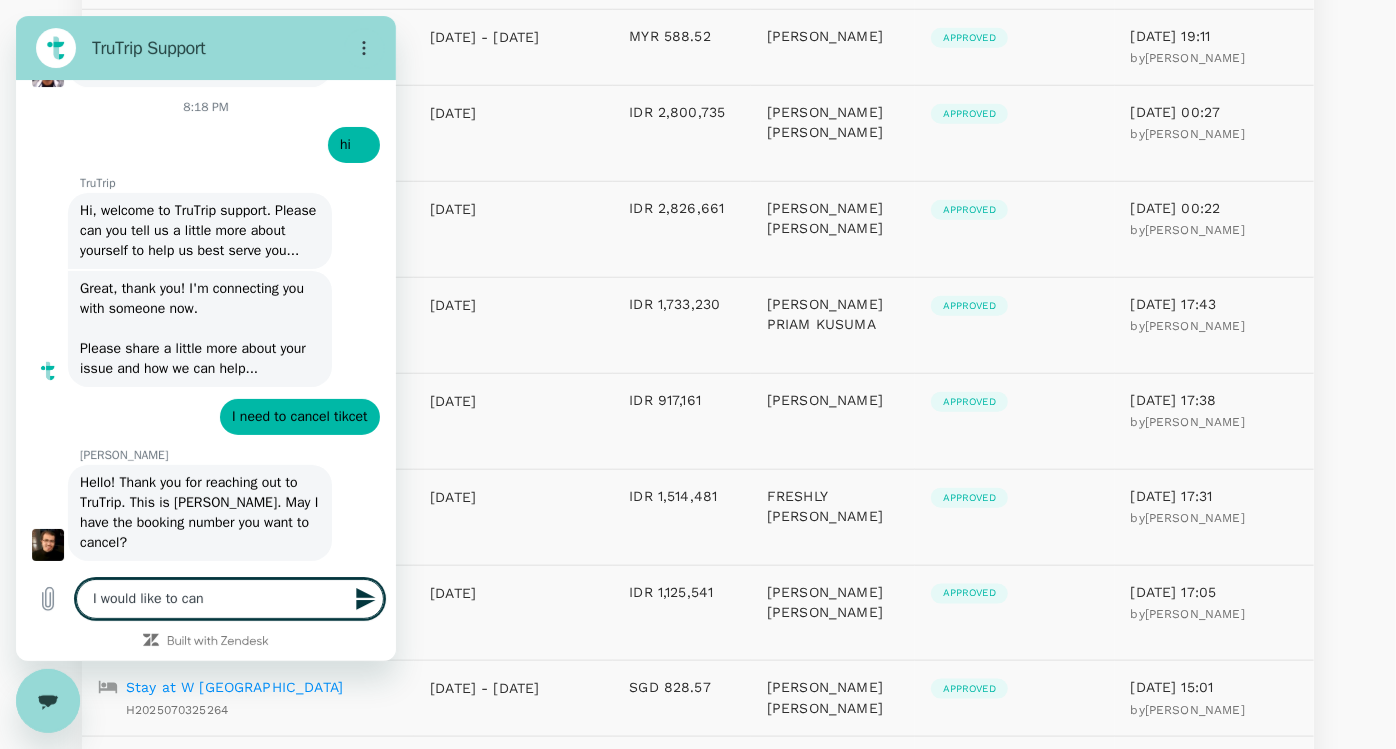 type on "I would like to canc" 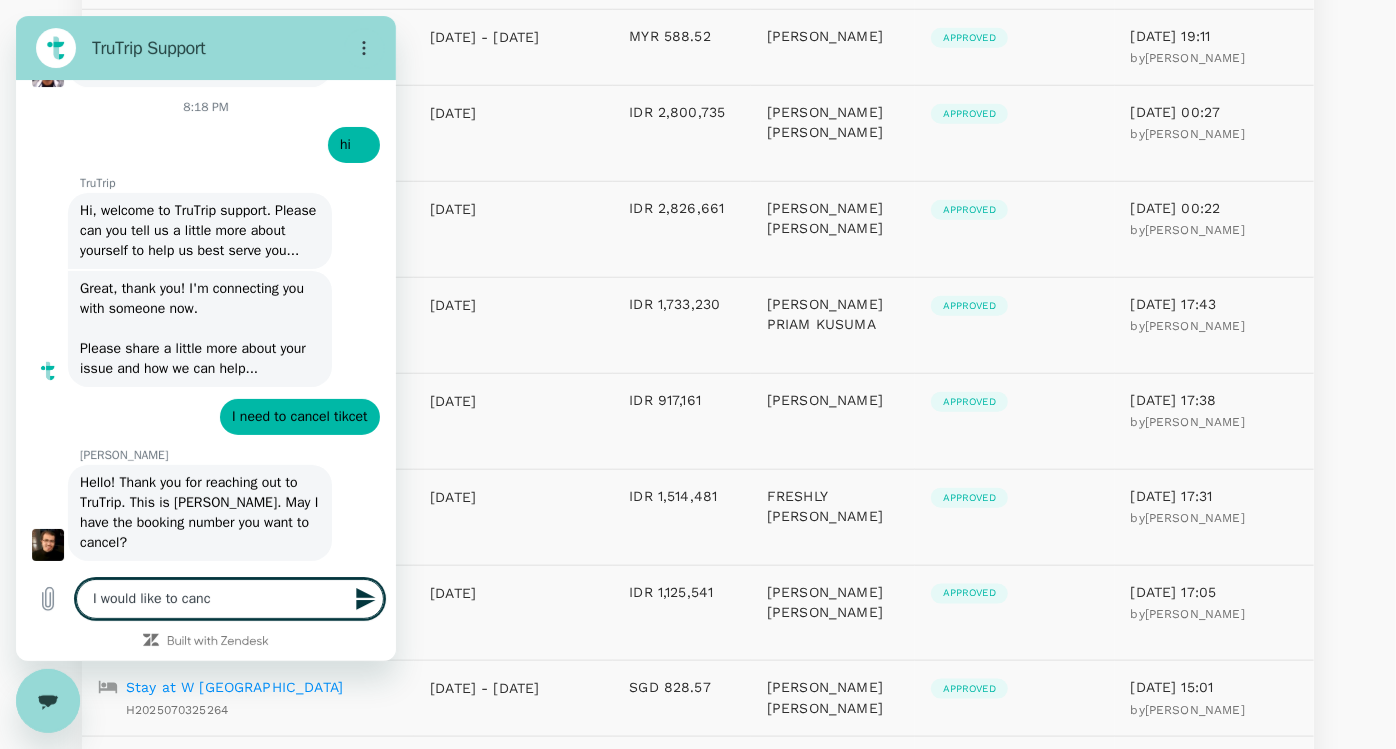 type on "I would like to cance" 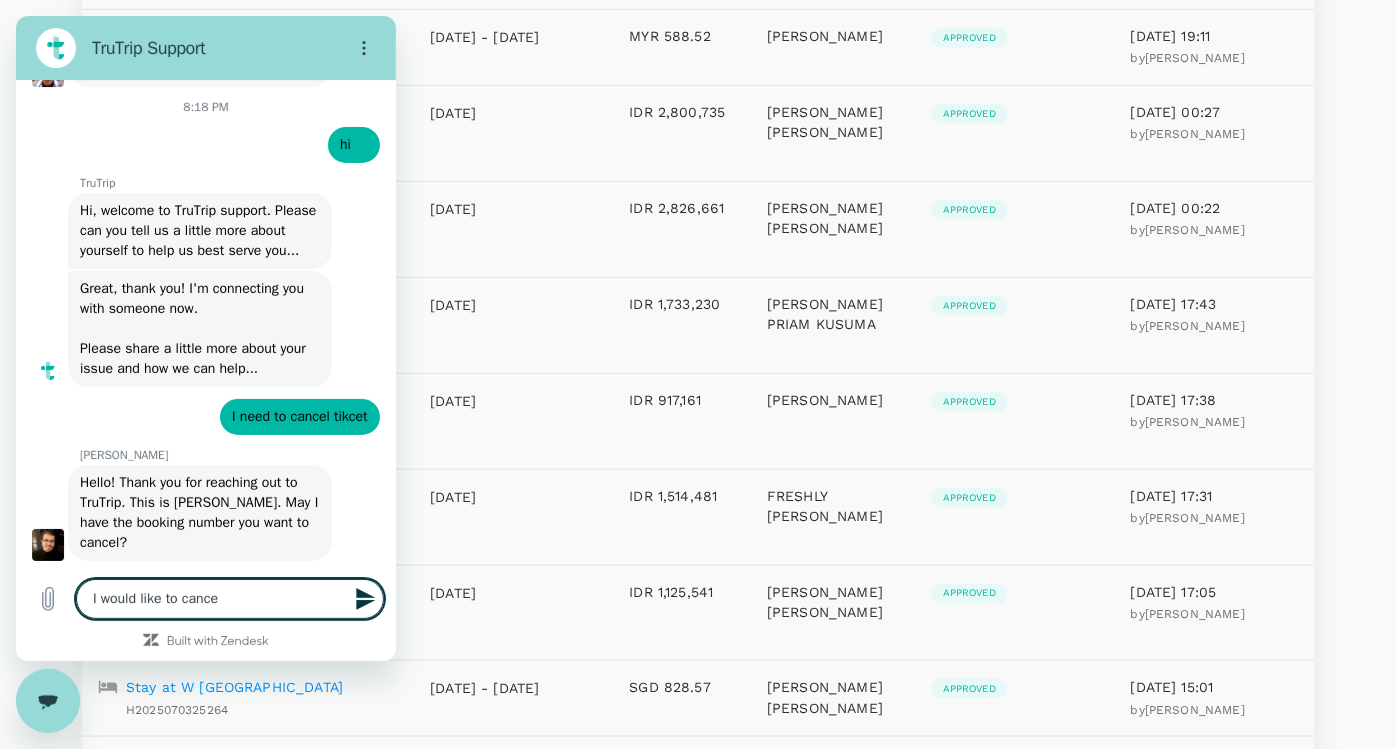 type on "I would like to cancel" 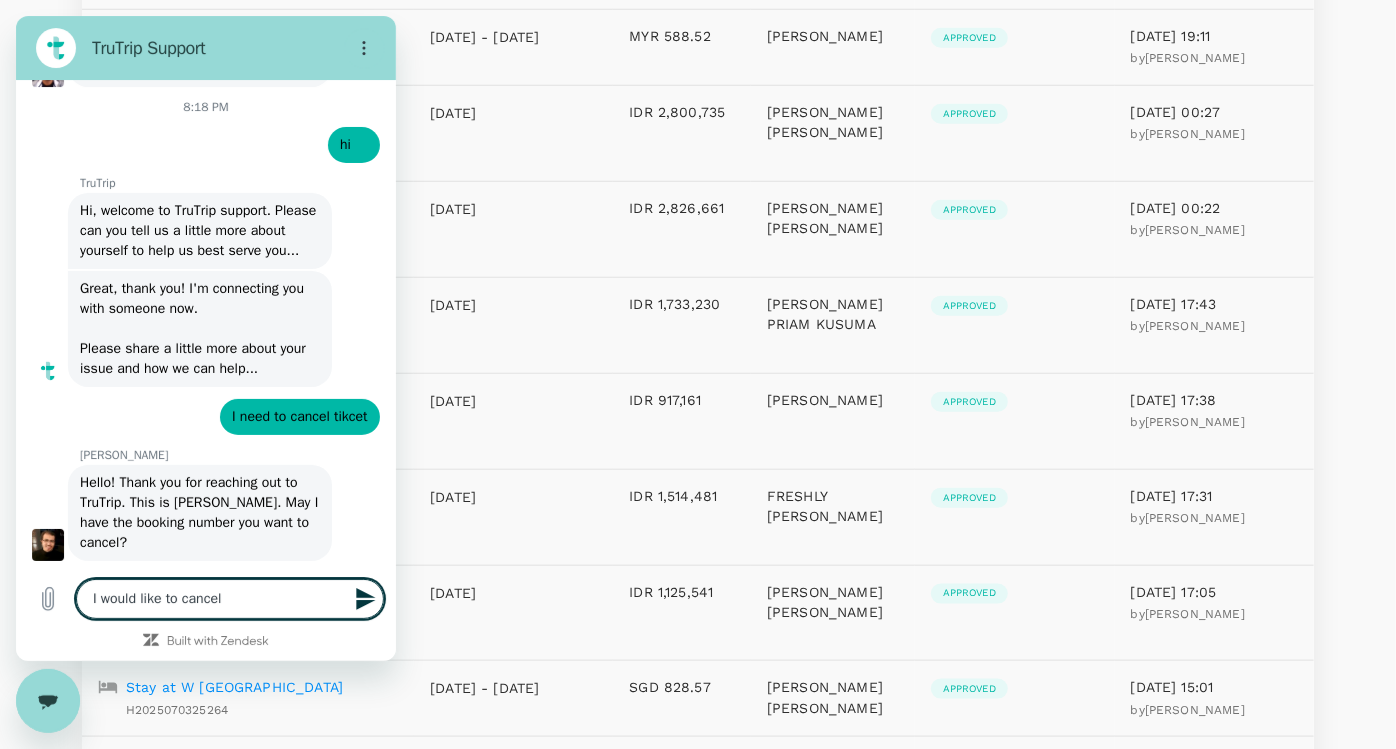 type on "I would like to cancel" 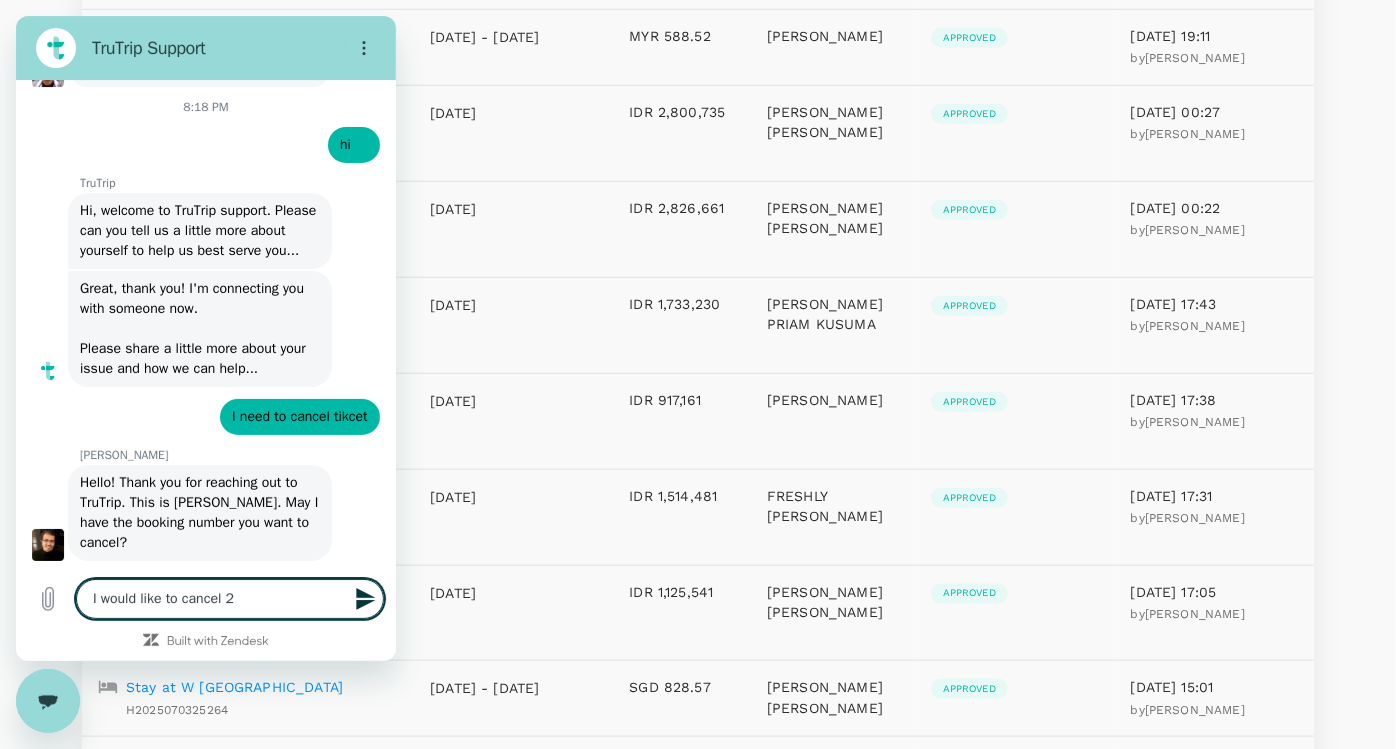 type on "I would like to cancel 2" 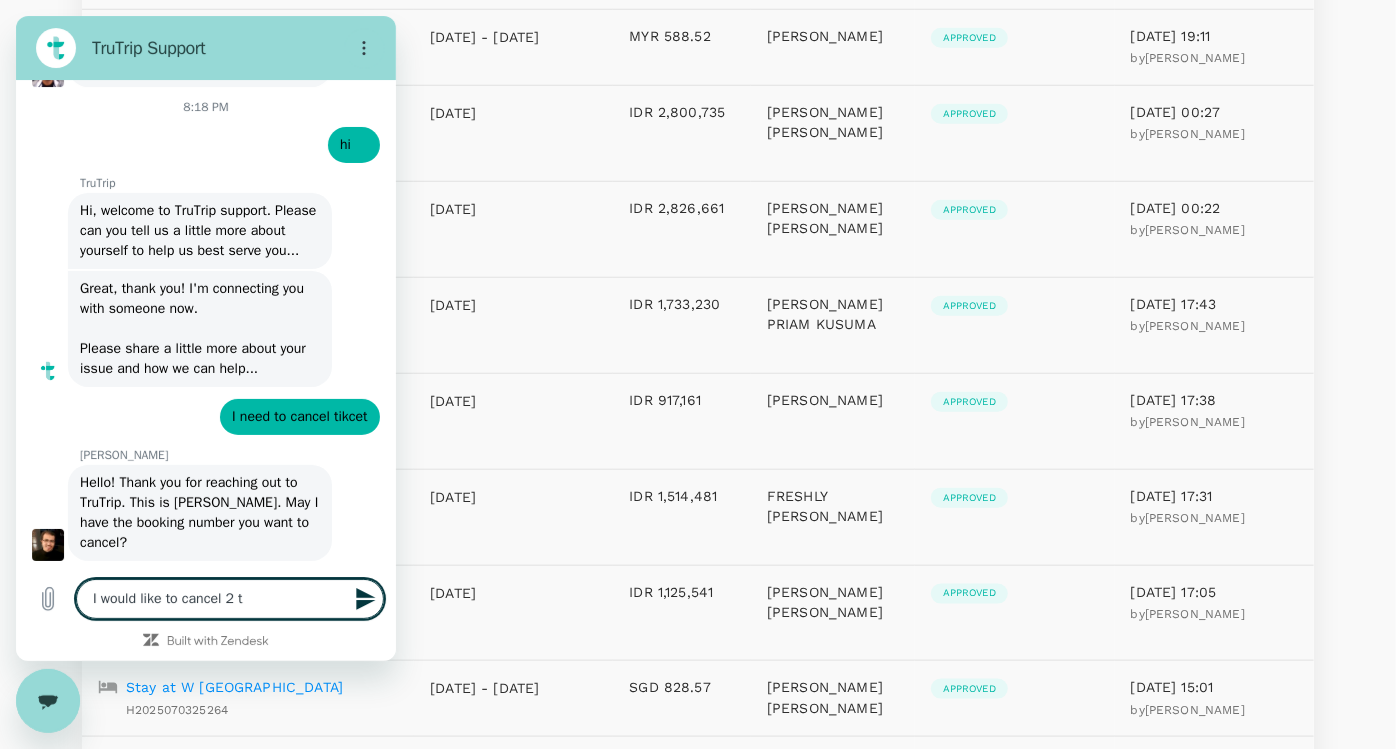 type on "I would like to cancel 2 ti" 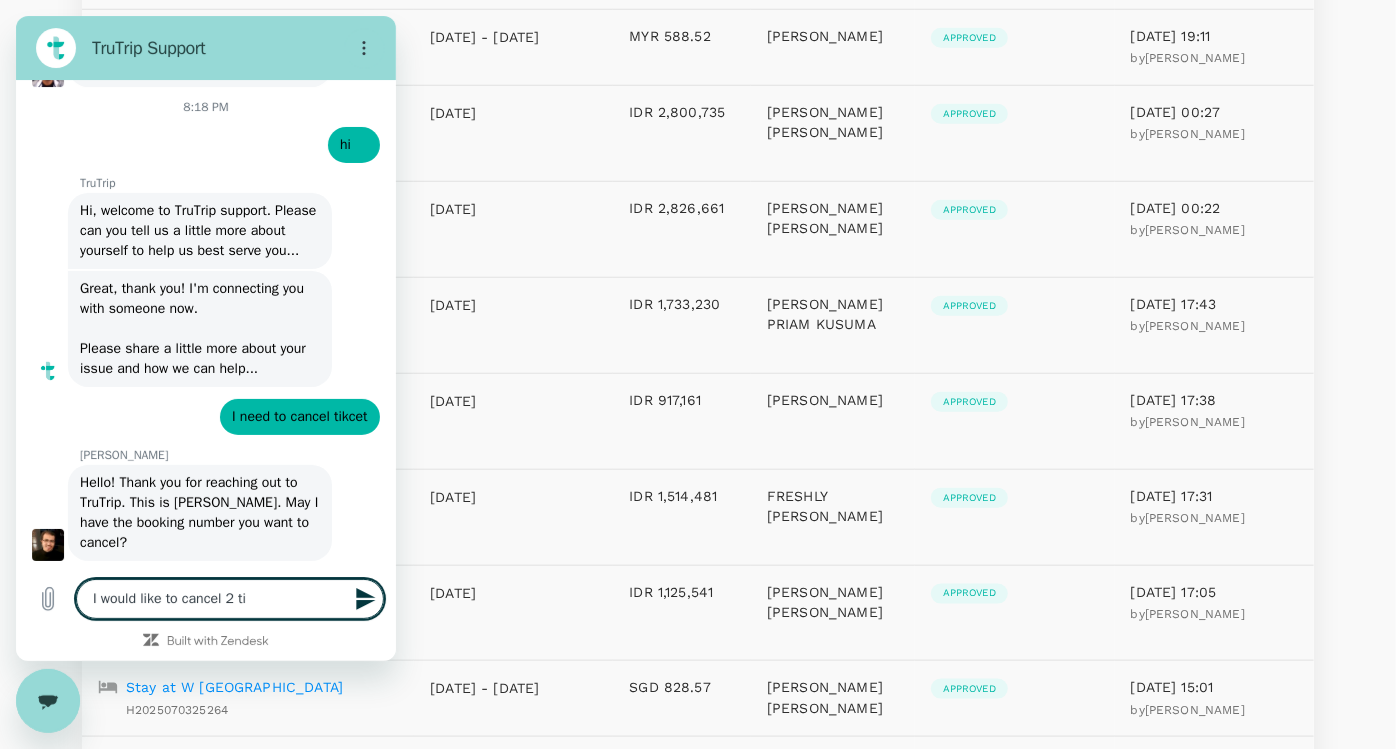 type on "I would like to cancel 2 tic" 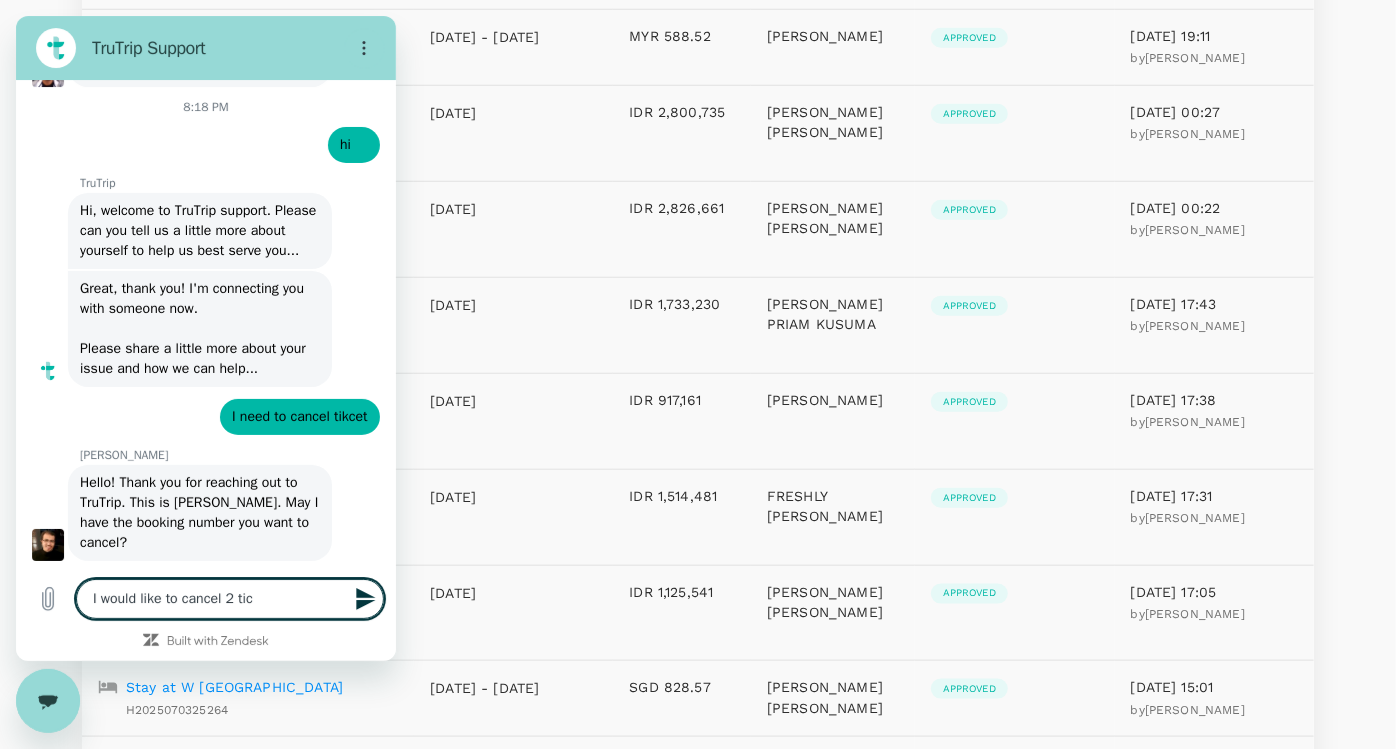 type on "I would like to cancel 2 tick" 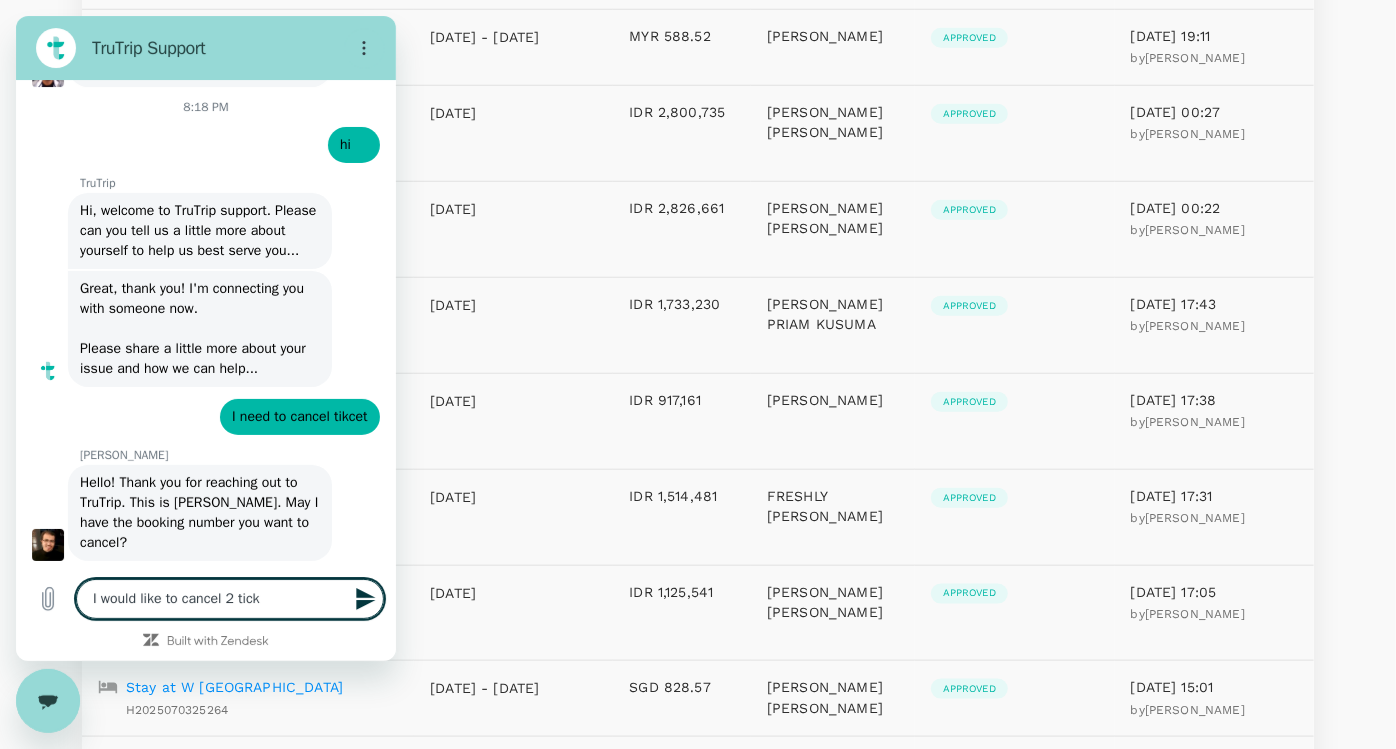 type on "I would like to cancel 2 ticke" 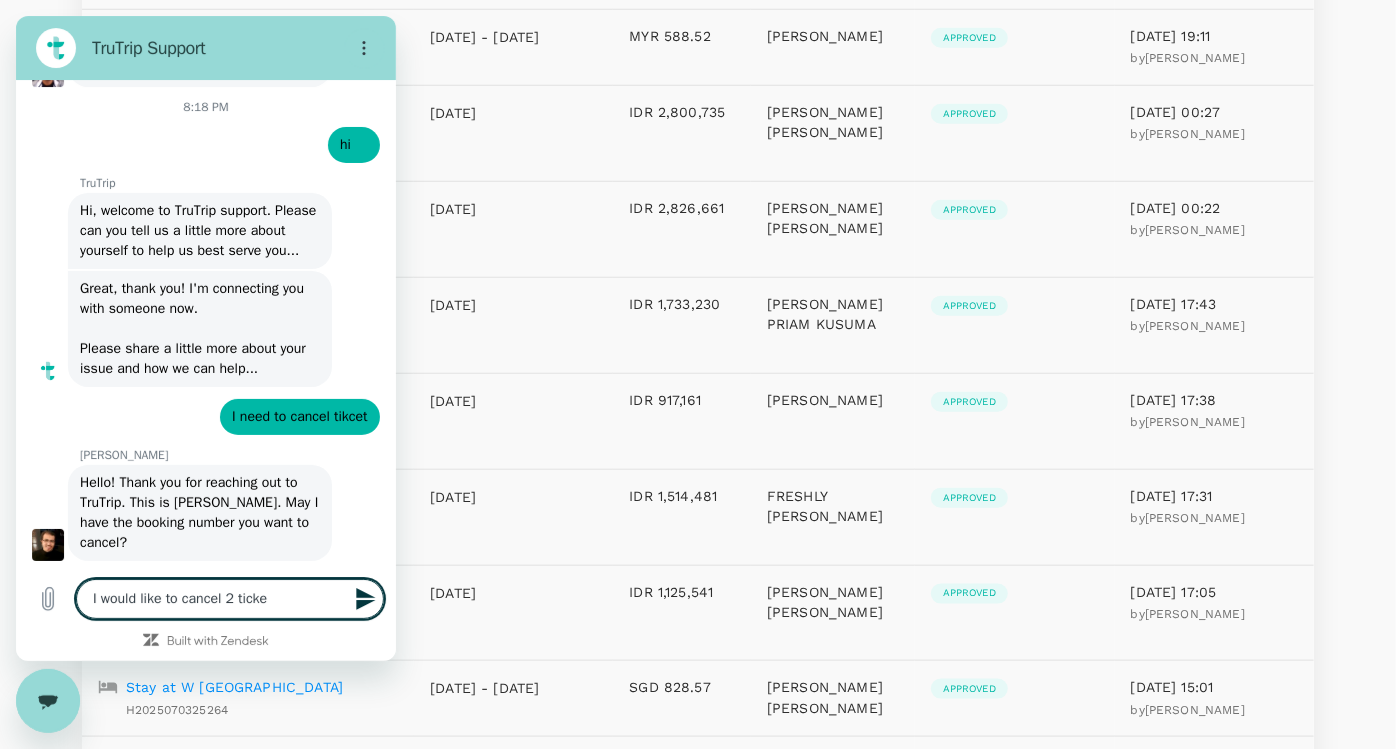 type on "I would like to cancel 2 ticket" 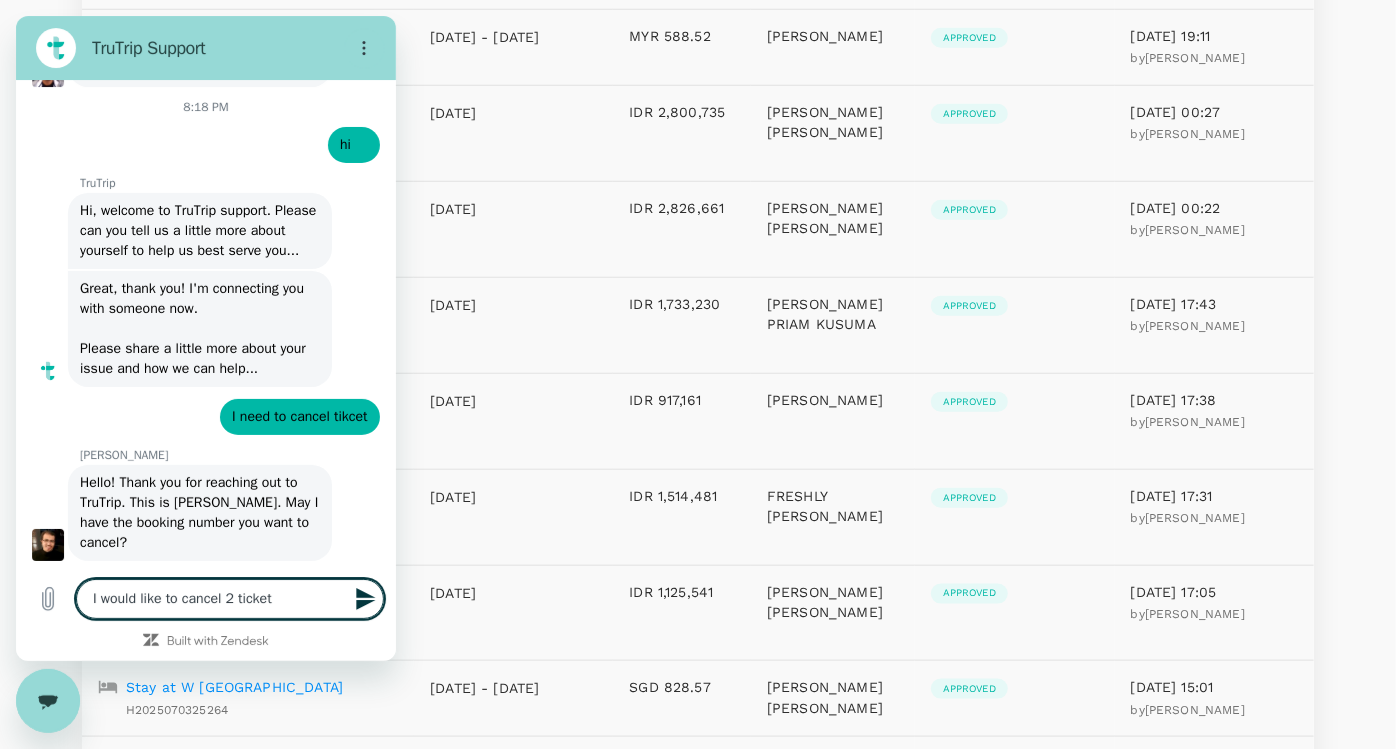 type on "I would like to cancel 2 tickets" 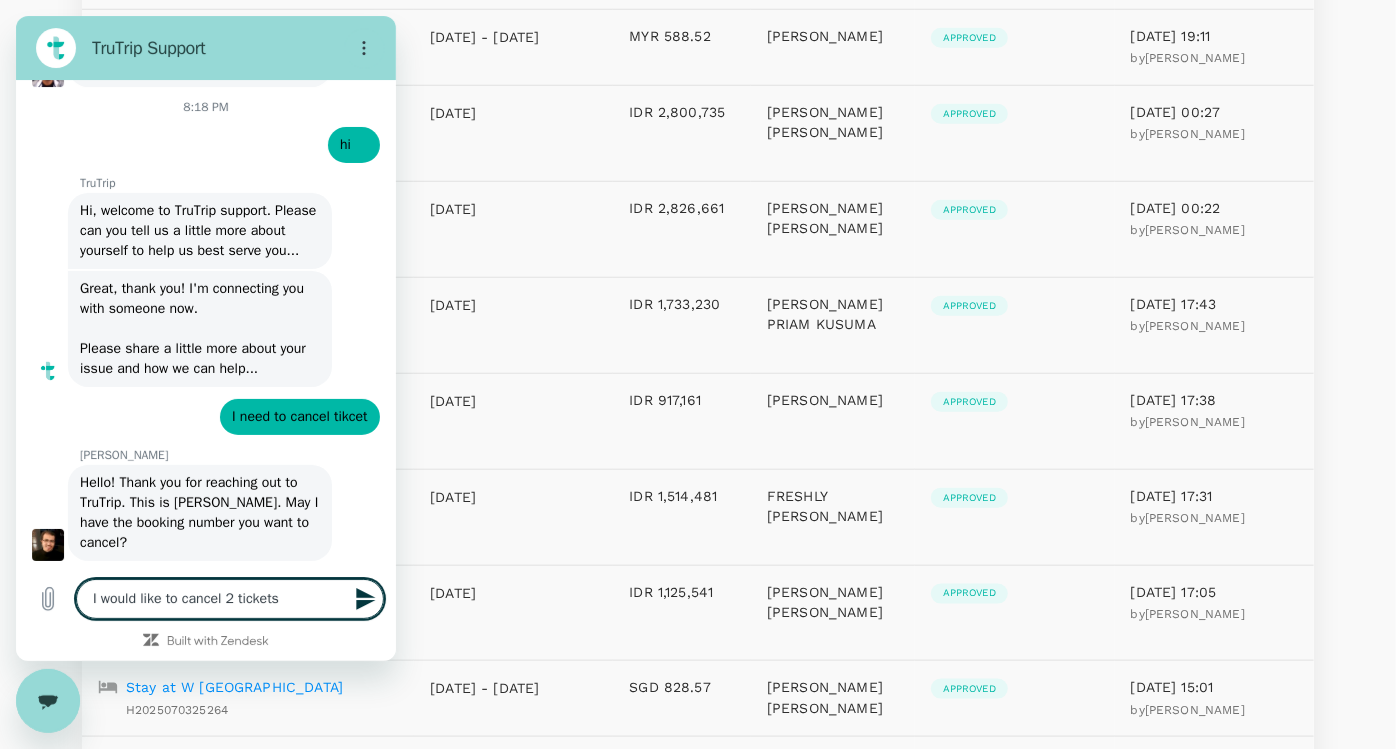 type on "I would like to cancel 2 tickets" 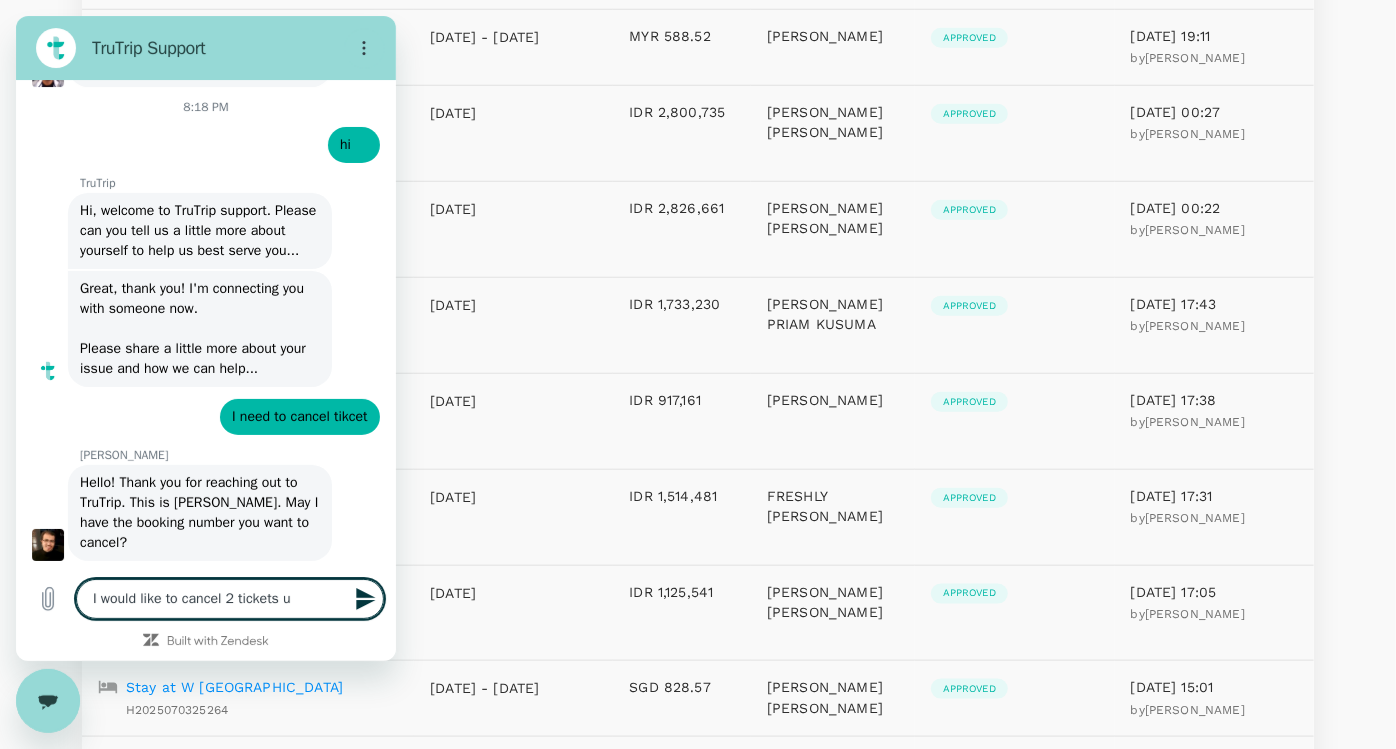 type on "I would like to cancel 2 tickets un" 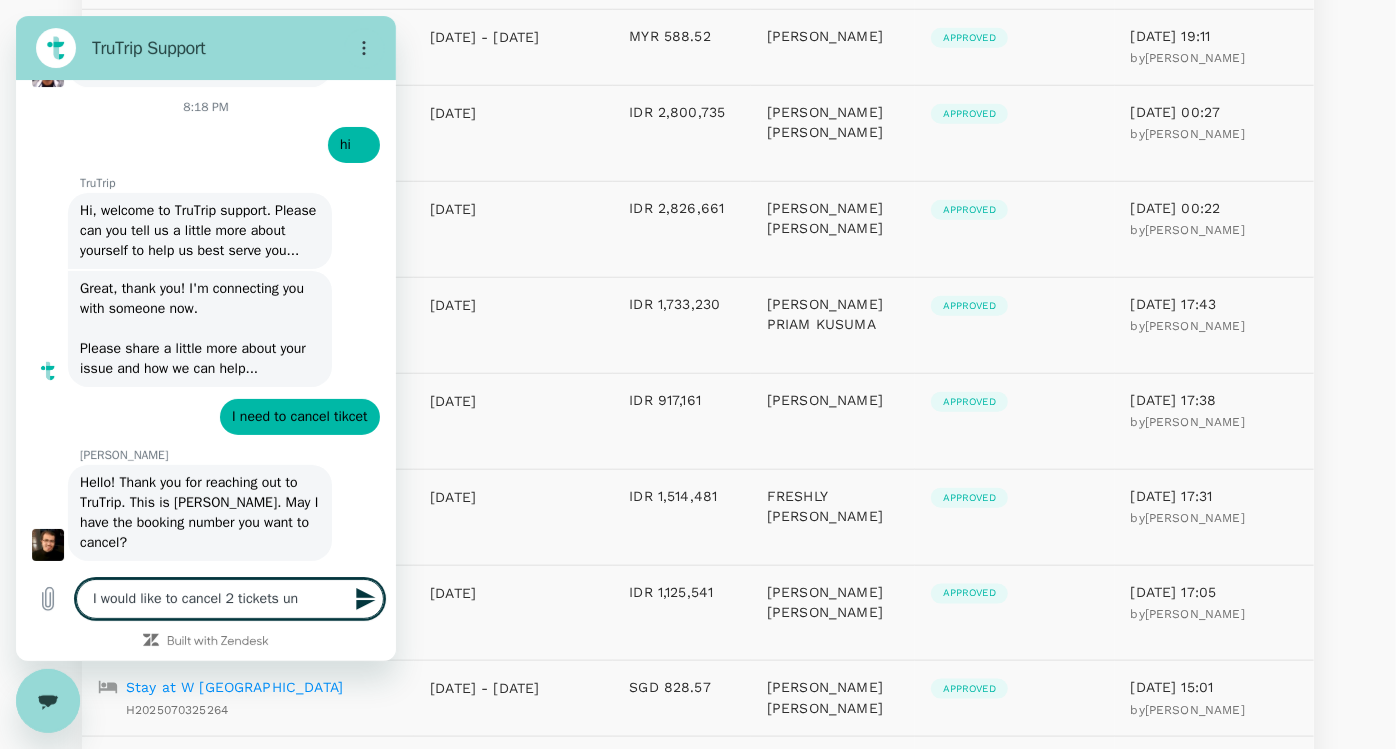 type on "I would like to cancel 2 tickets und" 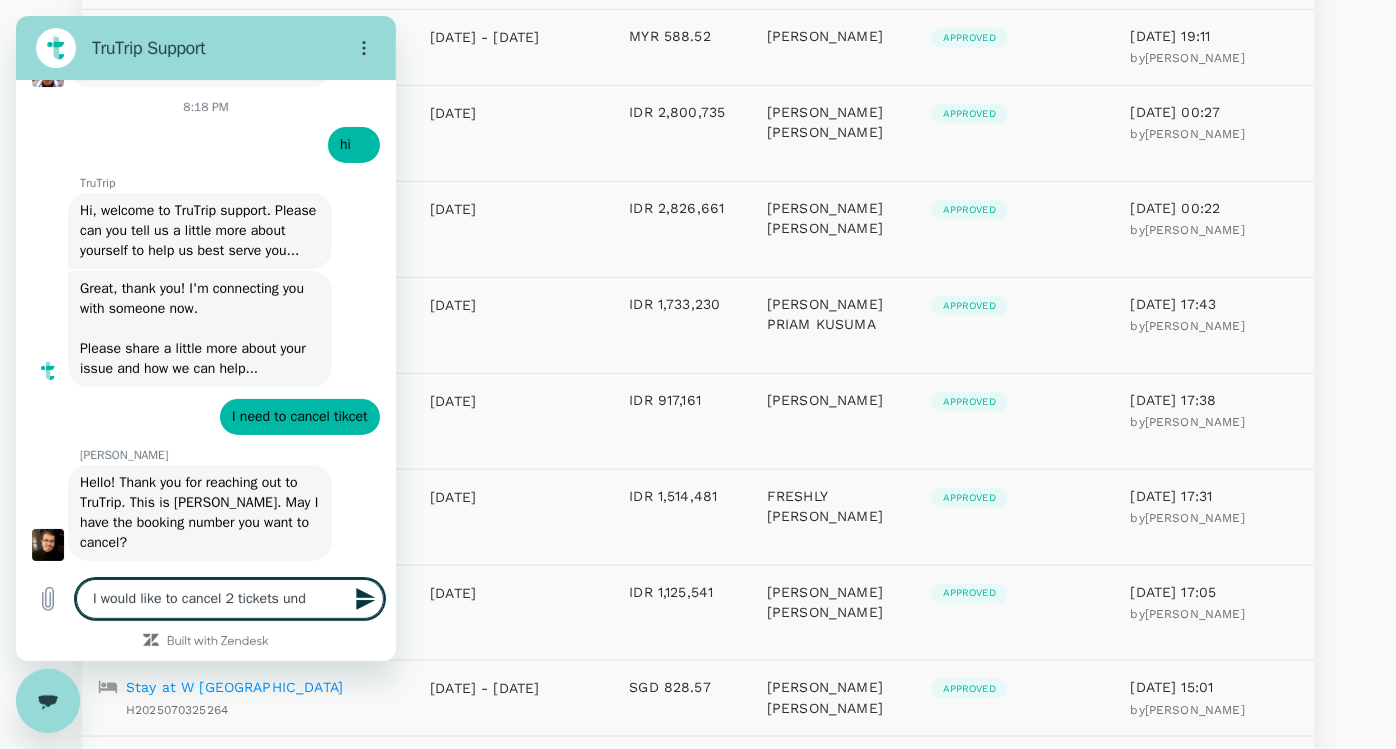 type on "I would like to cancel 2 tickets unde" 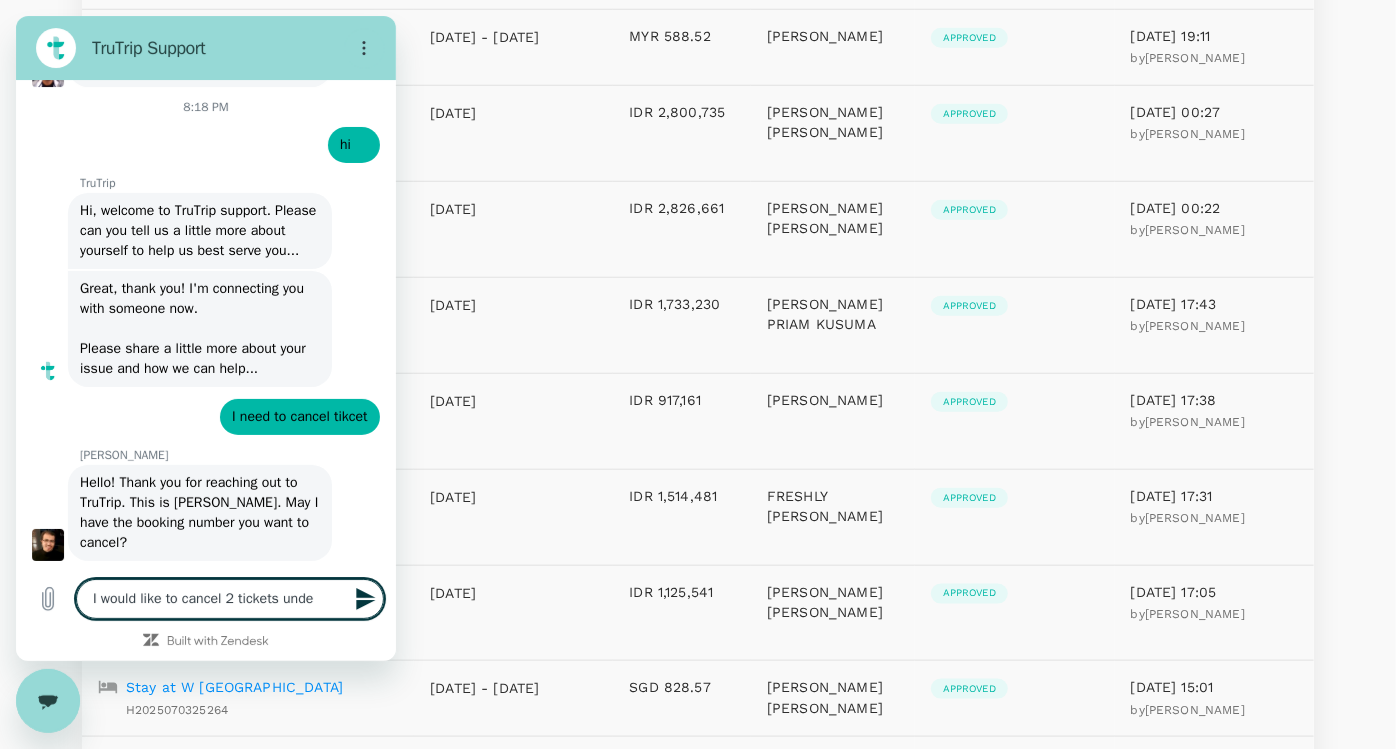 type on "I would like to cancel 2 tickets under" 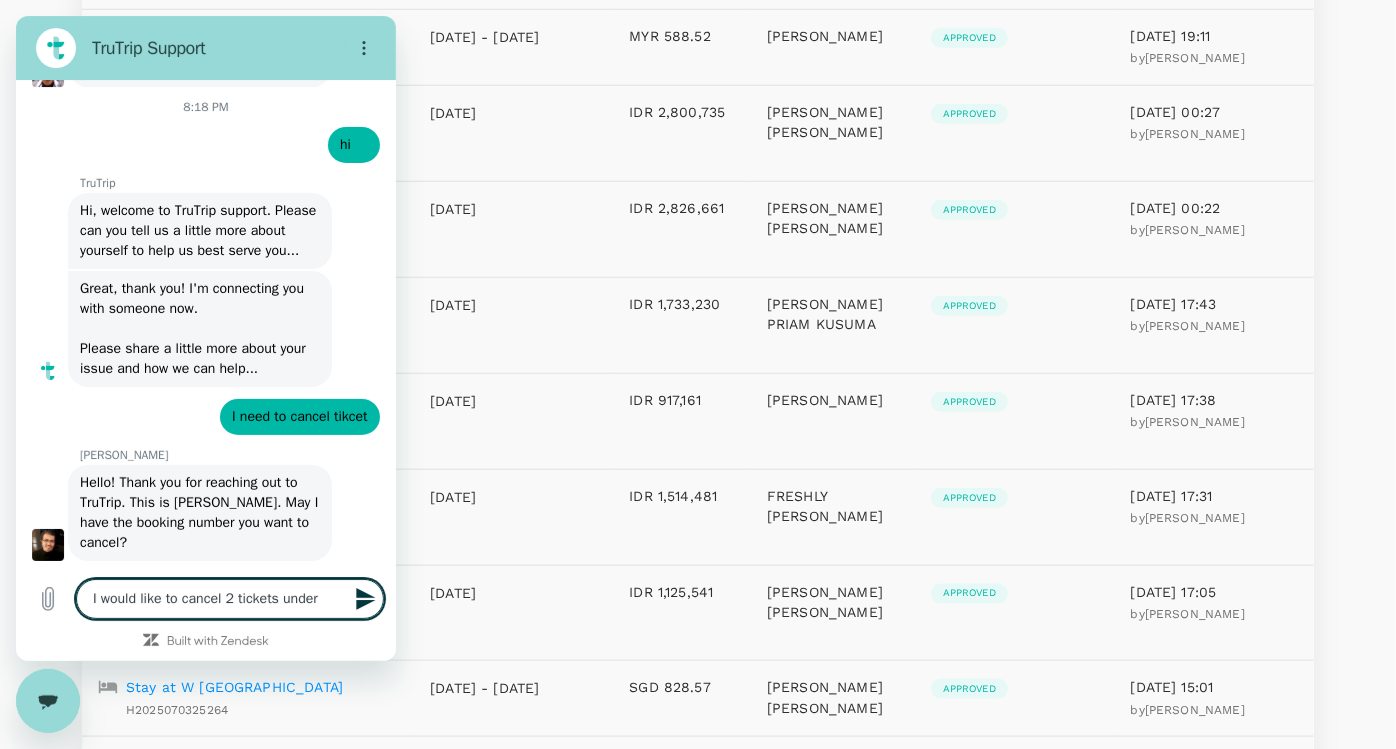 type on "I would like to cancel 2 tickets under" 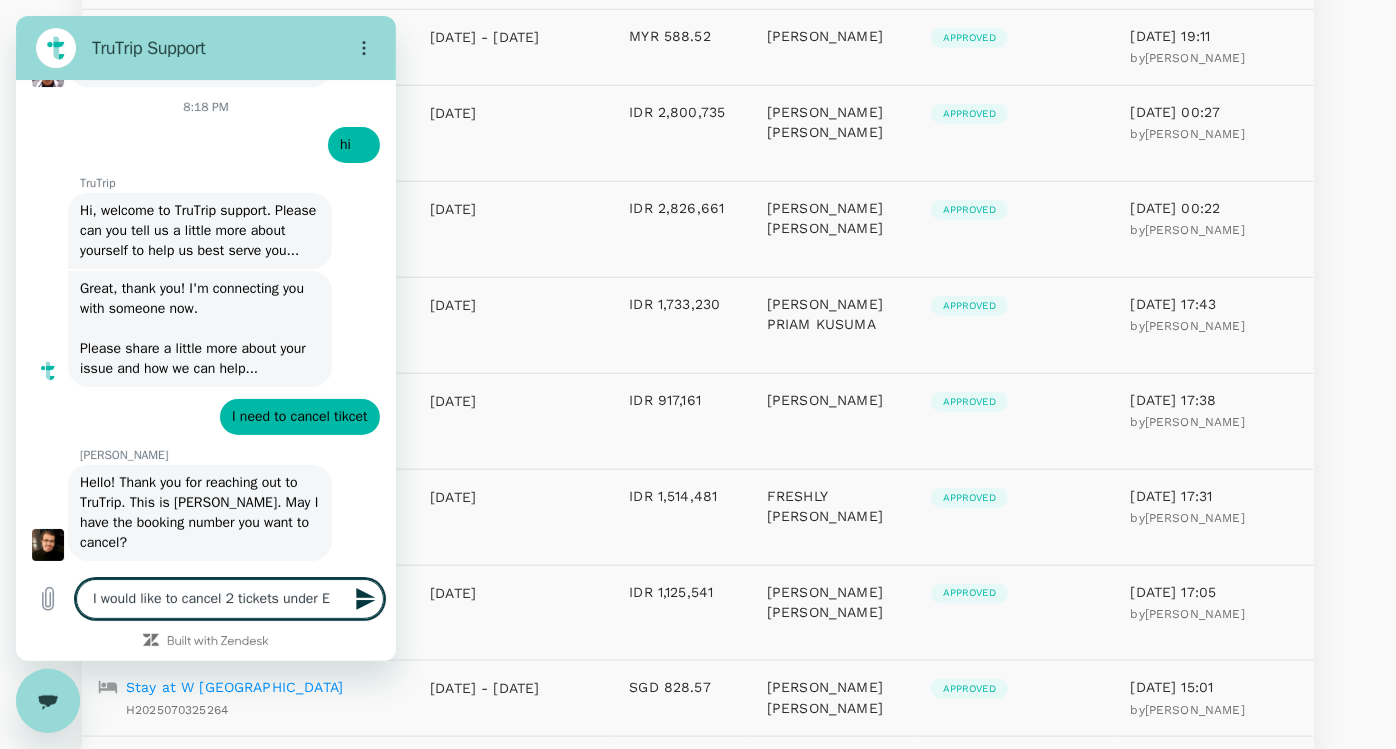 type on "I would like to cancel 2 tickets under Em" 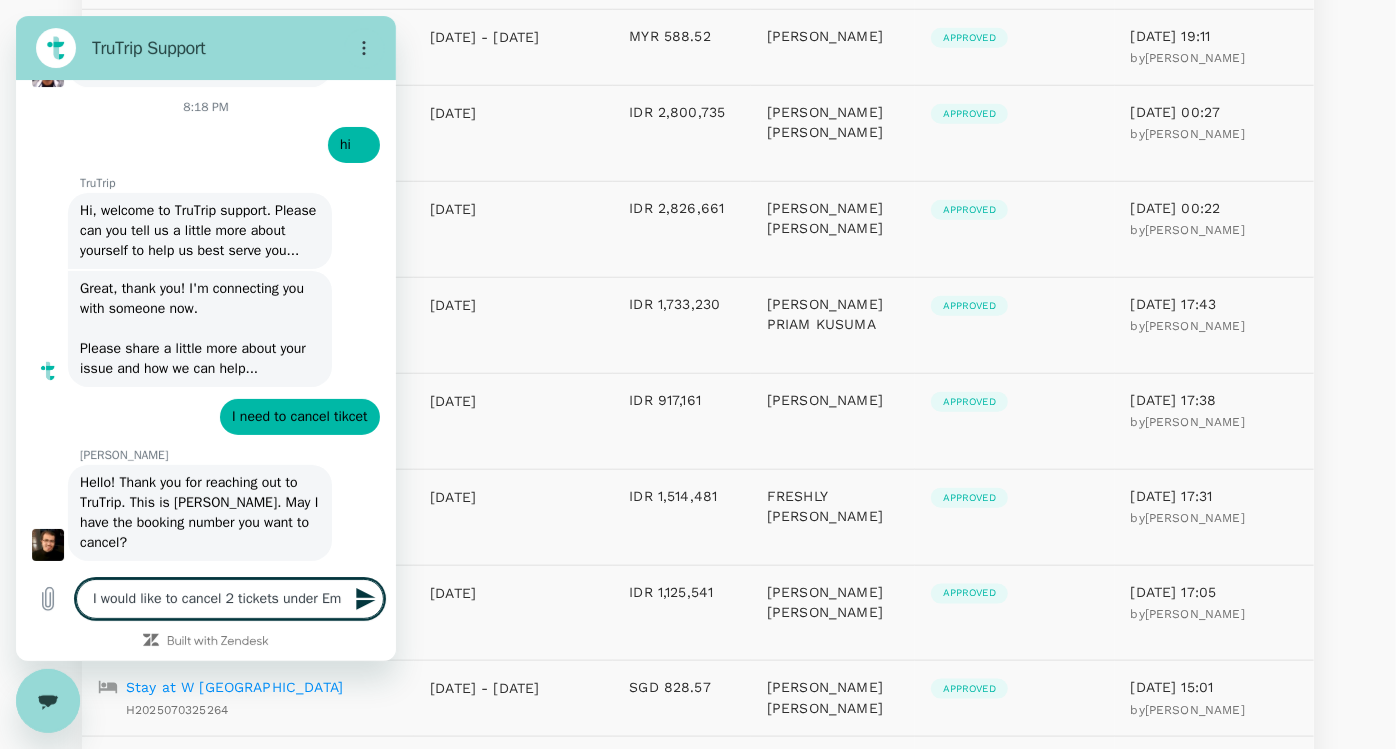 type on "I would like to cancel 2 tickets under Emy" 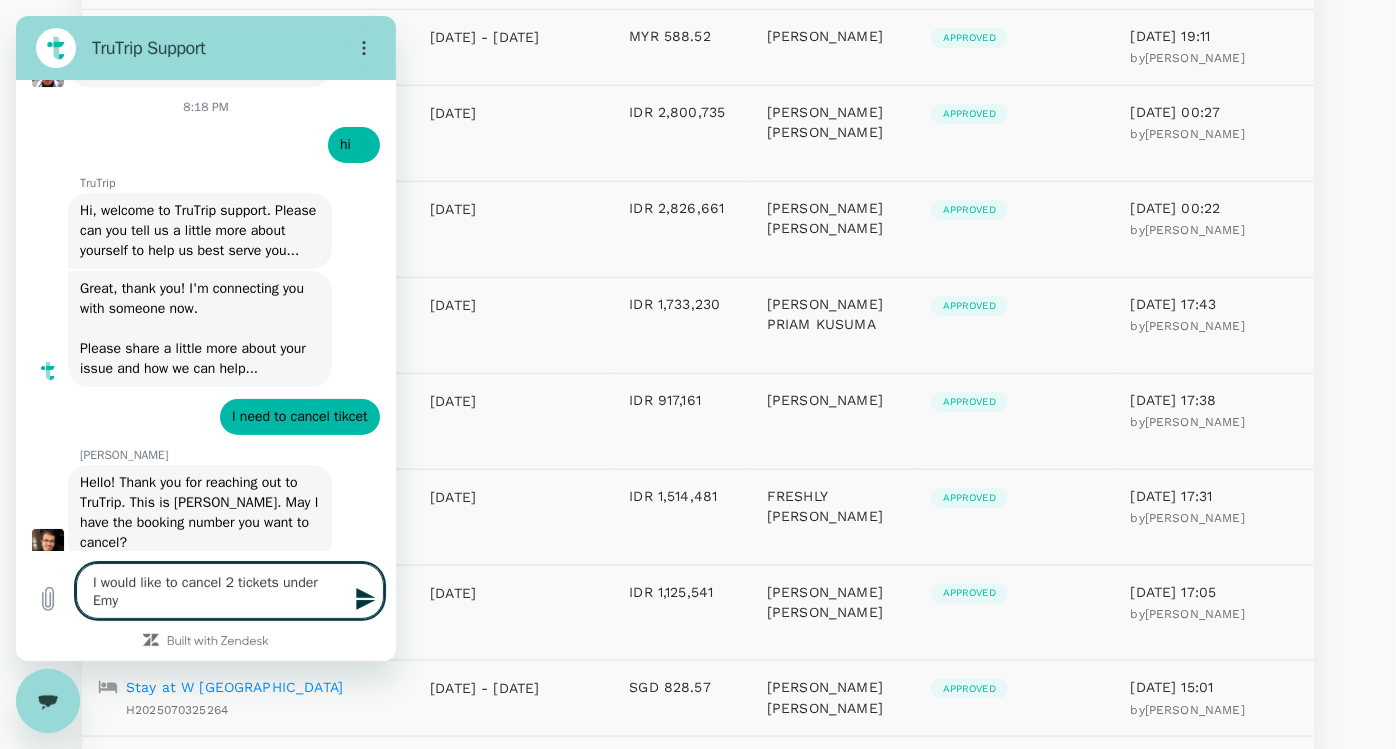 type on "I would like to cancel 2 tickets under Emy" 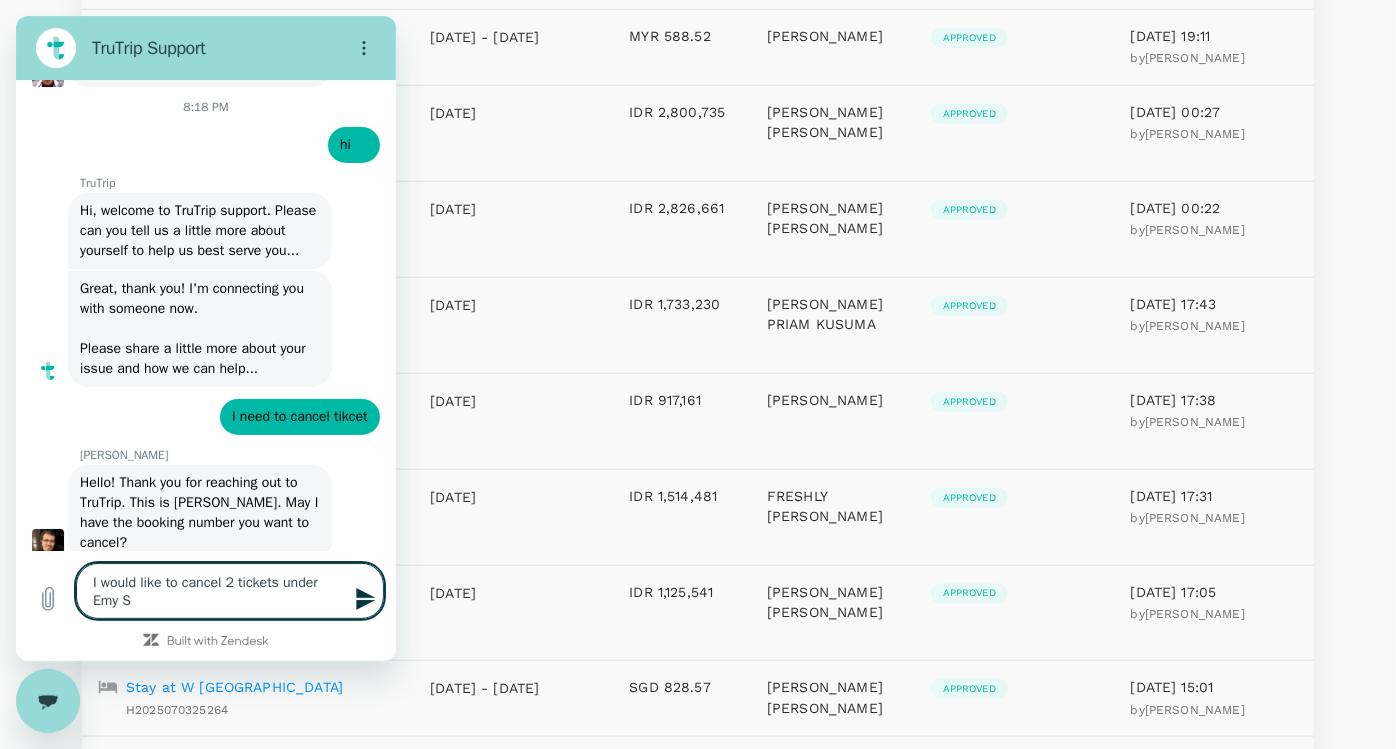type 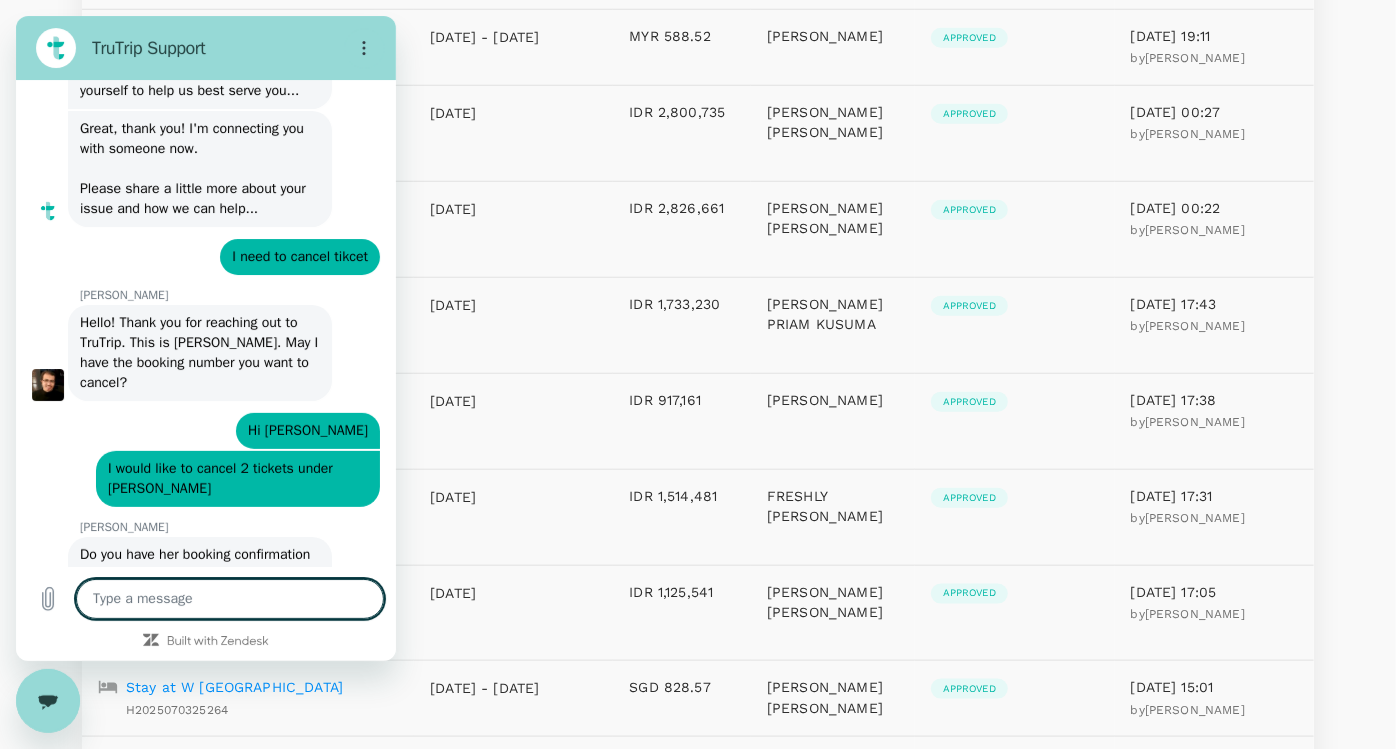 scroll, scrollTop: 9715, scrollLeft: 0, axis: vertical 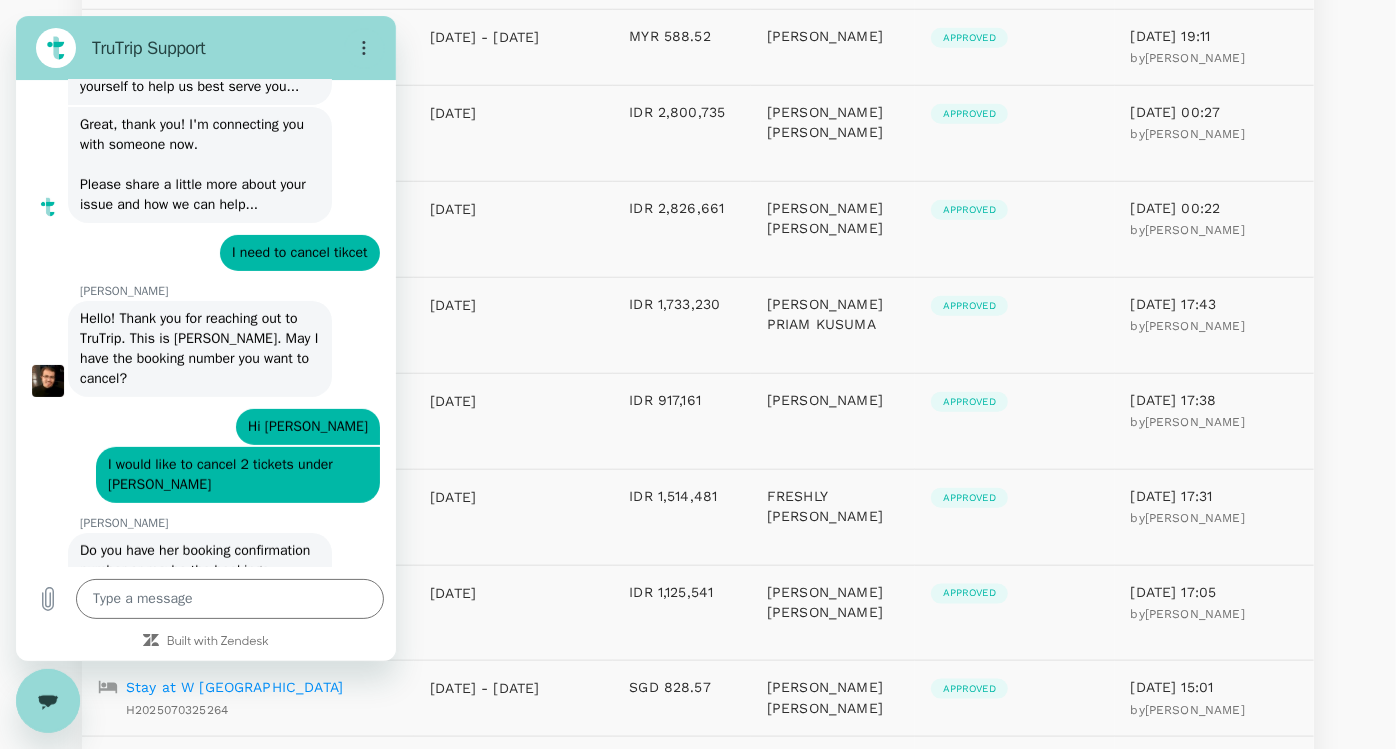 drag, startPoint x: 30, startPoint y: 34, endPoint x: 711, endPoint y: 11, distance: 681.3883 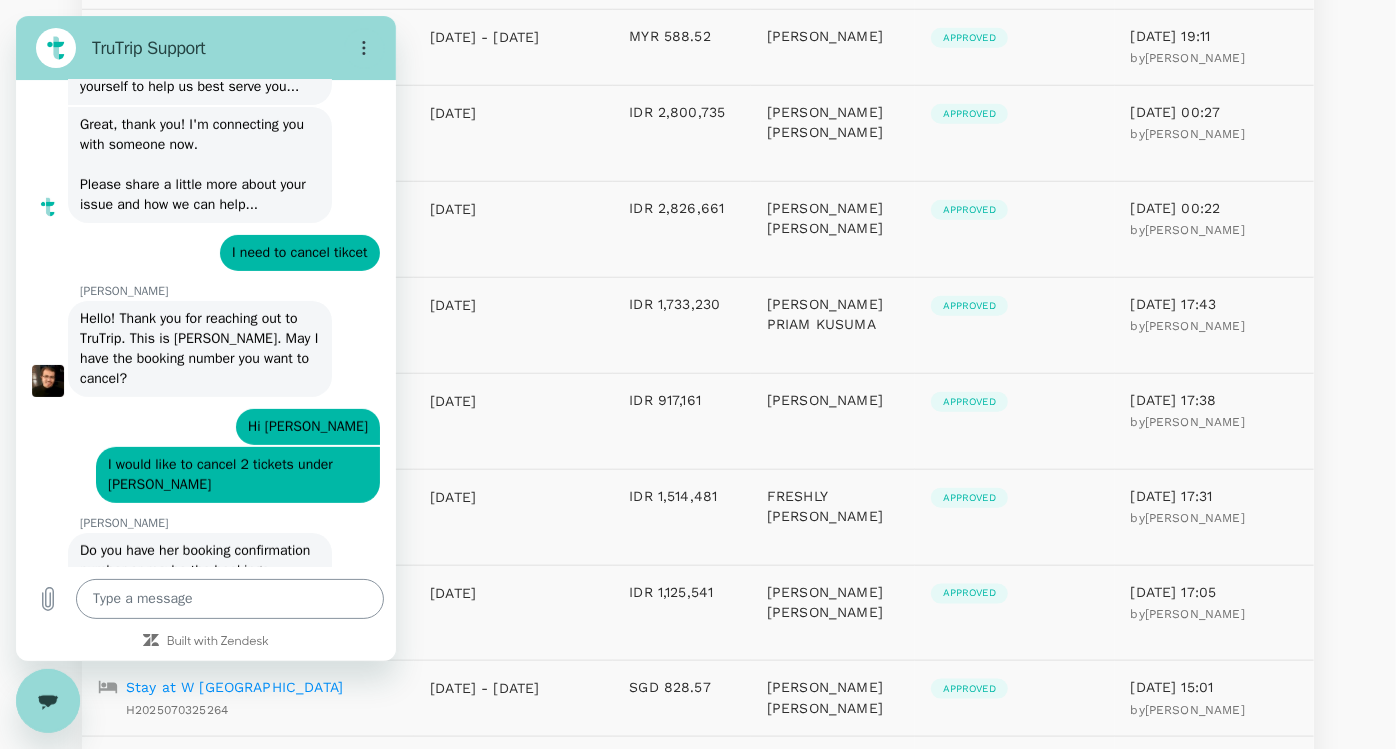 click at bounding box center (230, 599) 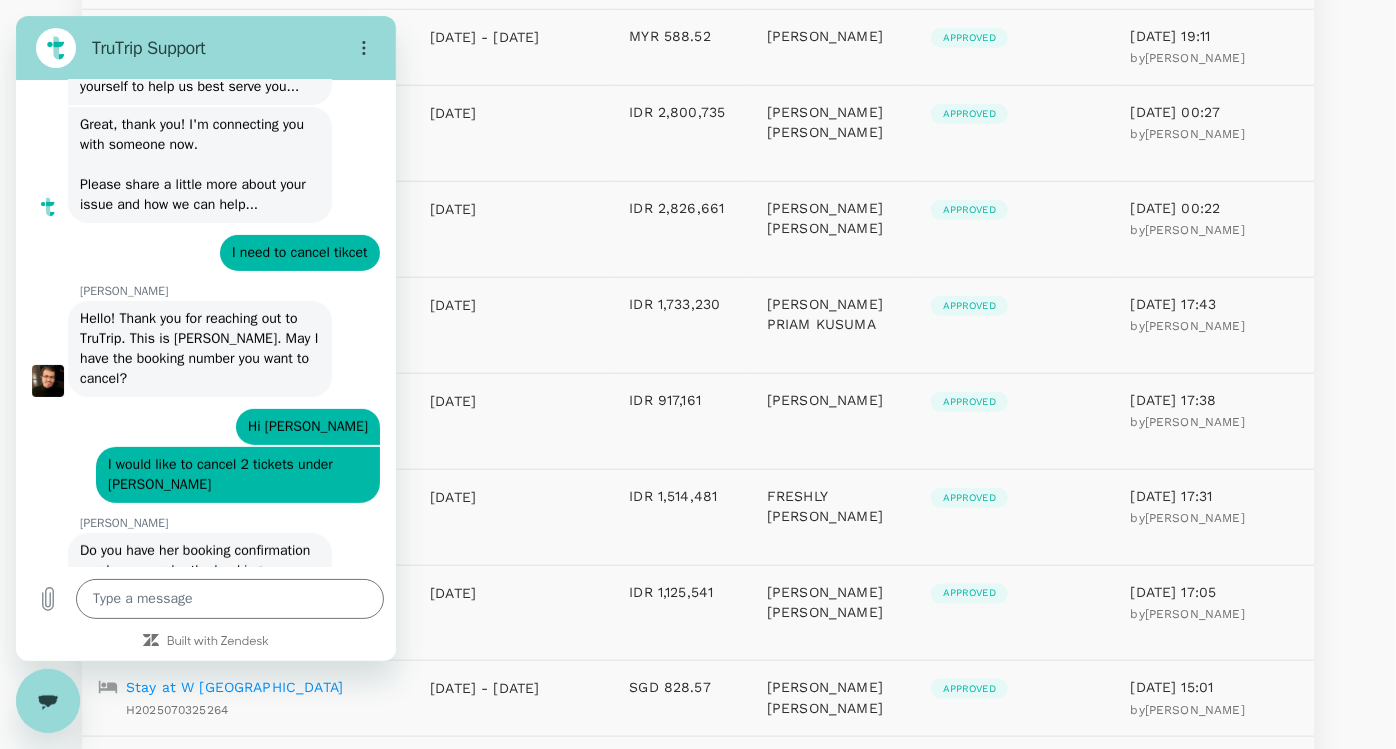 click on "Do you have her booking confirmation number or maybe the bookings details?" at bounding box center (197, 570) 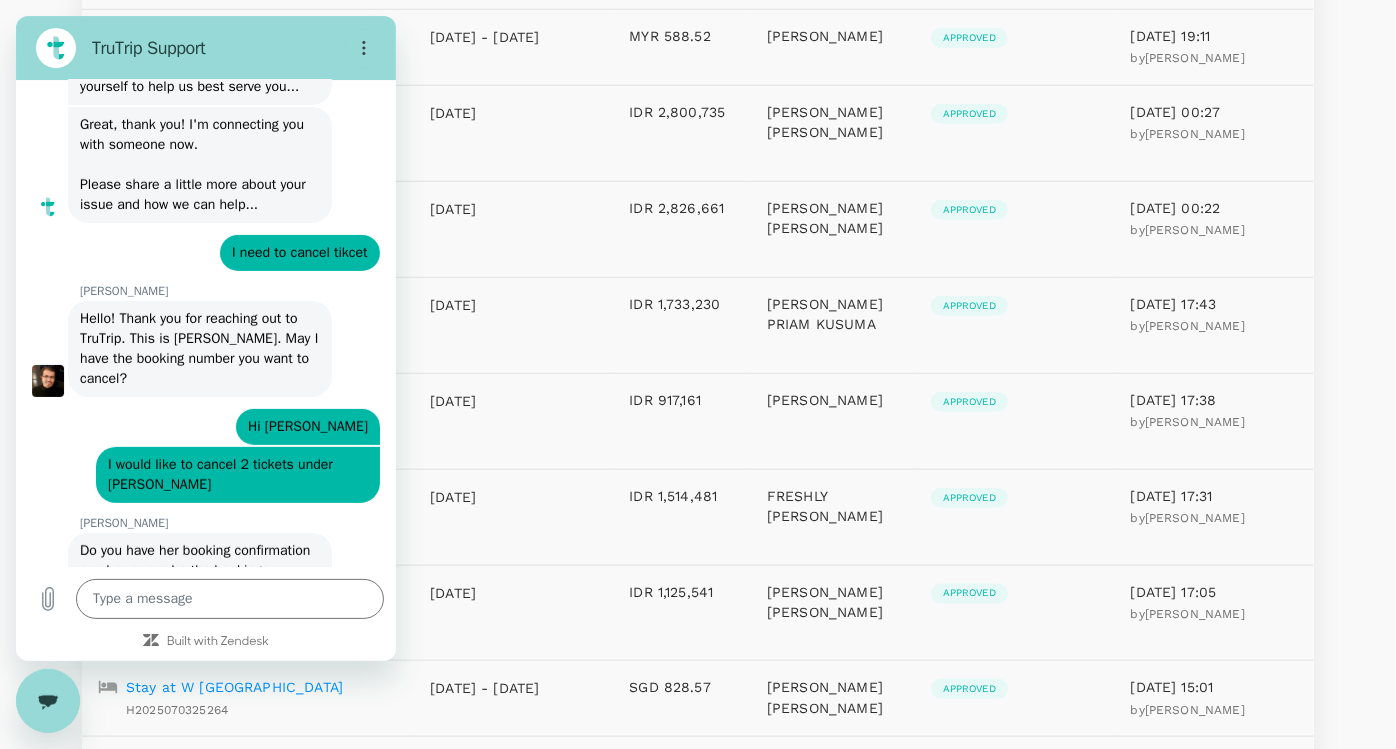 drag, startPoint x: 104, startPoint y: 463, endPoint x: 595, endPoint y: 30, distance: 654.6526 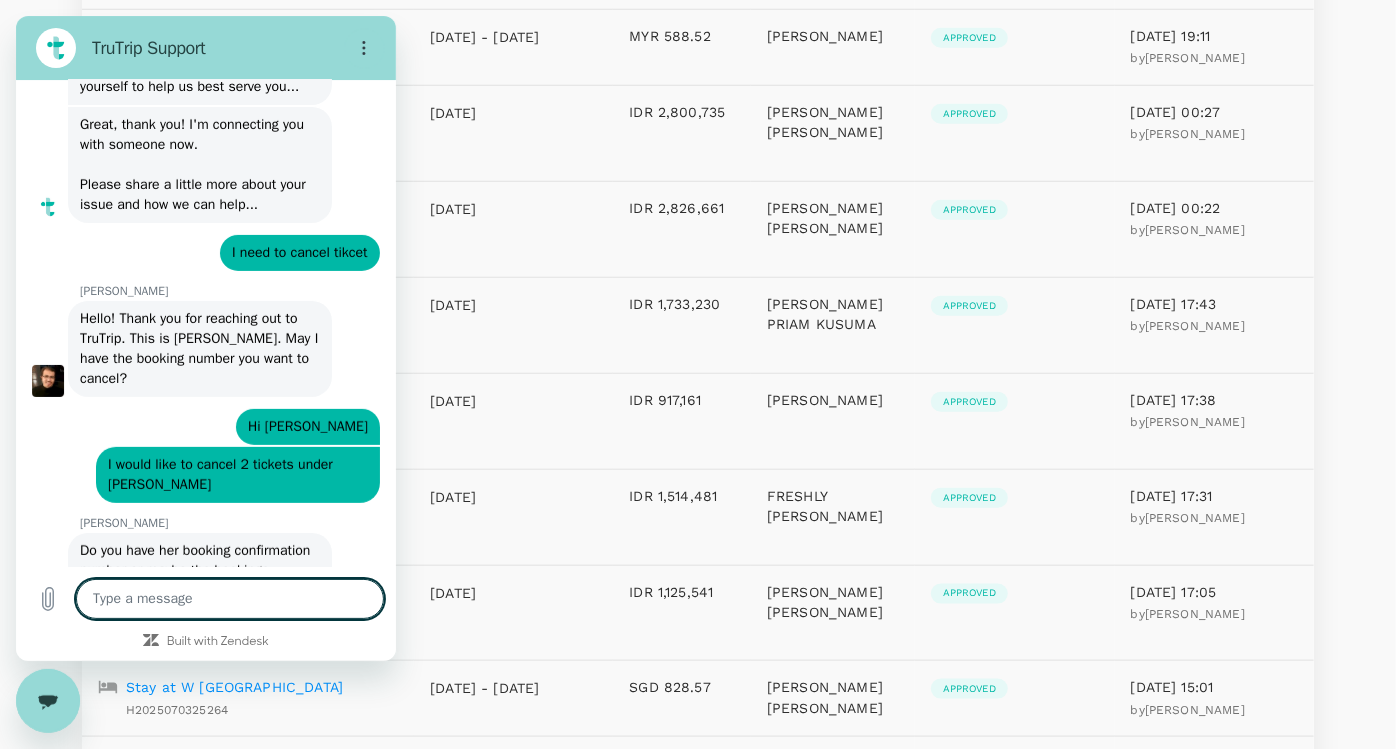 click at bounding box center [230, 599] 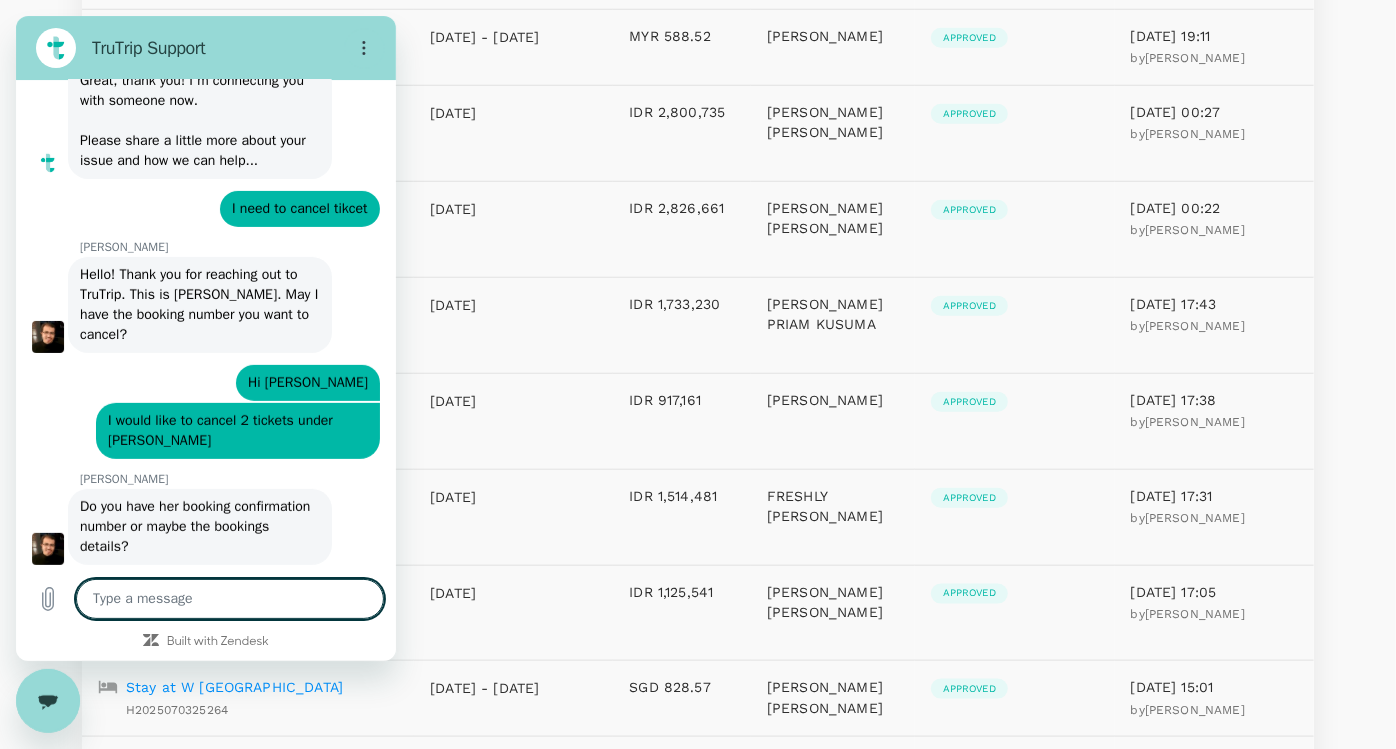 scroll, scrollTop: 9762, scrollLeft: 0, axis: vertical 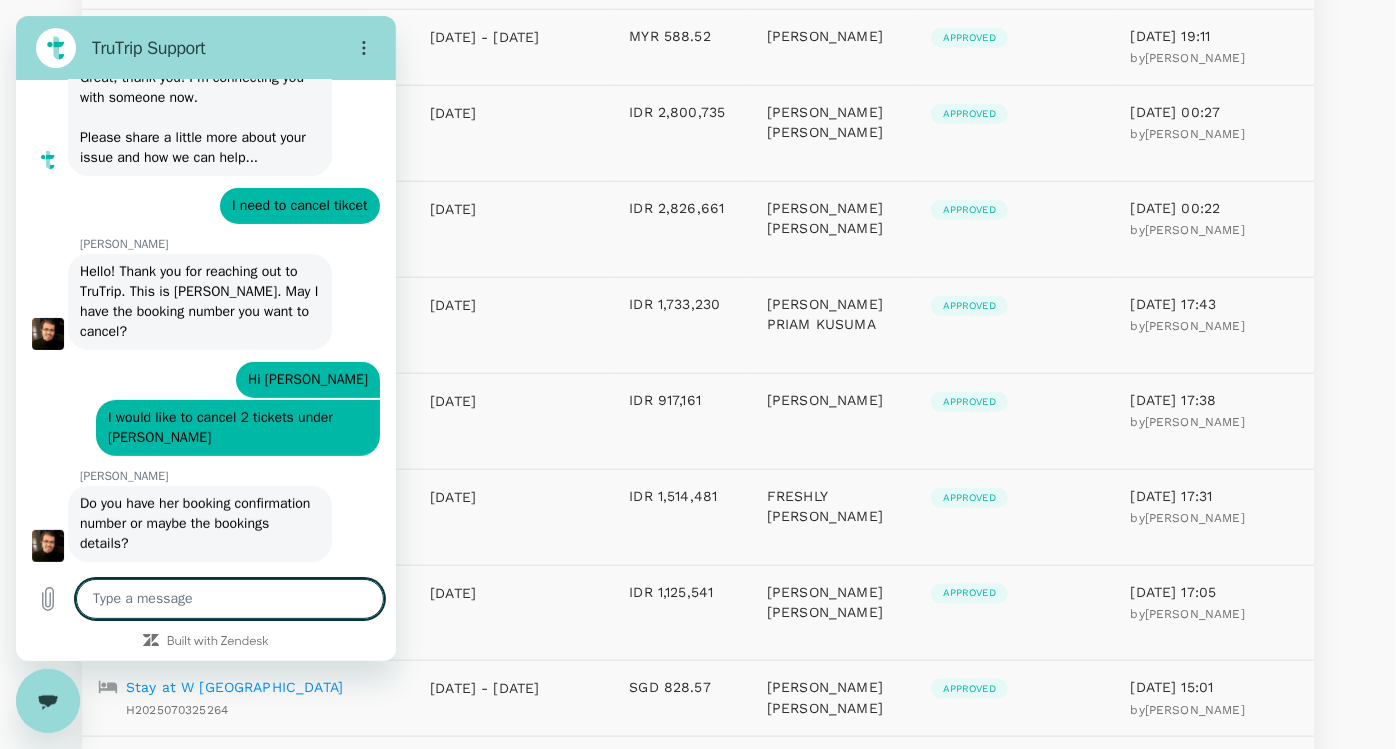 click at bounding box center (230, 599) 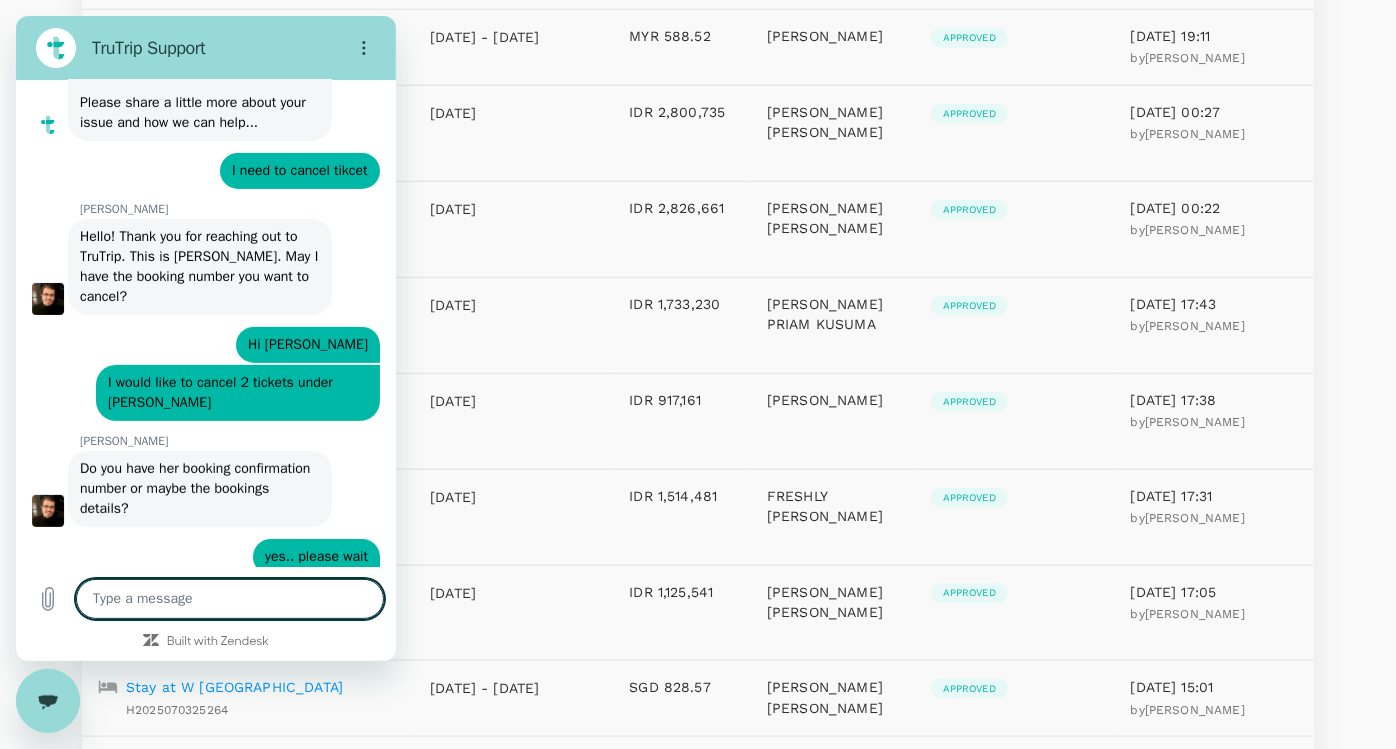 scroll, scrollTop: 9801, scrollLeft: 0, axis: vertical 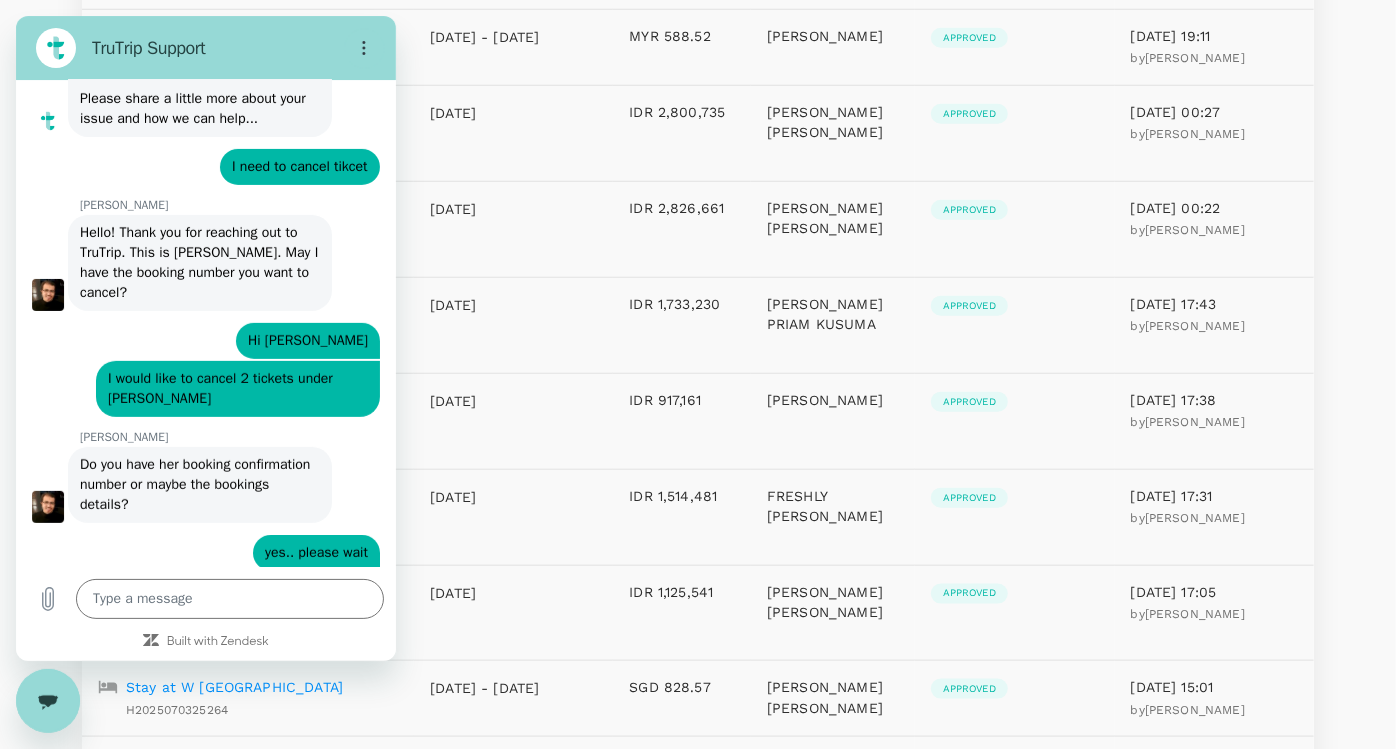click on "IDR 2,800,735" at bounding box center [682, 134] 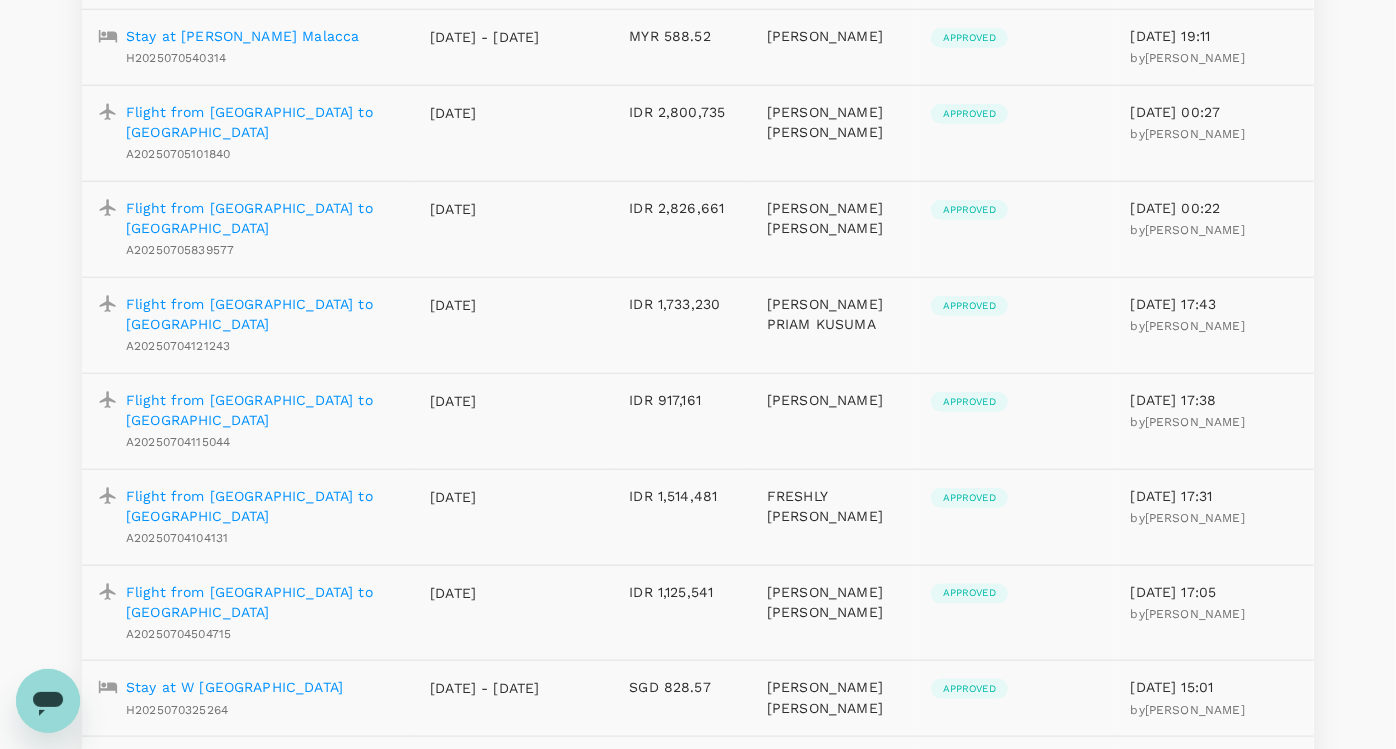 click on "A20250704504715" at bounding box center (178, 634) 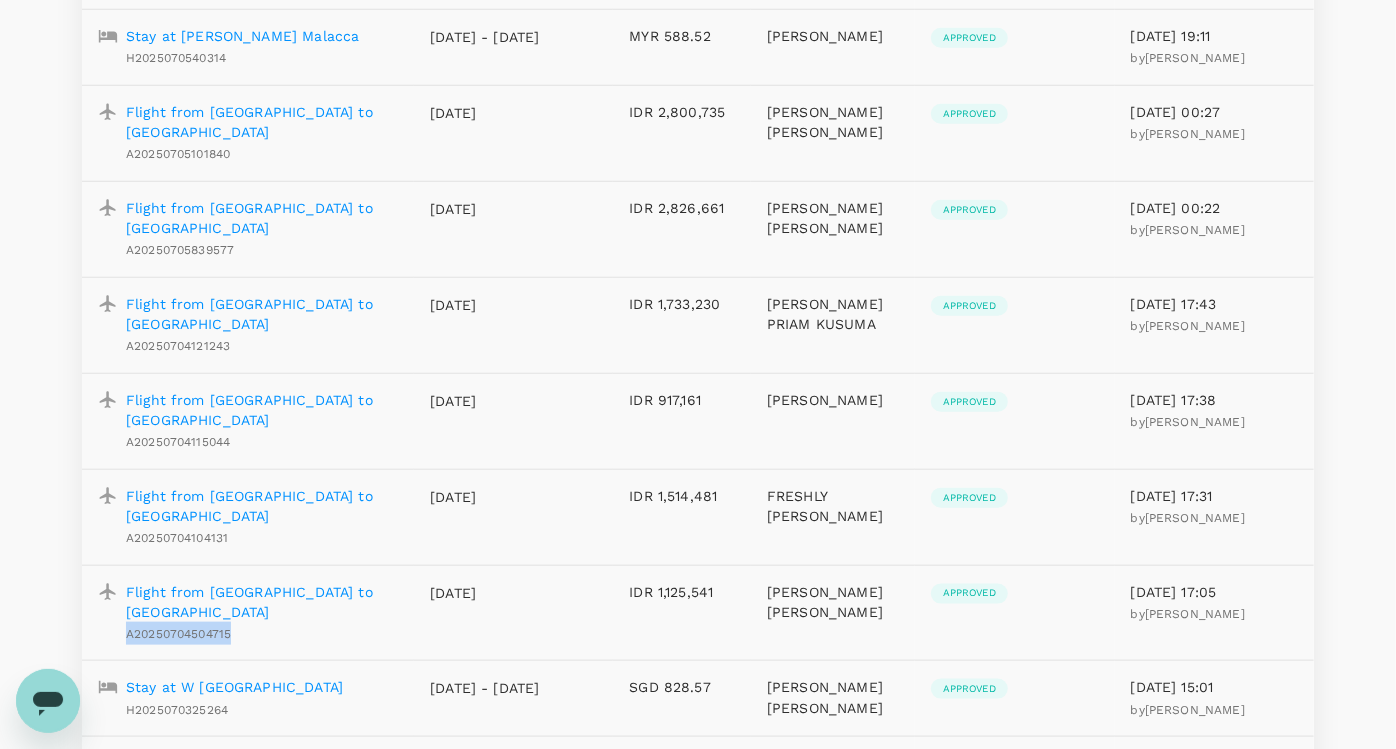 drag, startPoint x: 238, startPoint y: 404, endPoint x: 120, endPoint y: 408, distance: 118.06778 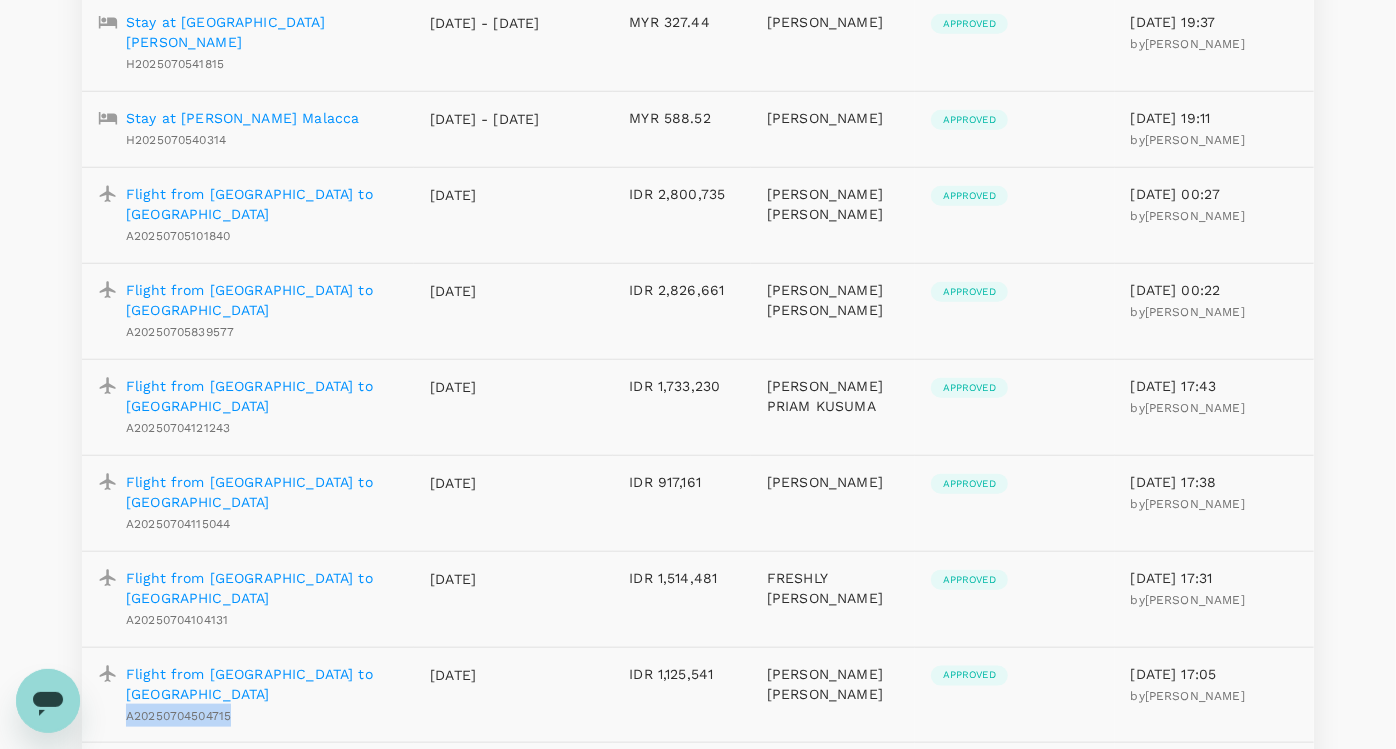 scroll, scrollTop: 1111, scrollLeft: 0, axis: vertical 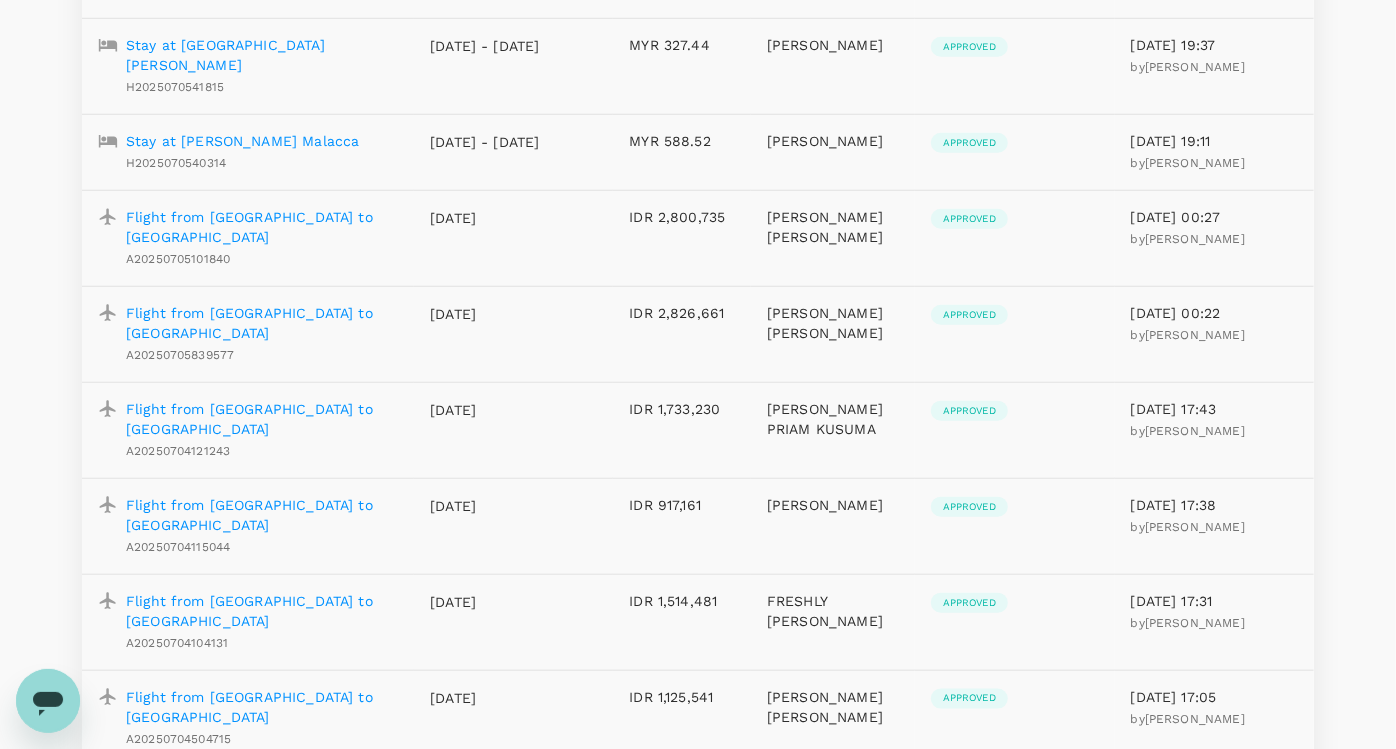 drag, startPoint x: 120, startPoint y: 408, endPoint x: 575, endPoint y: 386, distance: 455.53156 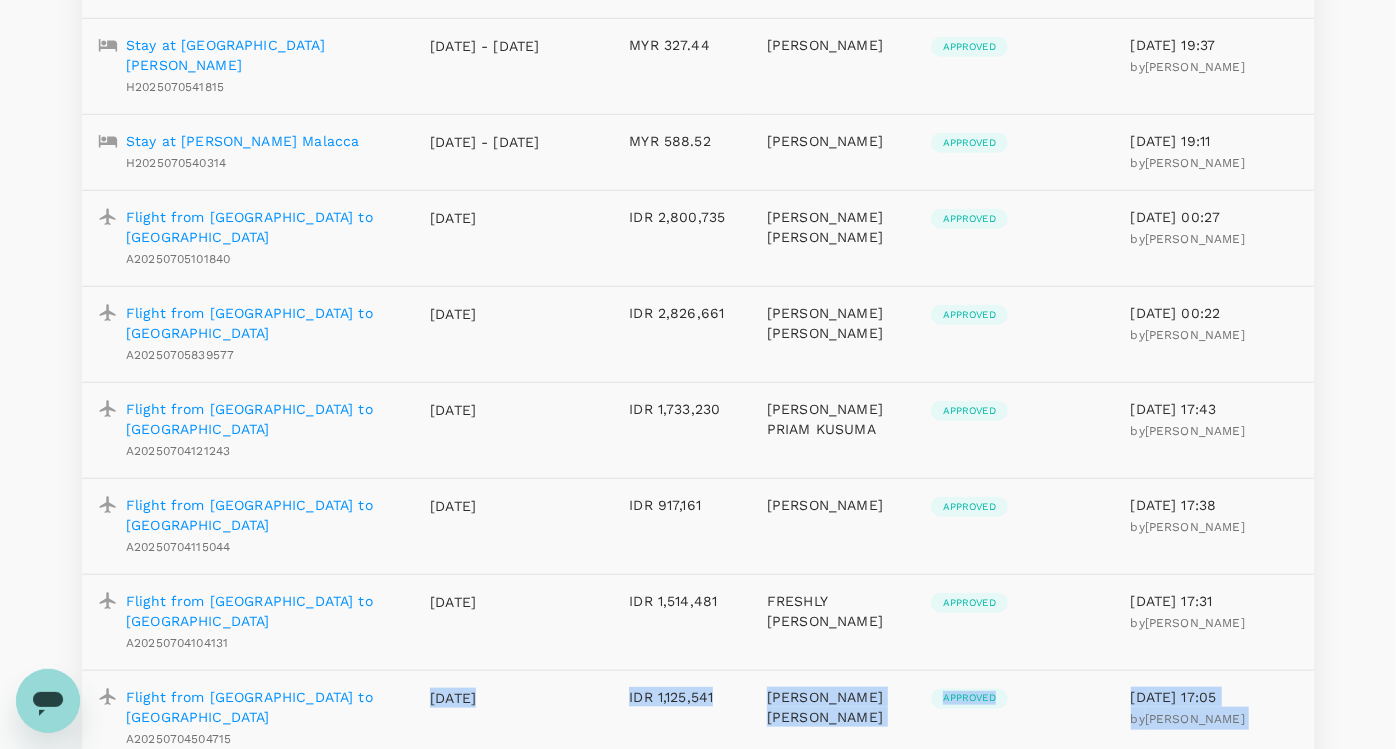 drag, startPoint x: 231, startPoint y: 511, endPoint x: 114, endPoint y: 543, distance: 121.29716 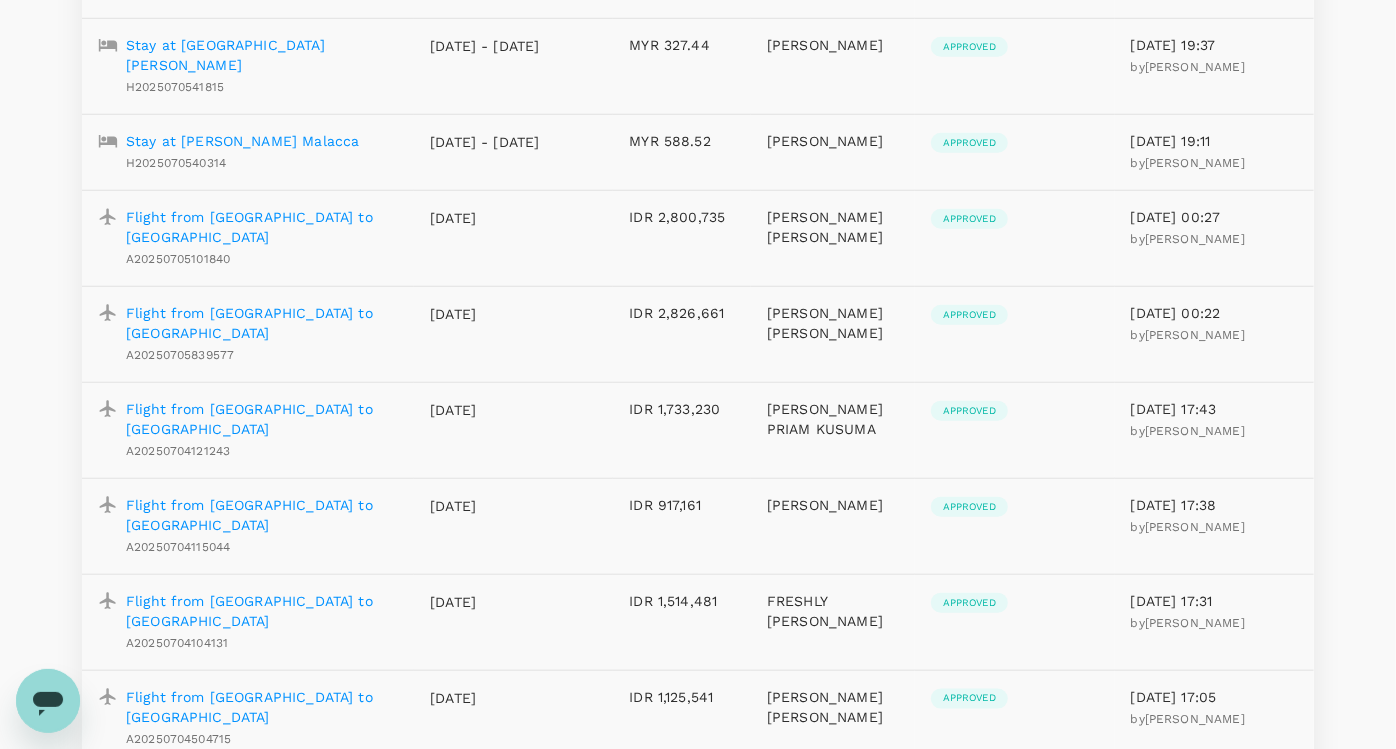 click on "A20250704504715" at bounding box center (178, 739) 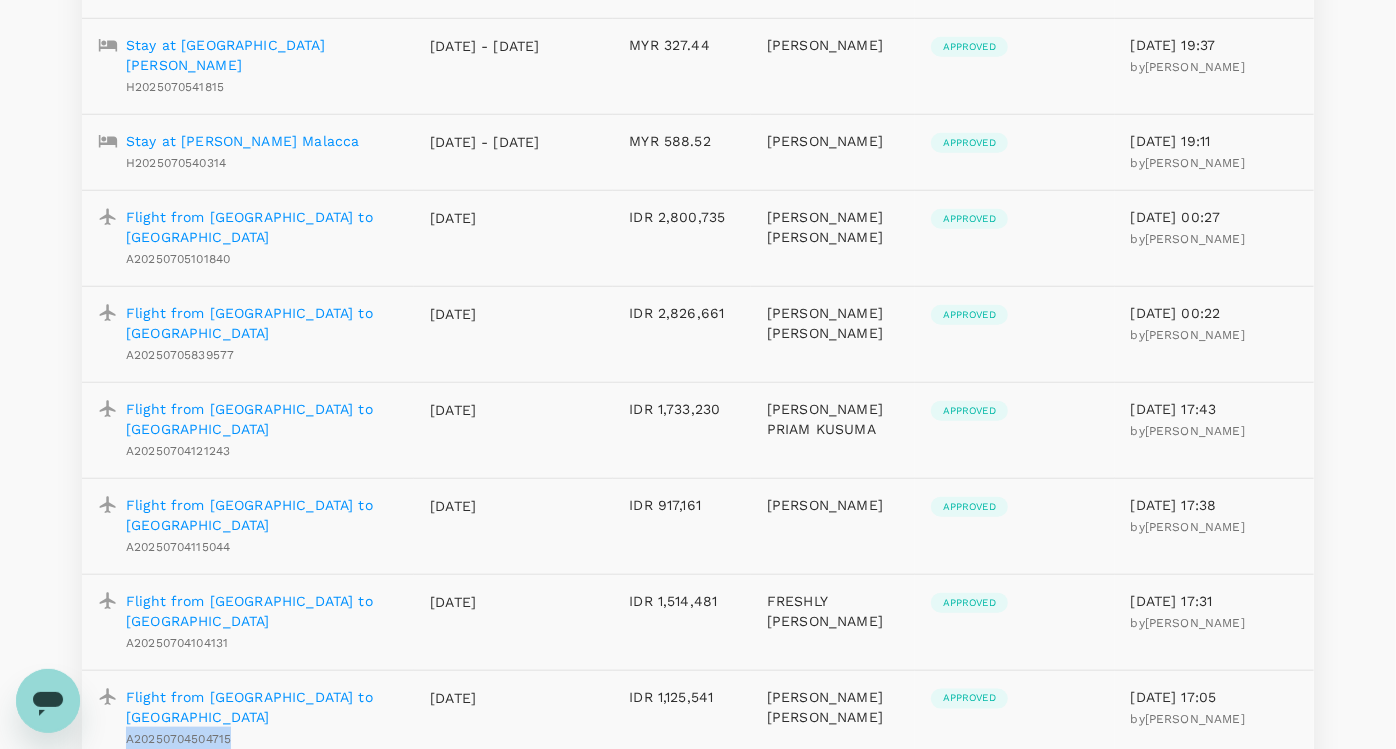 drag, startPoint x: 231, startPoint y: 512, endPoint x: 122, endPoint y: 505, distance: 109.22454 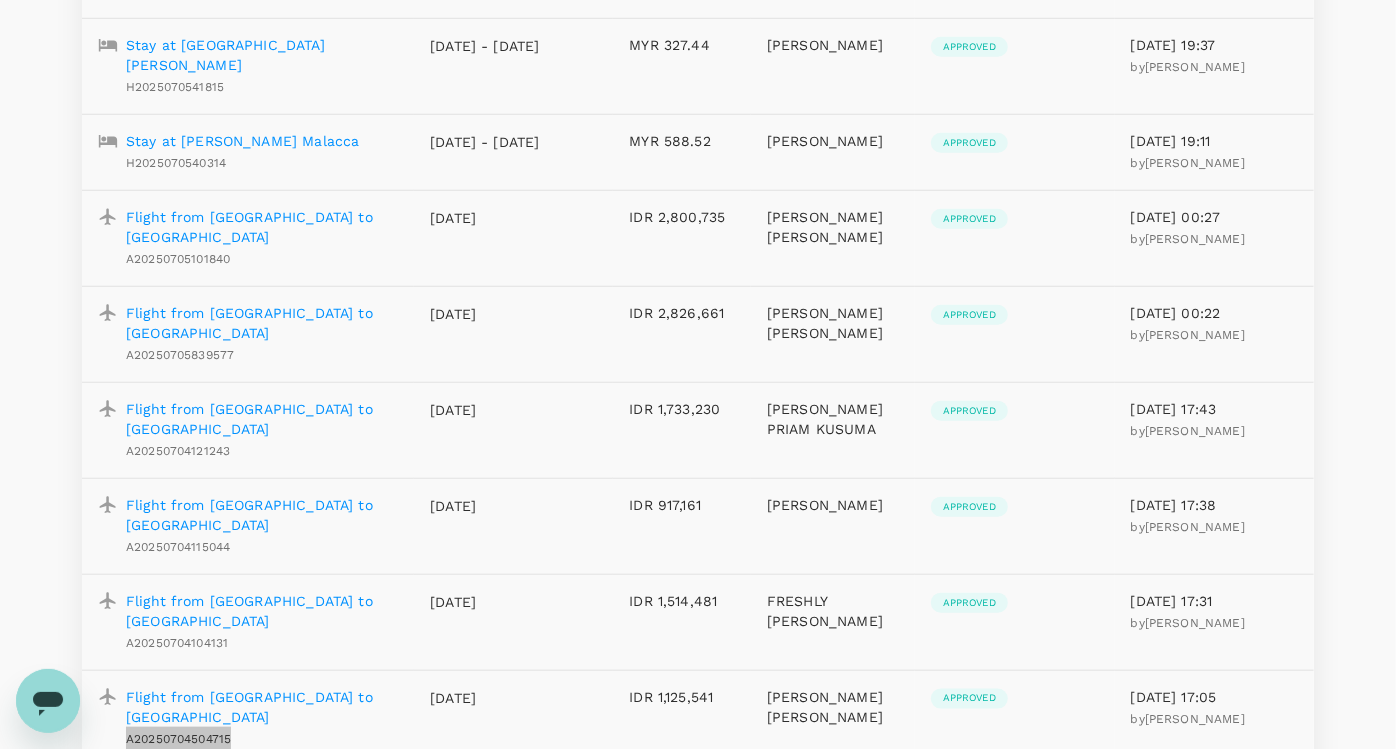 click 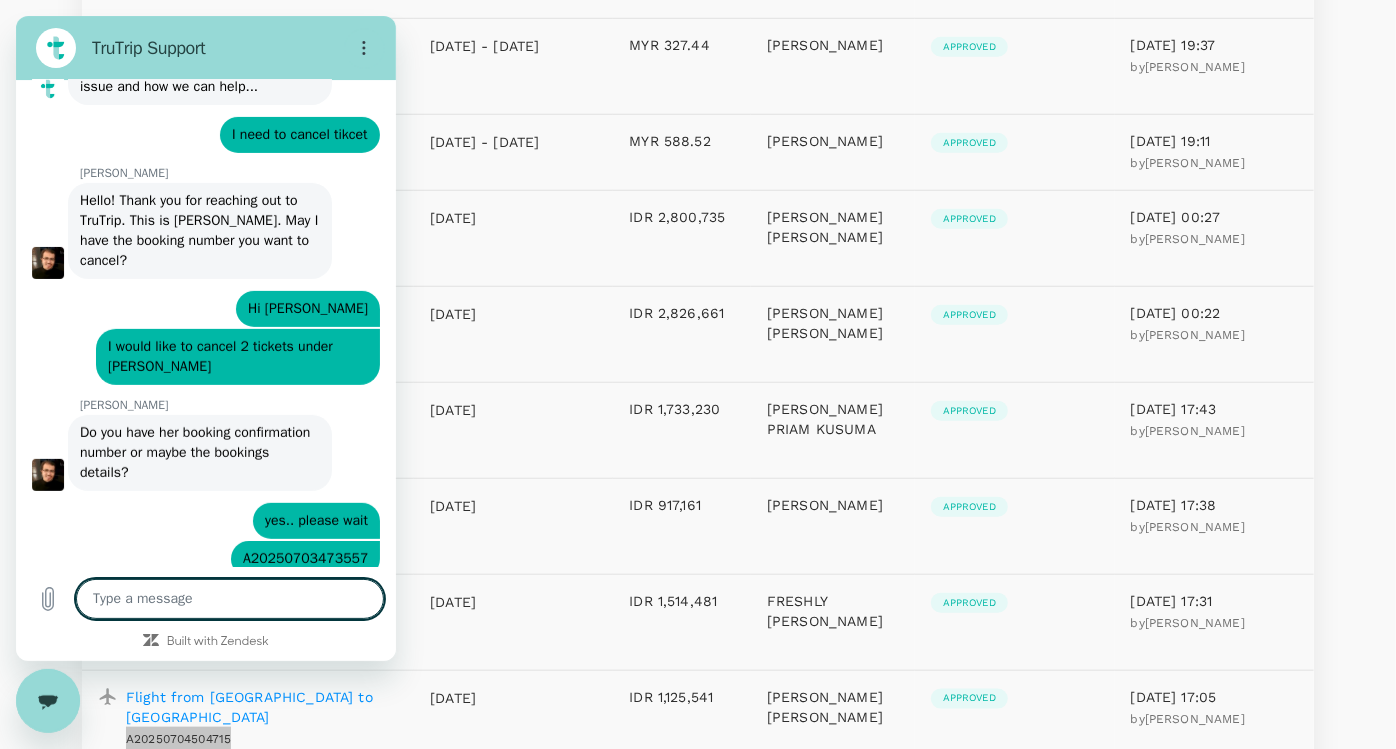 scroll, scrollTop: 0, scrollLeft: 0, axis: both 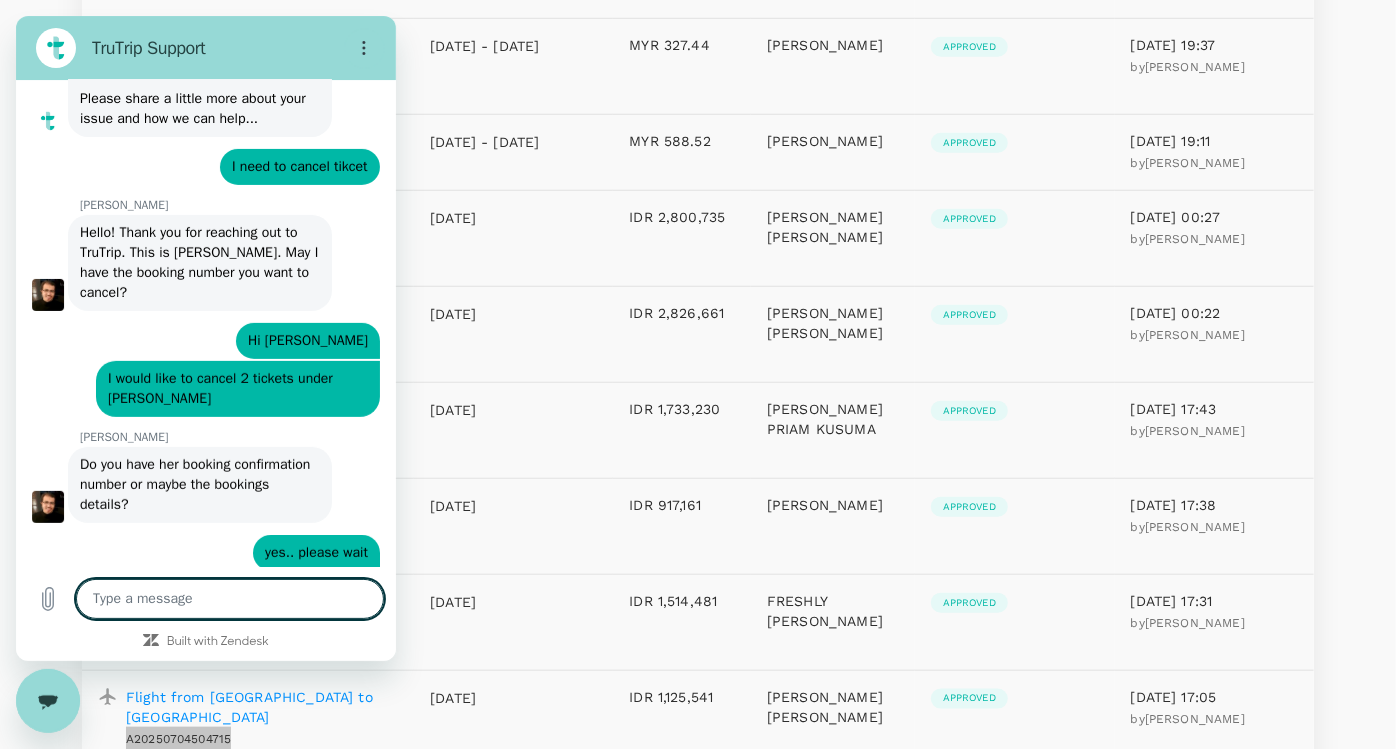 paste on "A20250704504715" 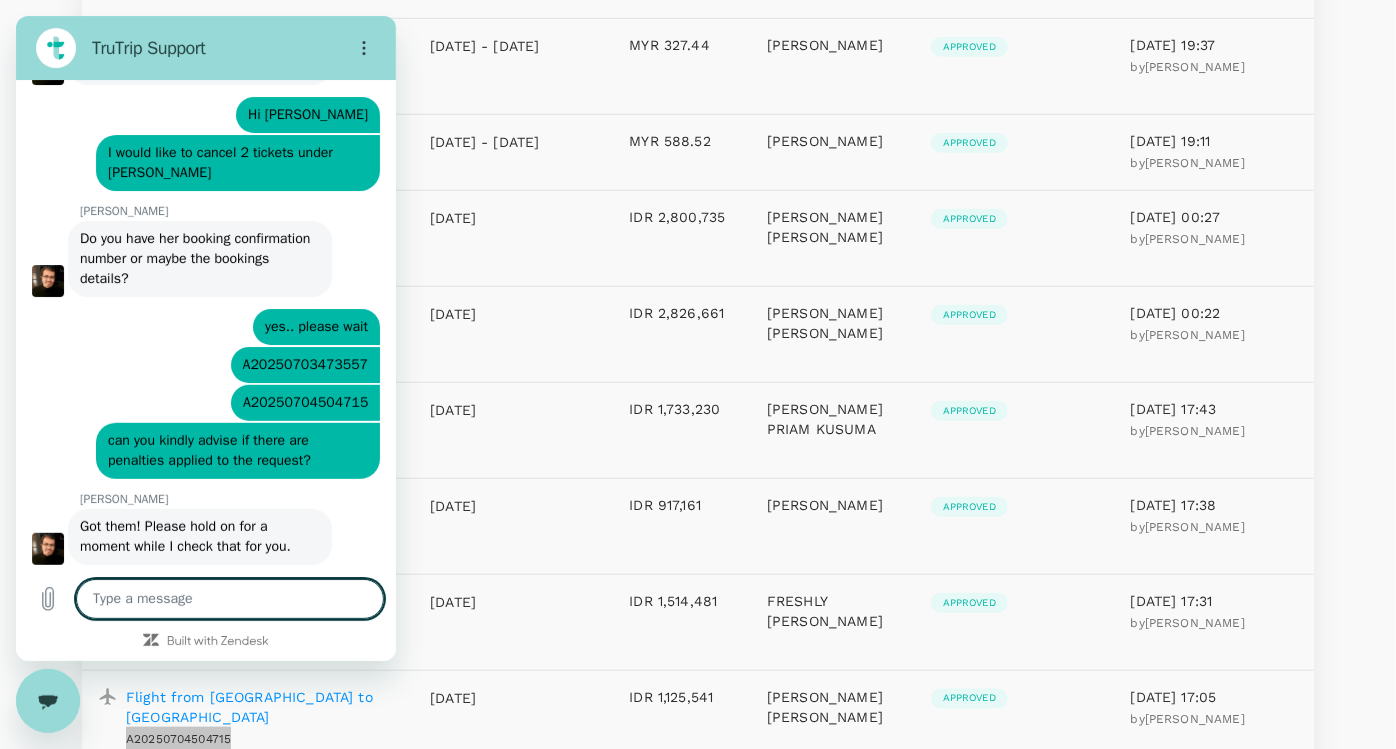 scroll, scrollTop: 9999, scrollLeft: 0, axis: vertical 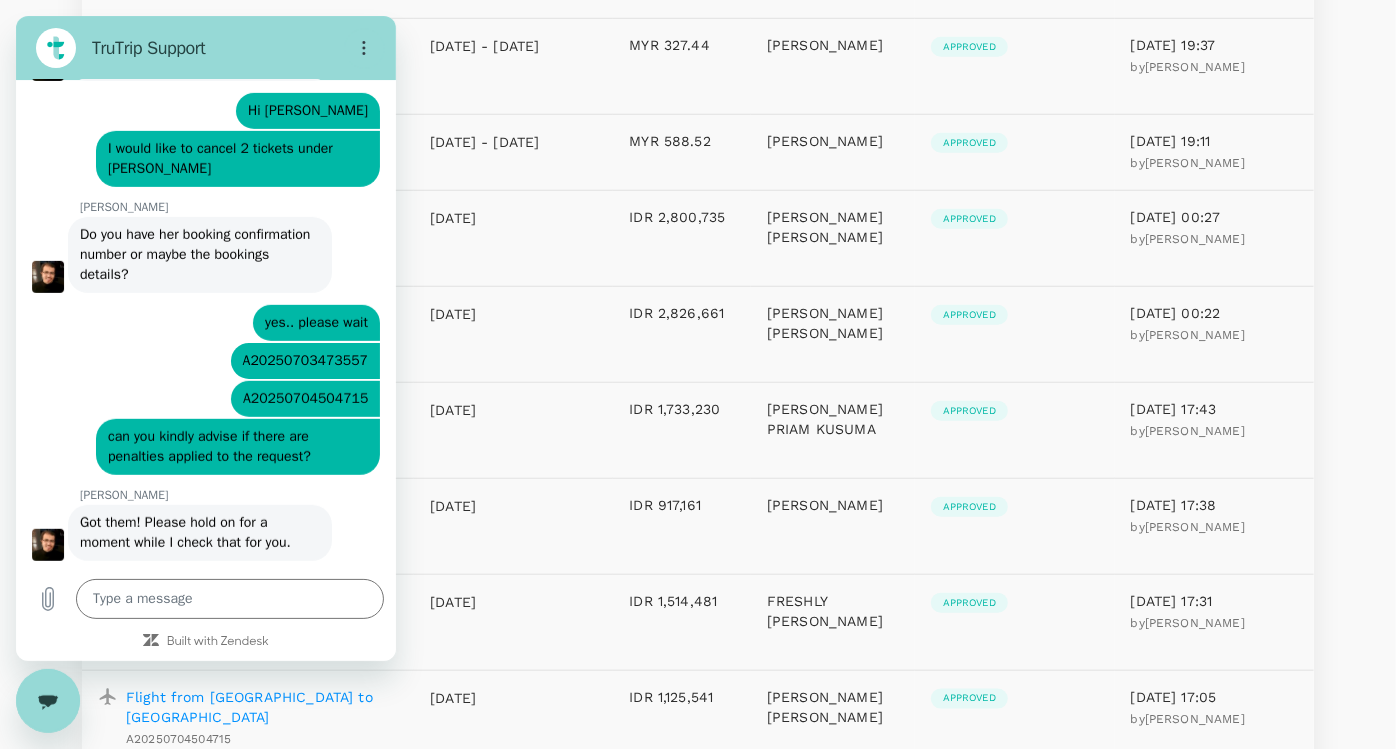 drag, startPoint x: 229, startPoint y: 327, endPoint x: 1001, endPoint y: 30, distance: 827.1596 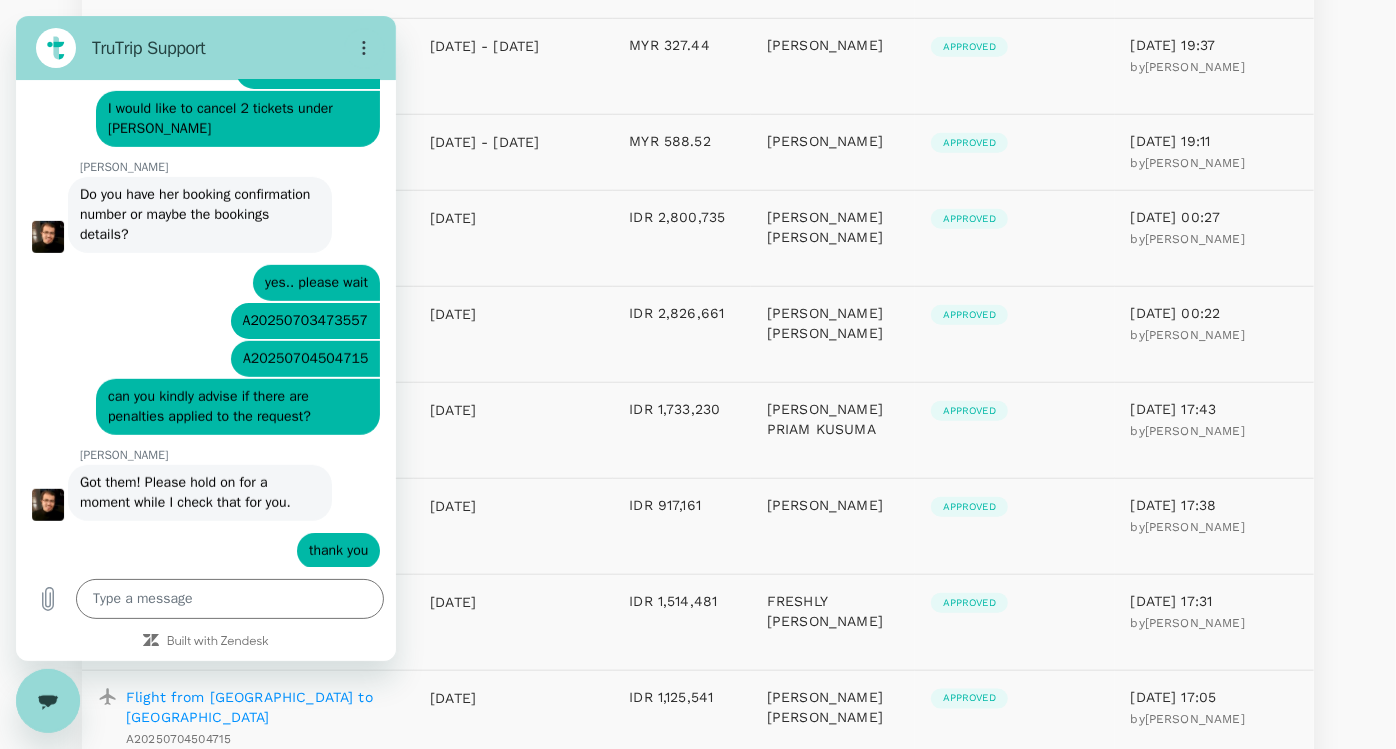 scroll, scrollTop: 10037, scrollLeft: 0, axis: vertical 